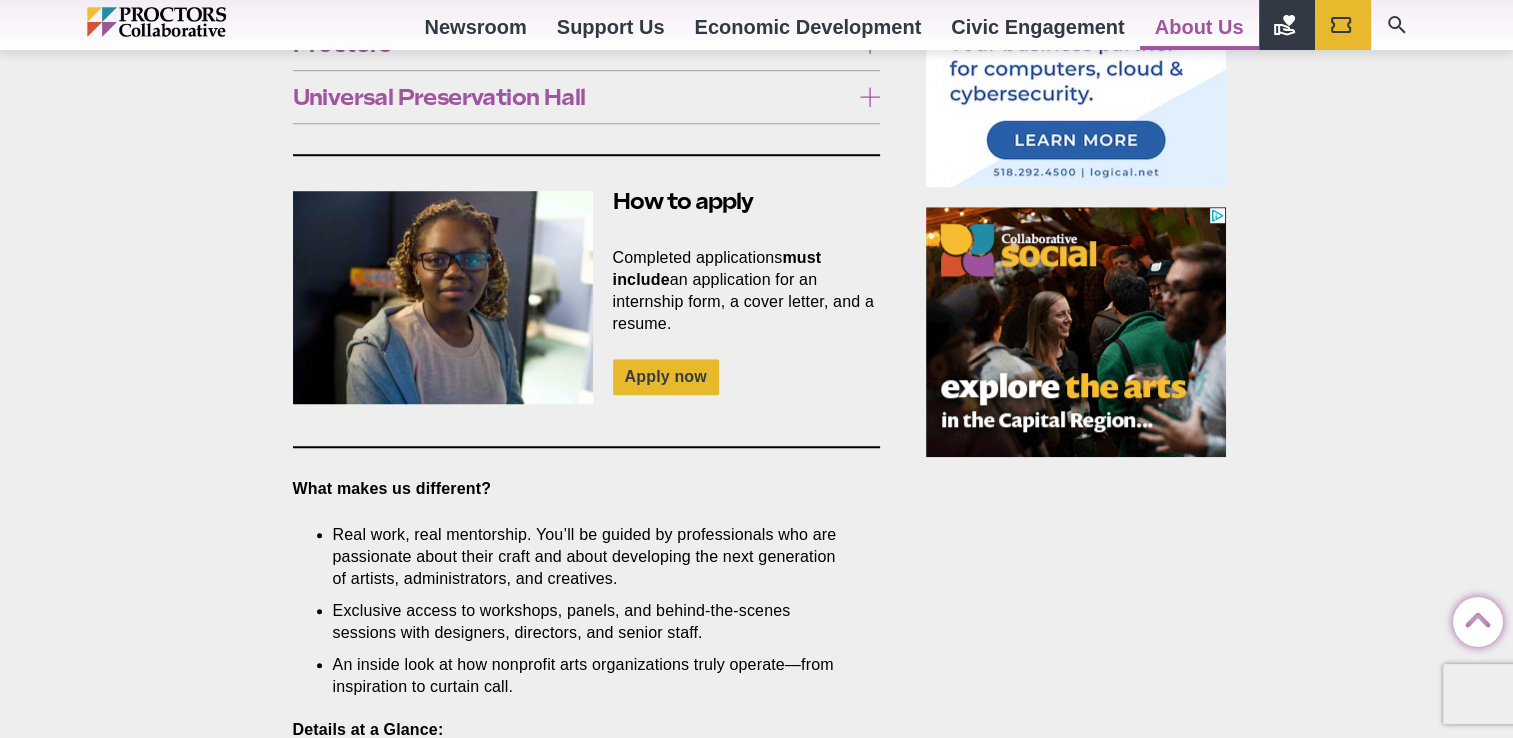 scroll, scrollTop: 1500, scrollLeft: 0, axis: vertical 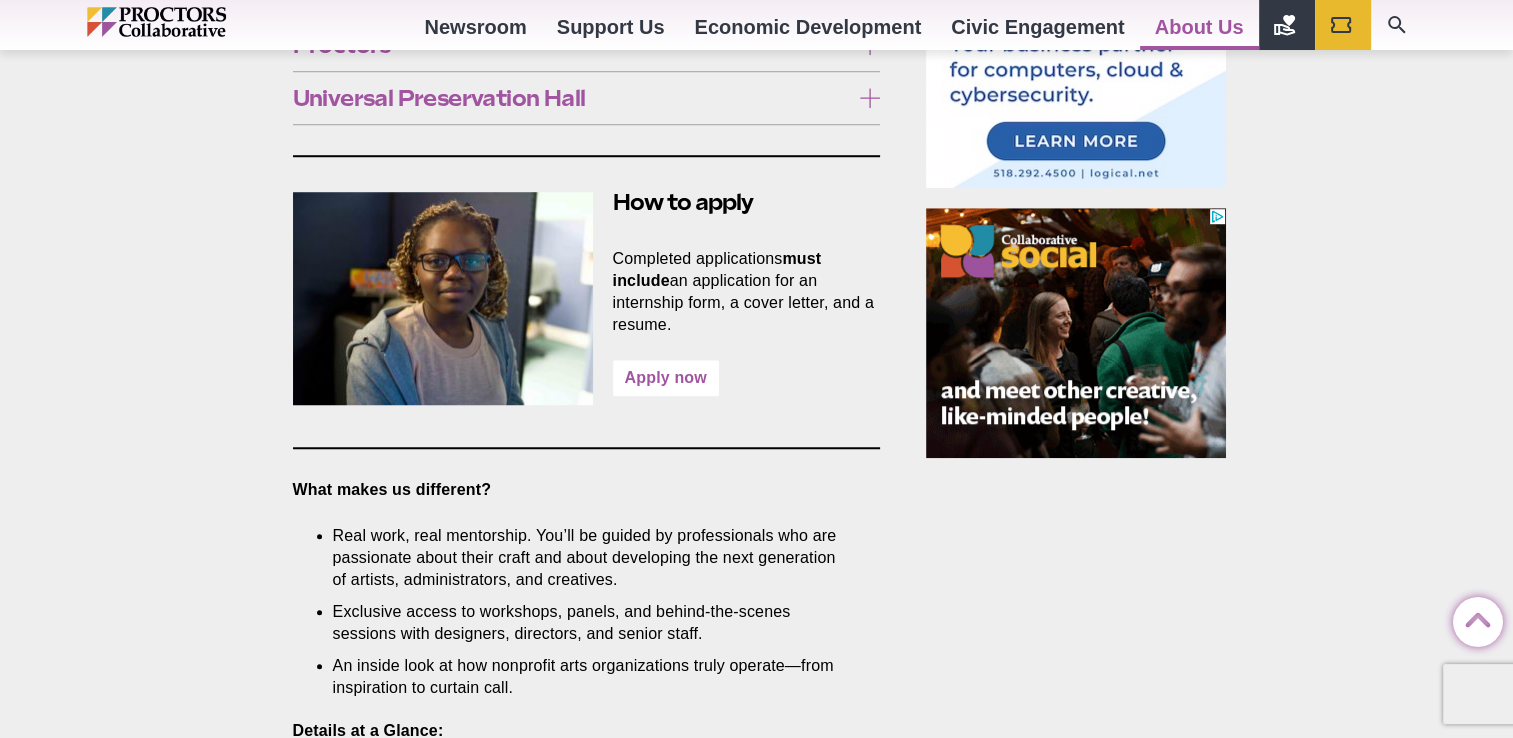 click on "Apply now" at bounding box center [666, 377] 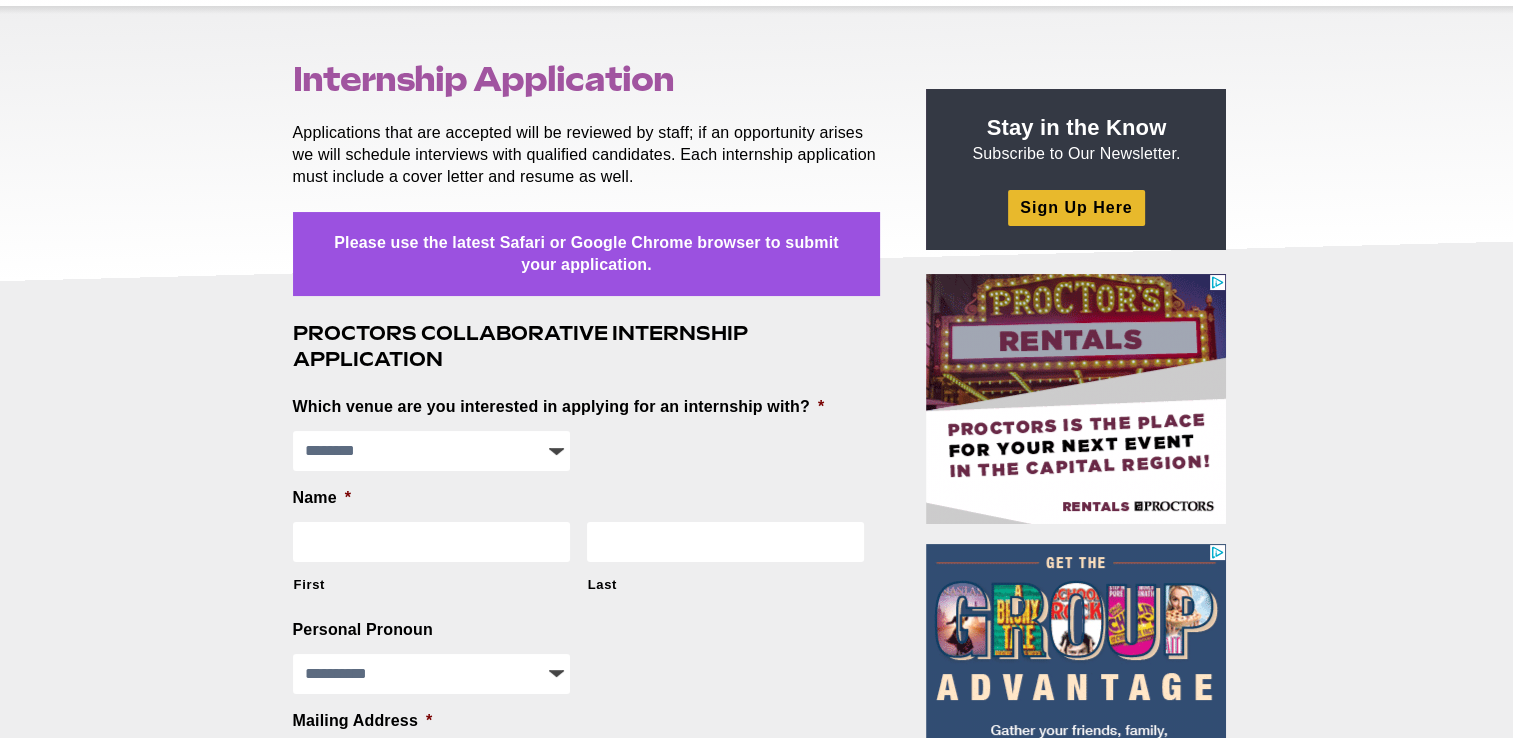 scroll, scrollTop: 200, scrollLeft: 0, axis: vertical 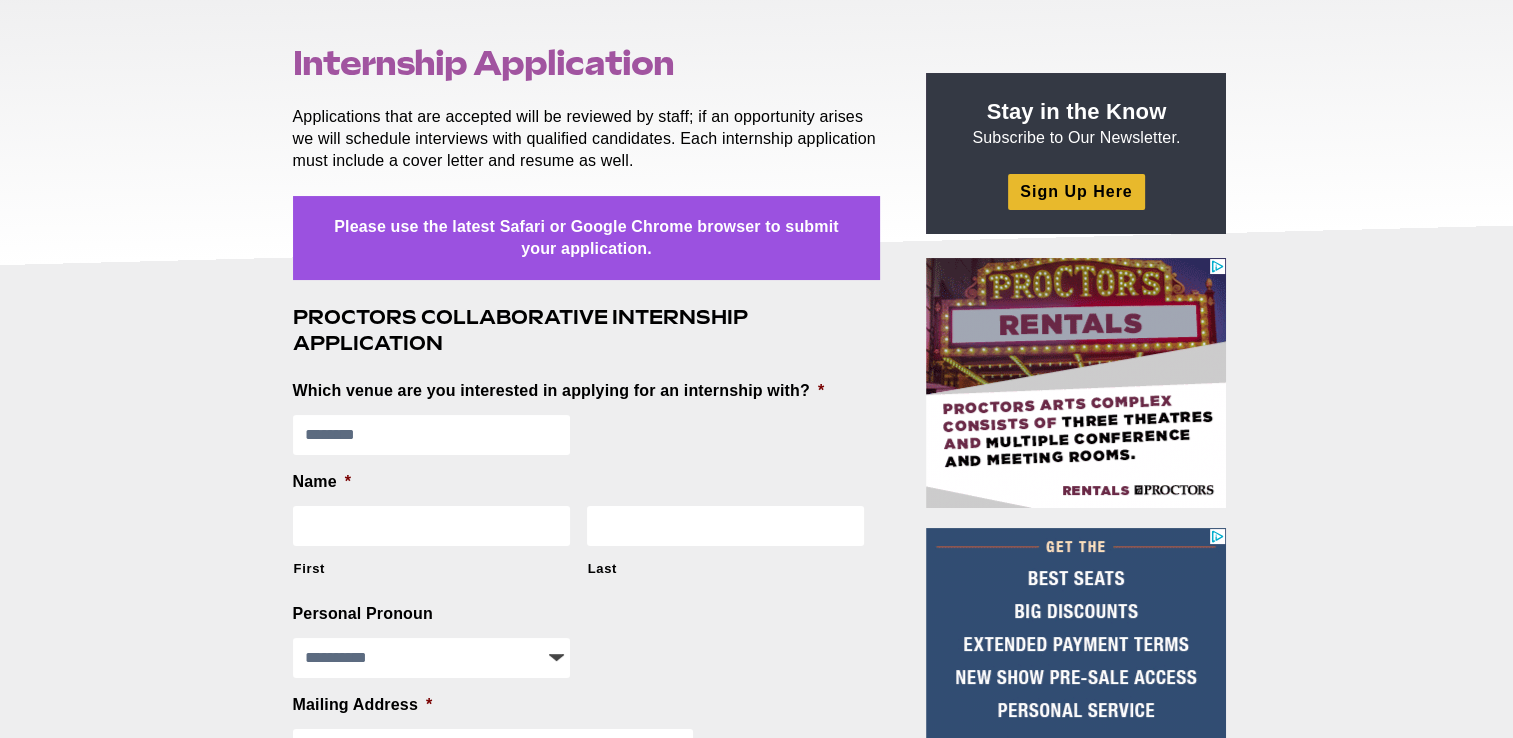 click on "**********" at bounding box center (432, 435) 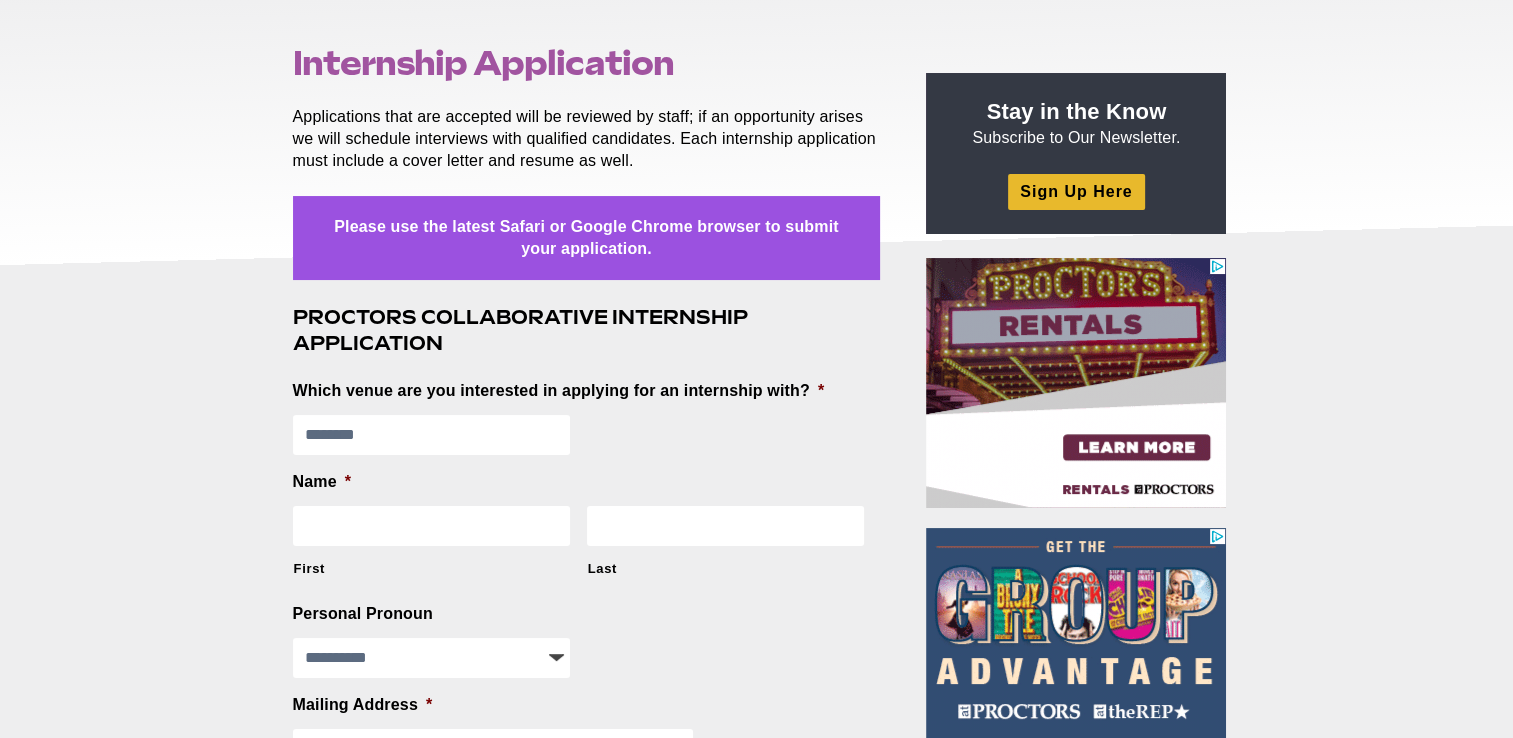 click on "**********" at bounding box center (432, 435) 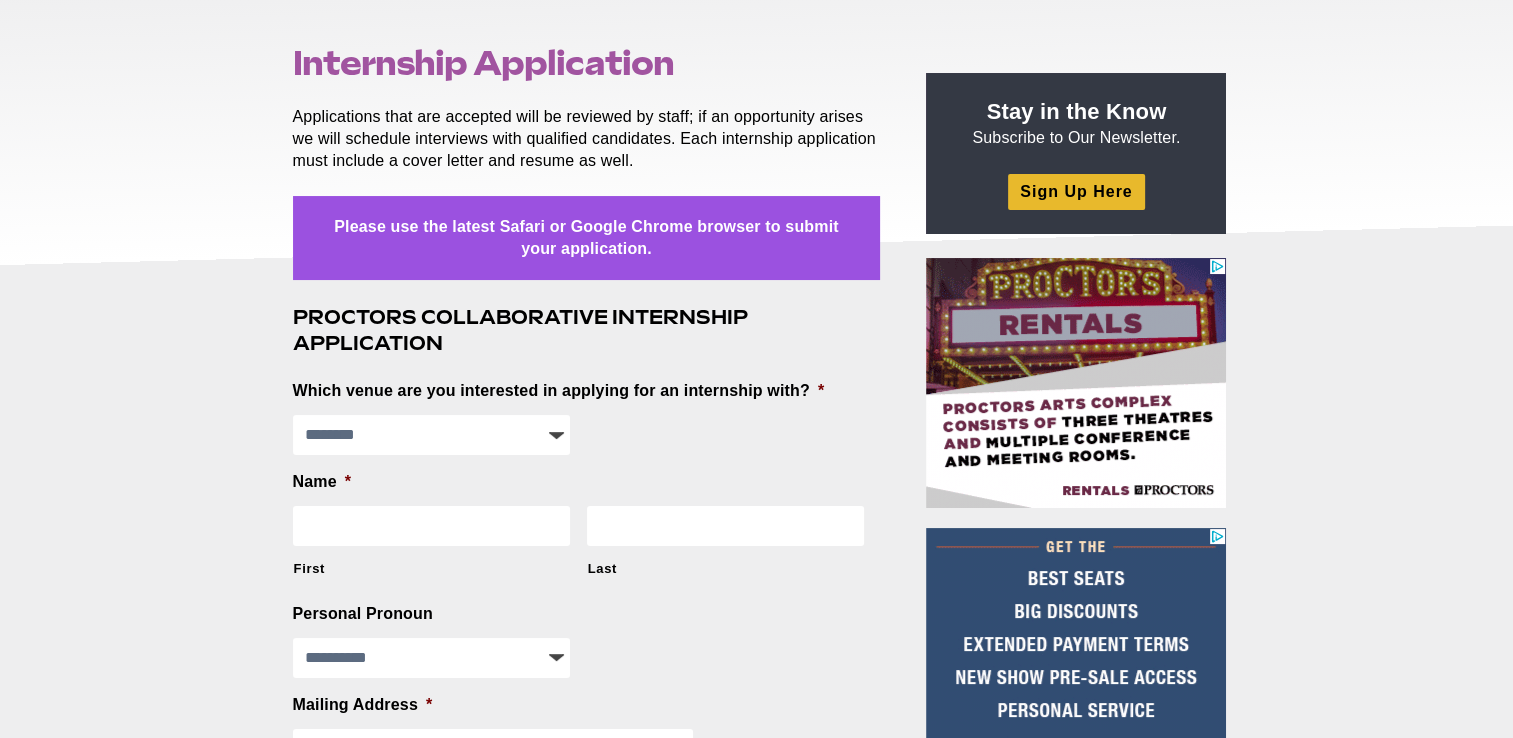 click on "First" at bounding box center (431, 526) 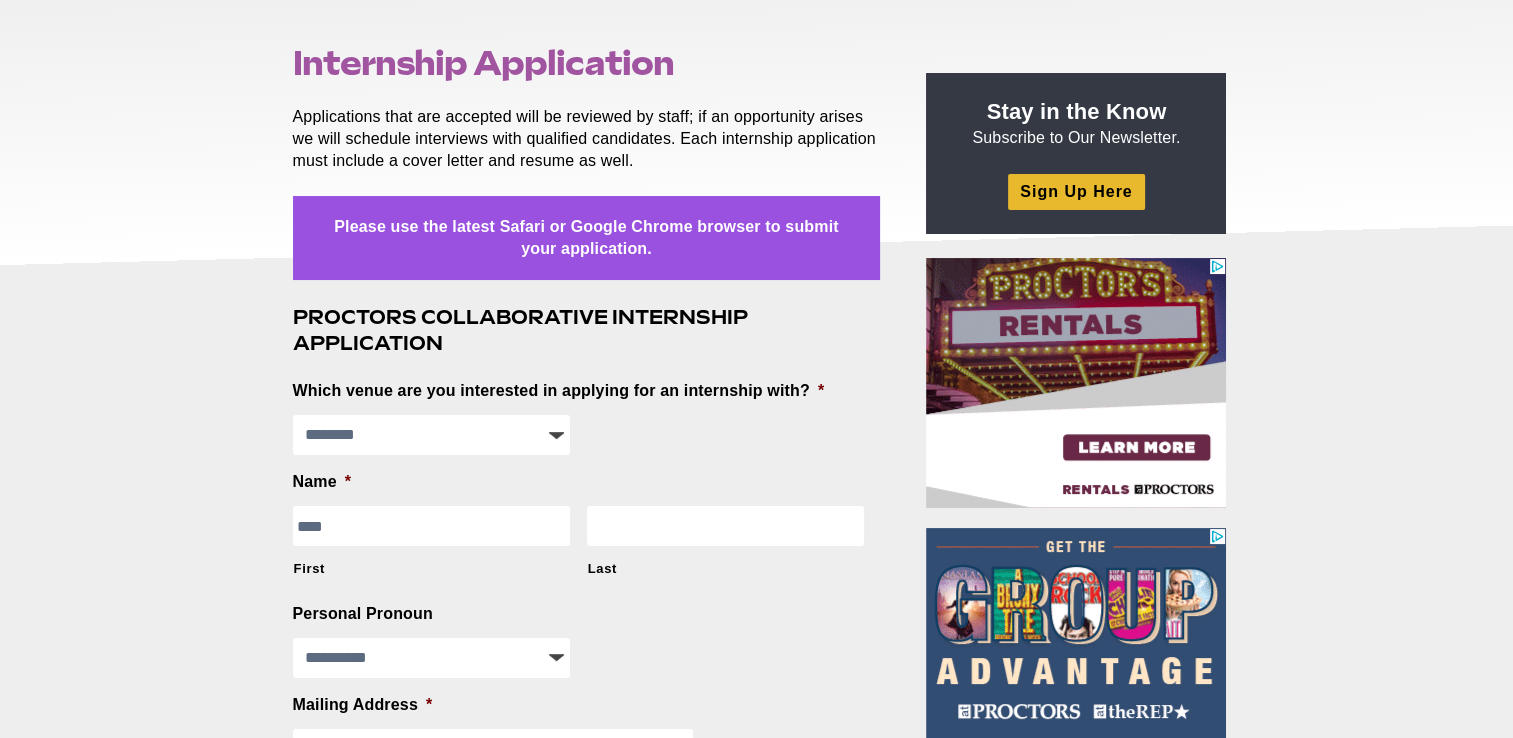 type on "****" 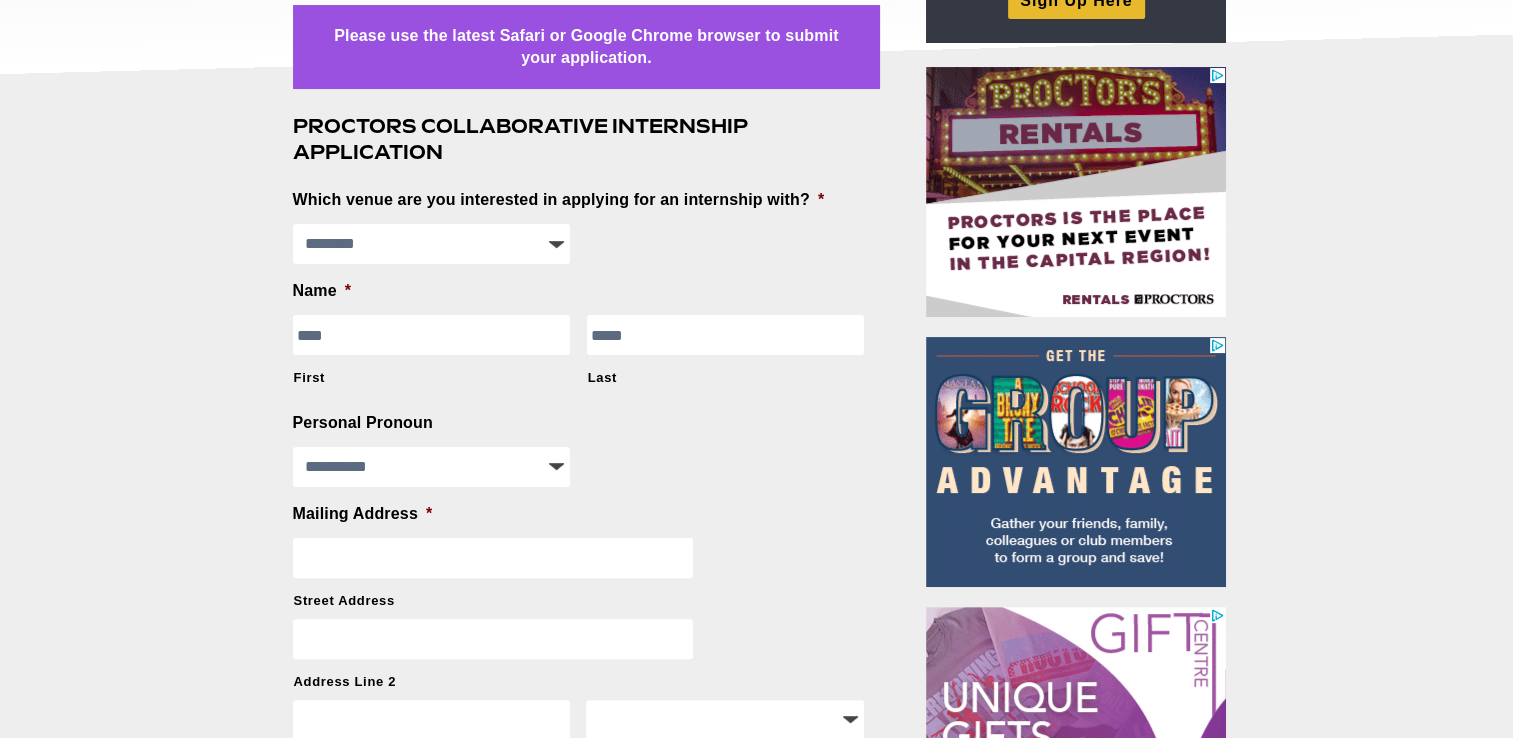scroll, scrollTop: 400, scrollLeft: 0, axis: vertical 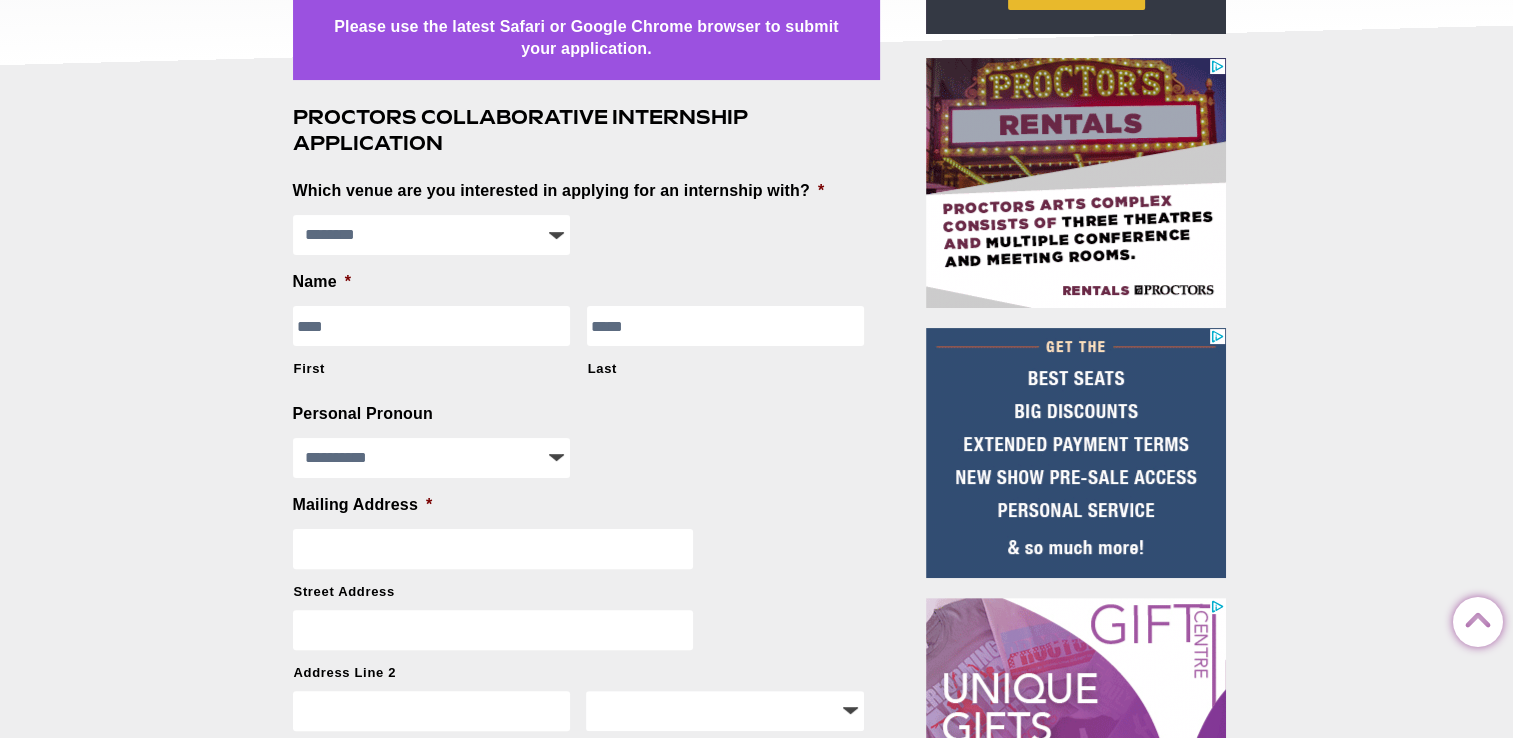 type on "*****" 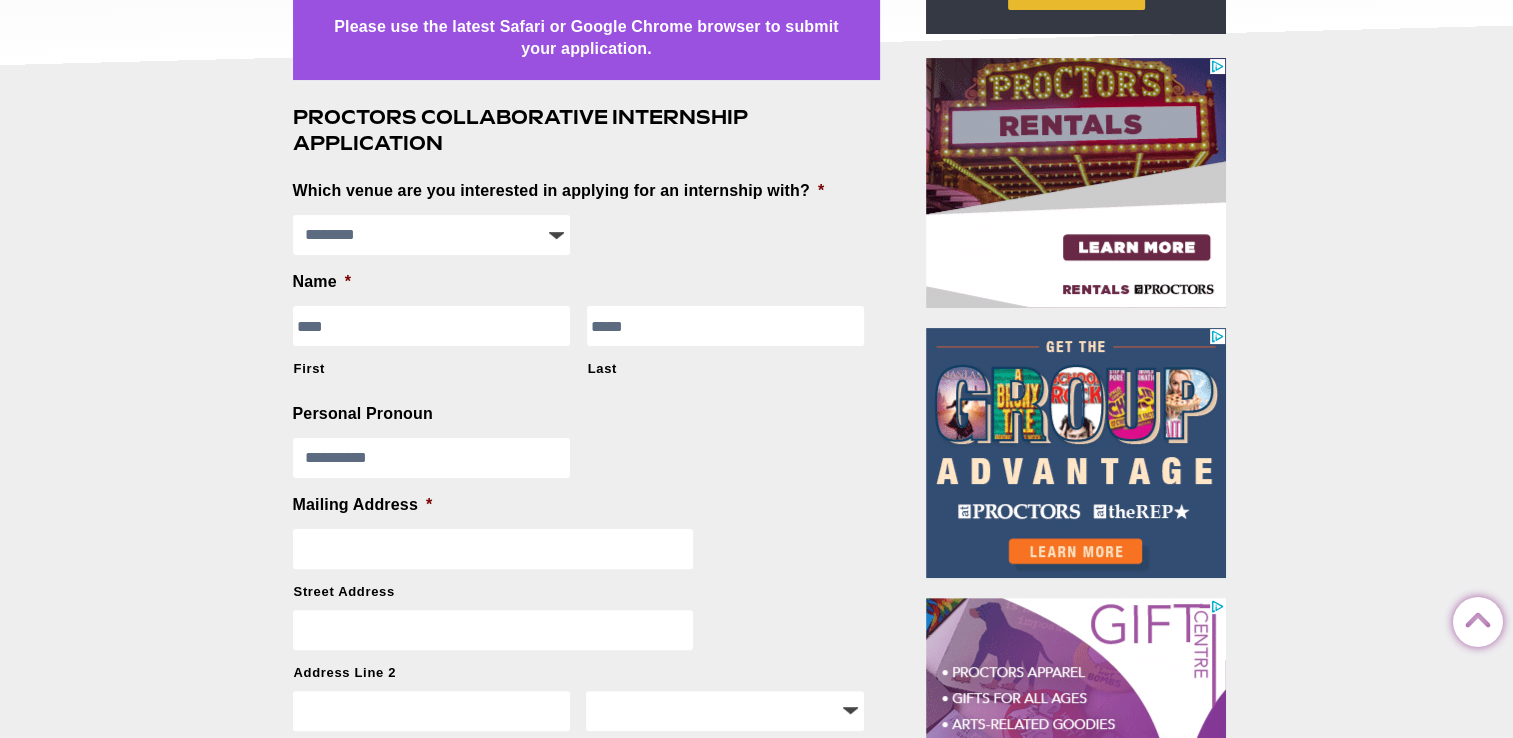 click on "**********" at bounding box center [432, 458] 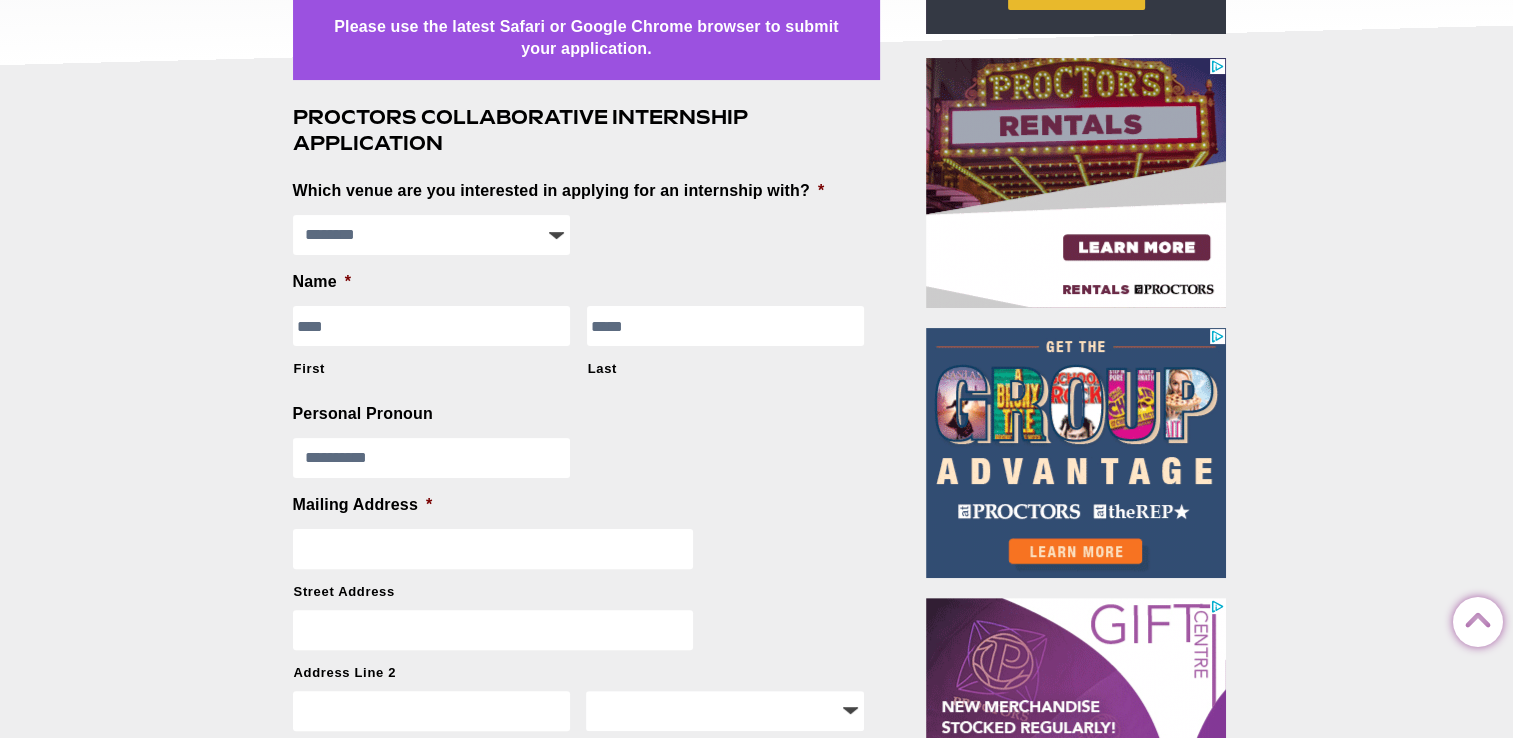 select on "**********" 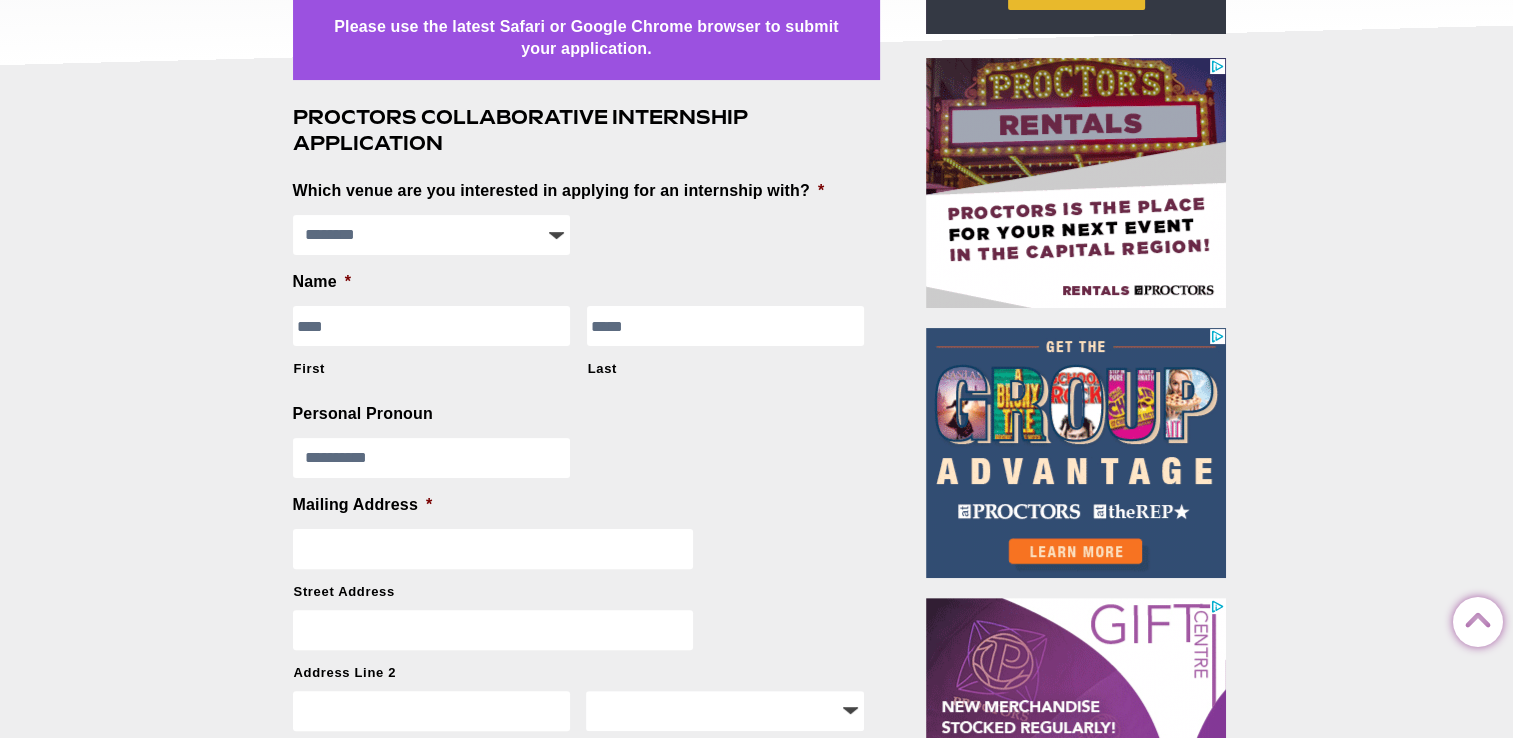 click on "**********" at bounding box center (432, 458) 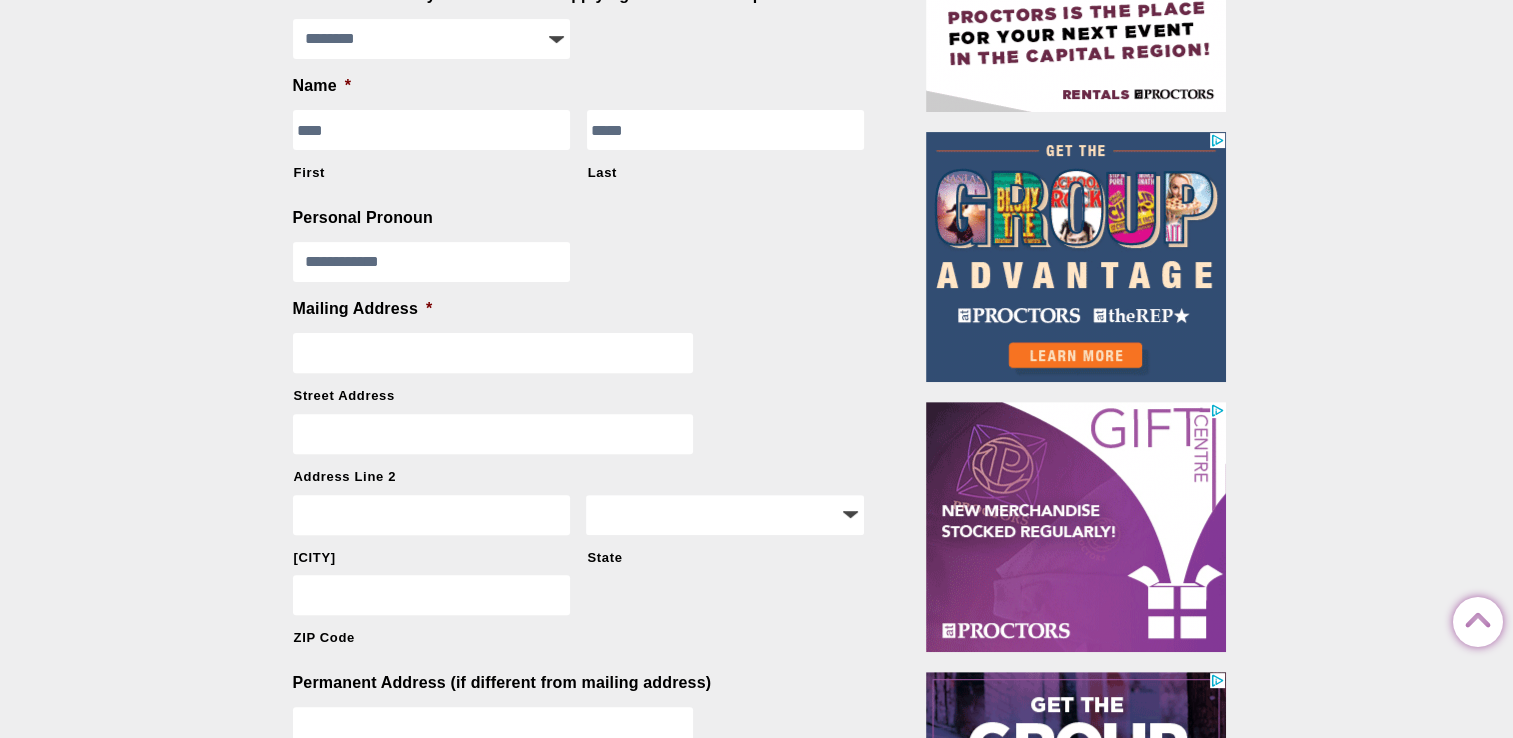 scroll, scrollTop: 600, scrollLeft: 0, axis: vertical 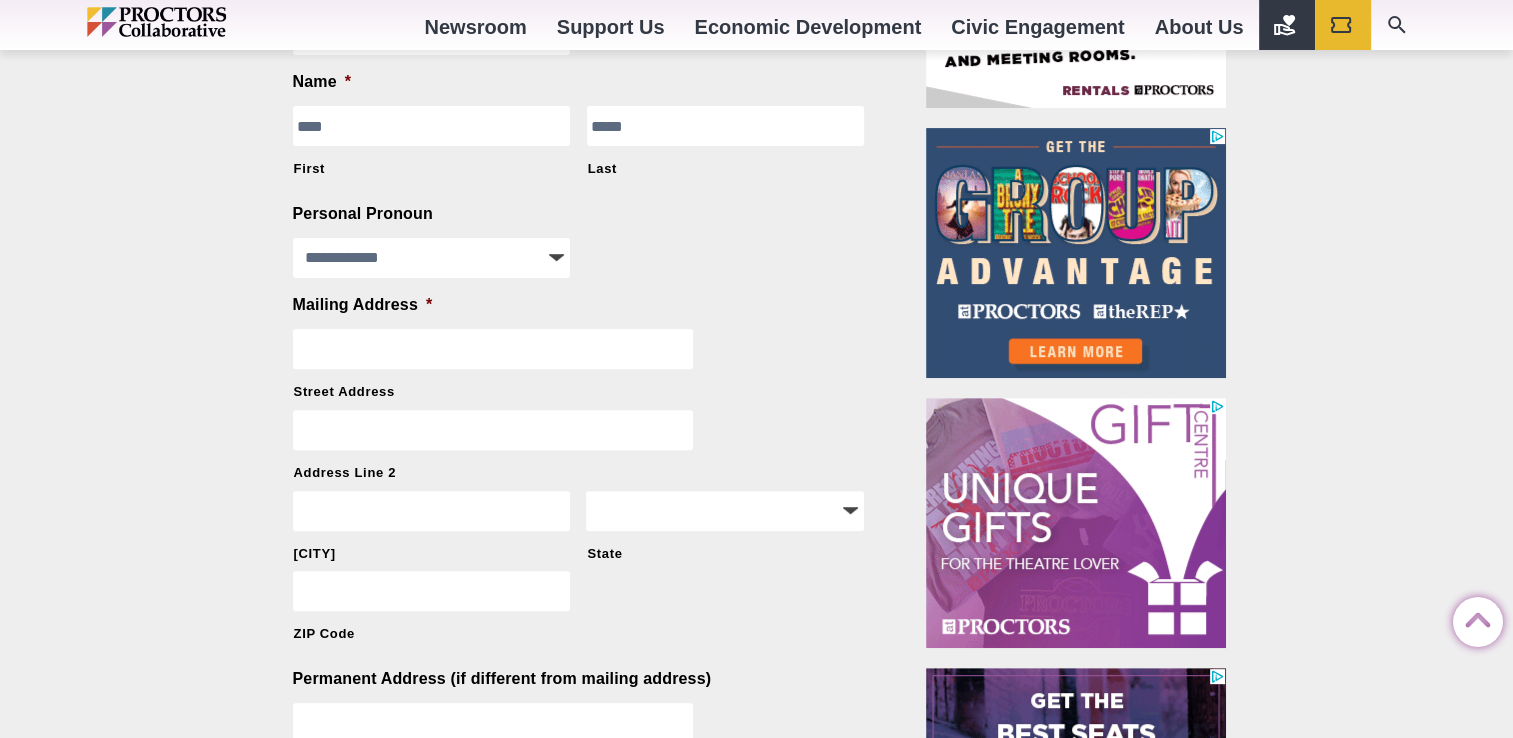 click on "Street Address" at bounding box center [493, 349] 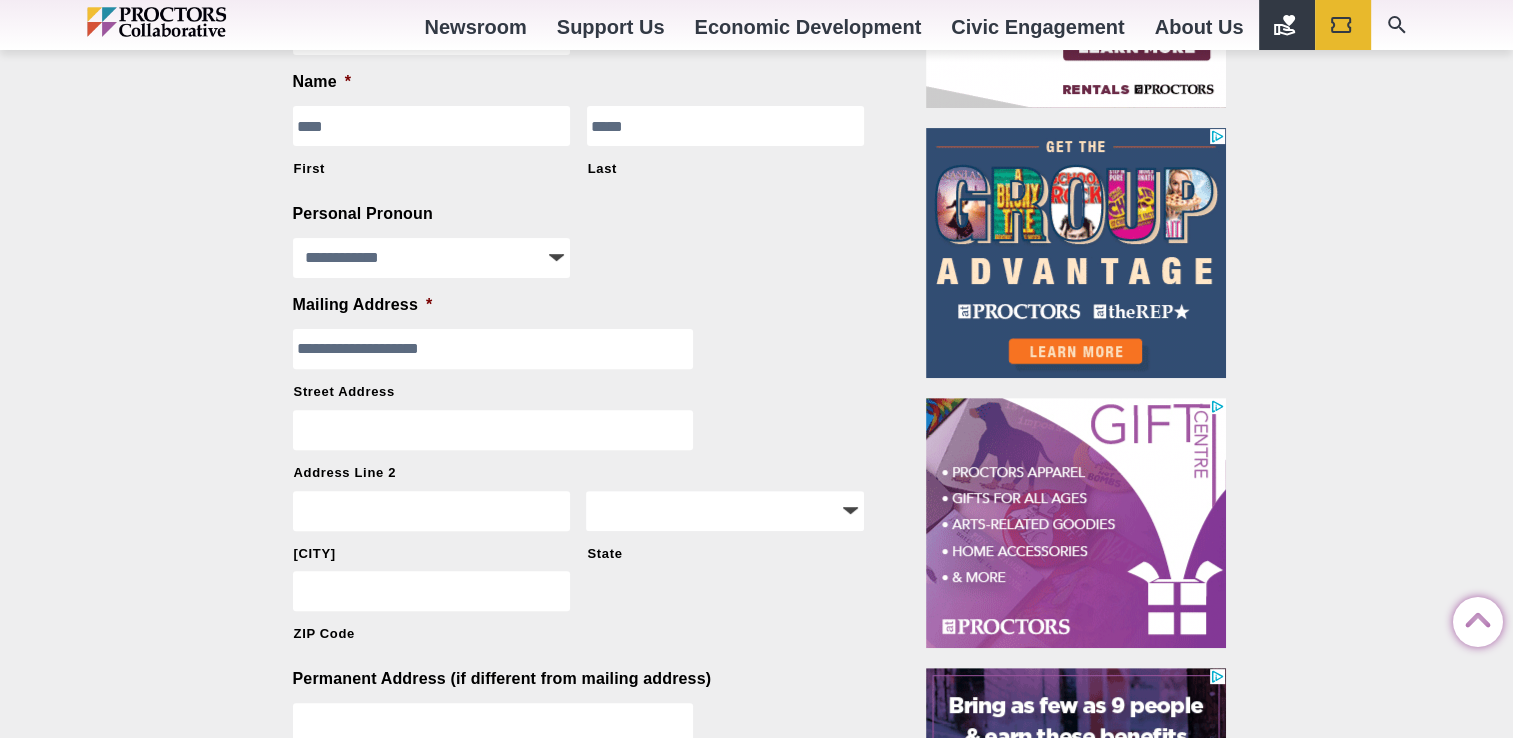 drag, startPoint x: 468, startPoint y: 348, endPoint x: 279, endPoint y: 340, distance: 189.16924 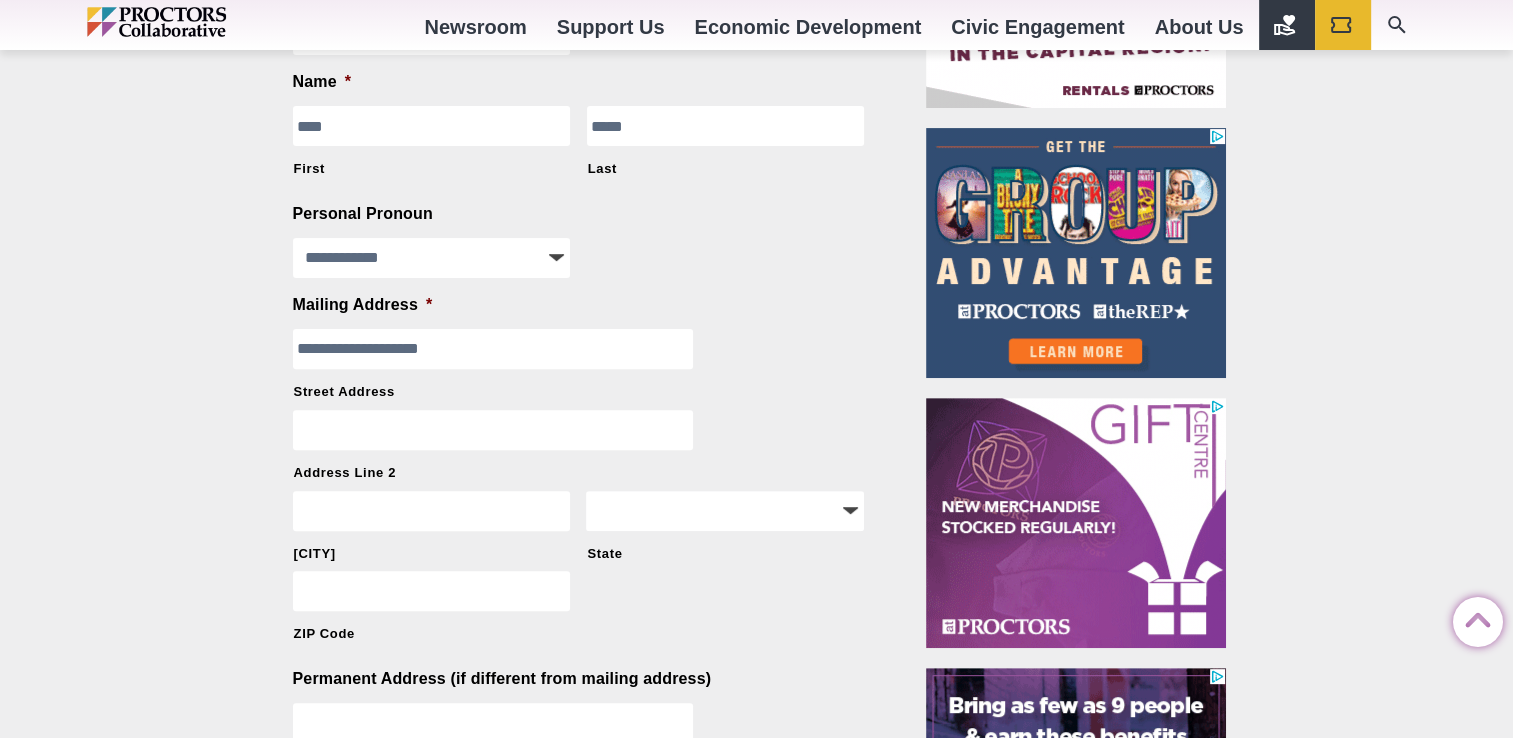 click on "**********" at bounding box center (591, 1509) 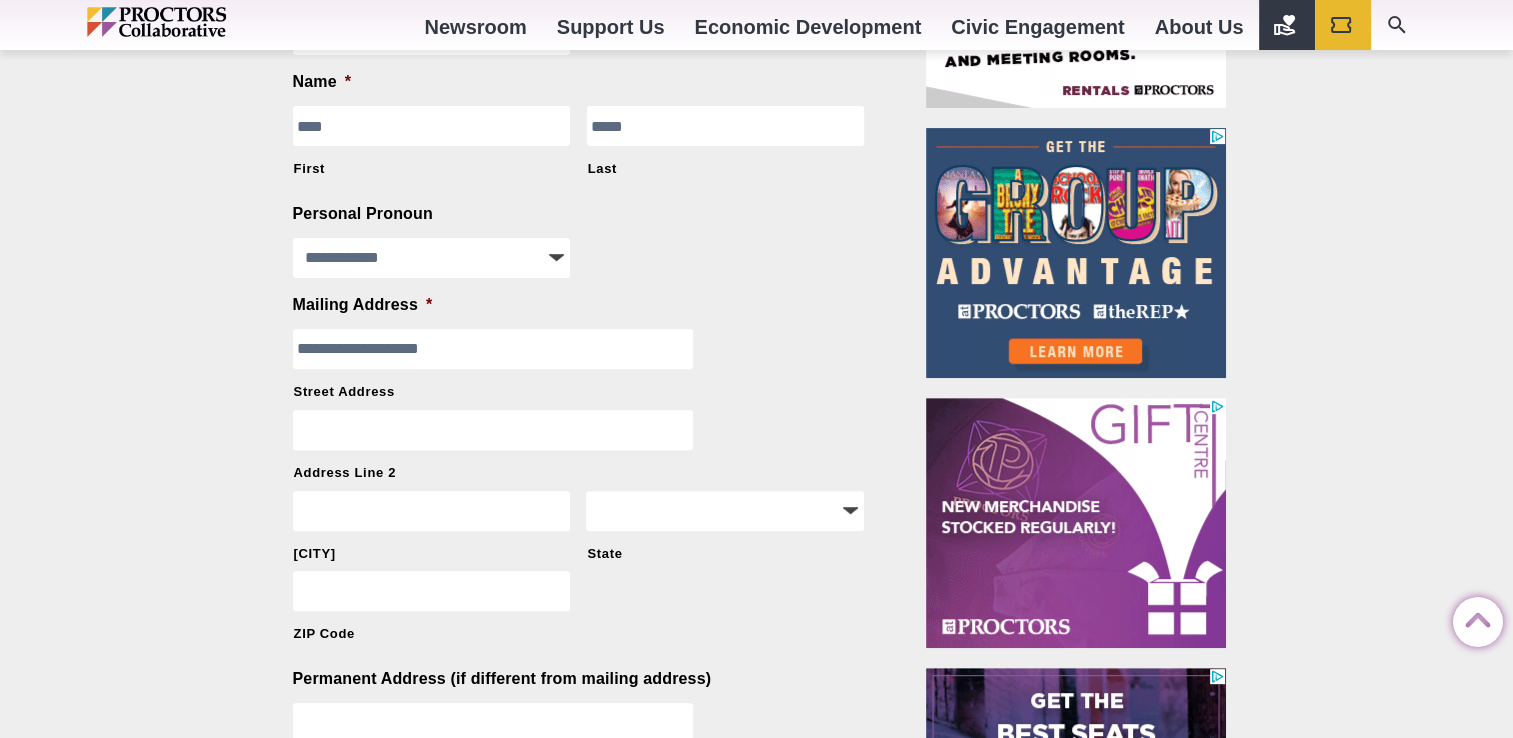 type on "**********" 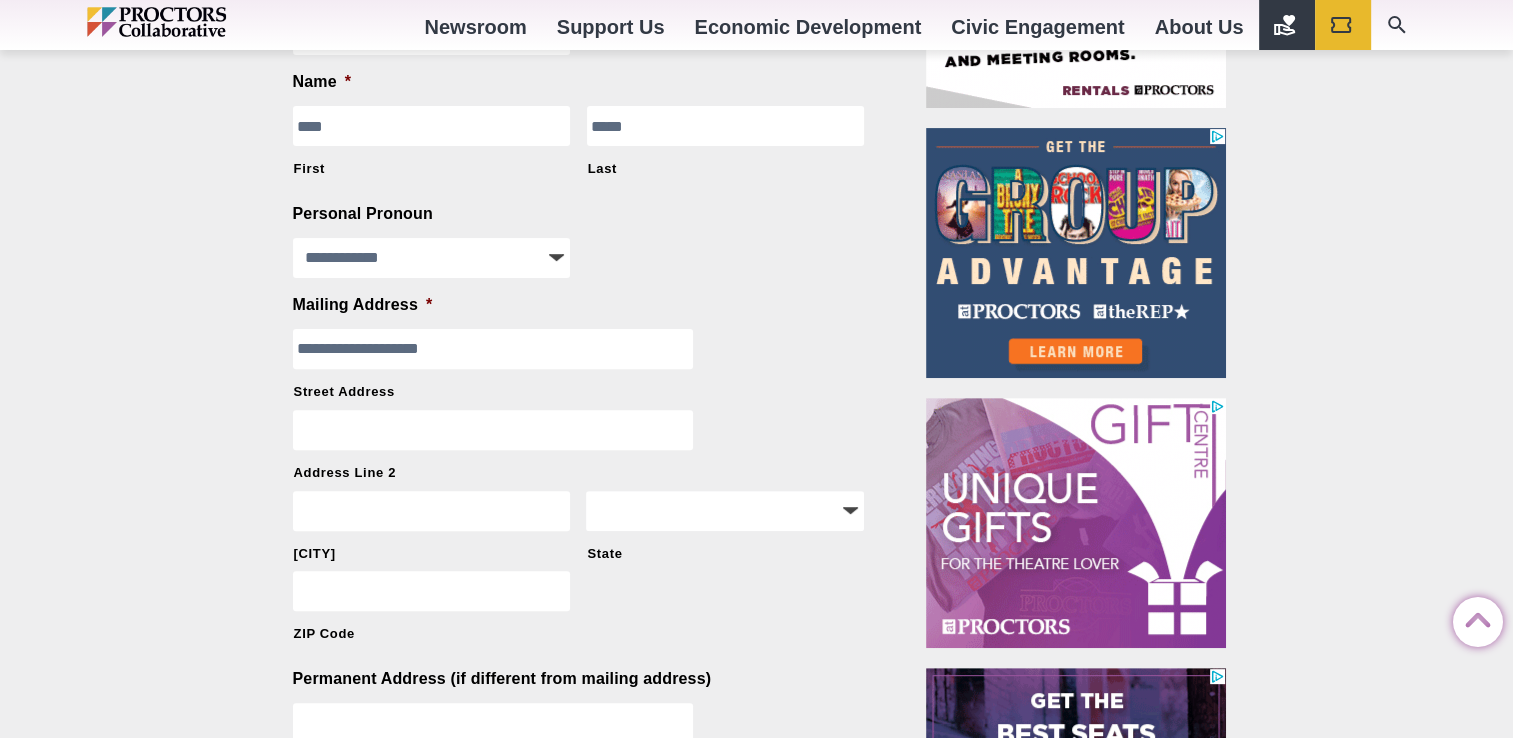 drag, startPoint x: 330, startPoint y: 341, endPoint x: 763, endPoint y: 323, distance: 433.37396 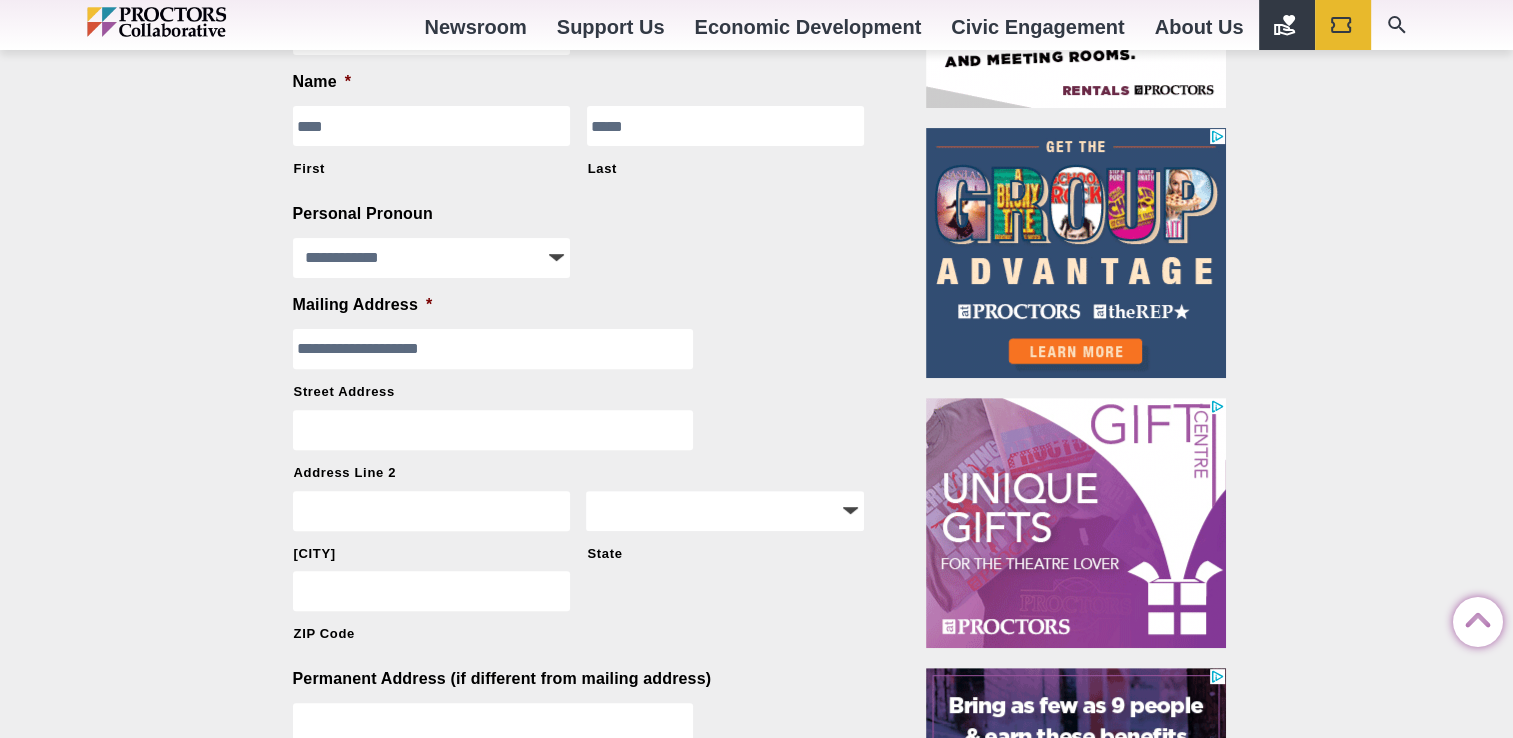 click on "**********" at bounding box center (587, 473) 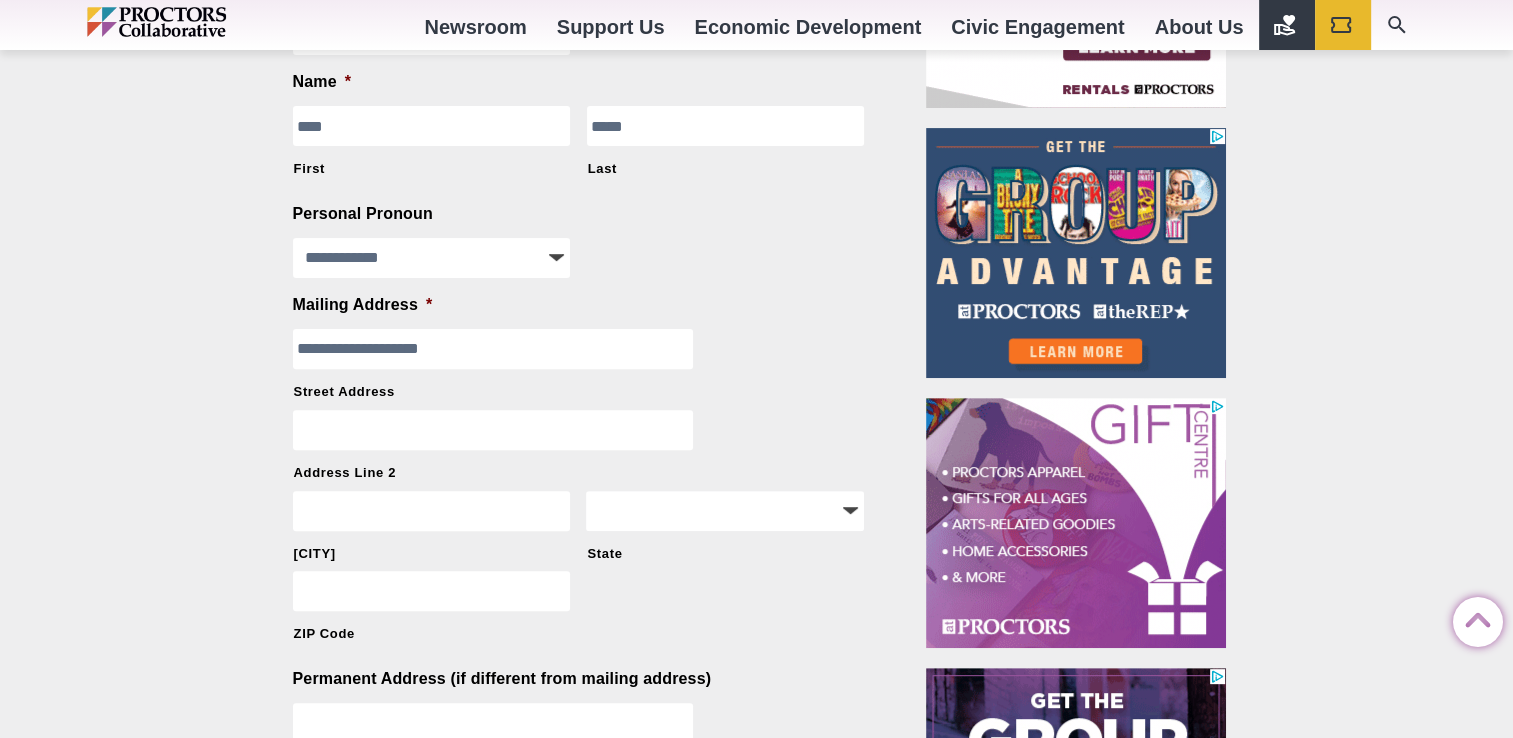 drag, startPoint x: 508, startPoint y: 342, endPoint x: 347, endPoint y: 329, distance: 161.52399 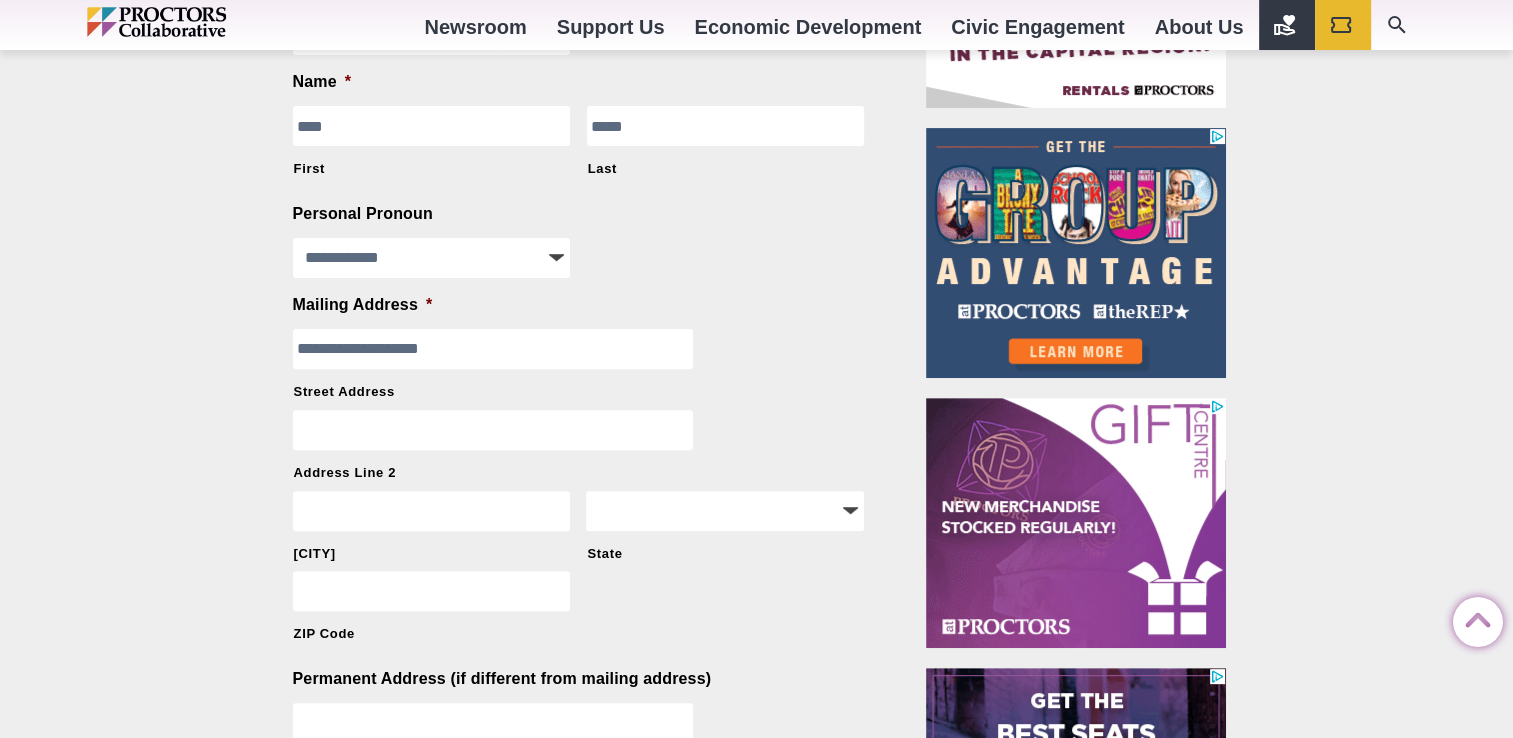 click on "**********" at bounding box center [591, 1509] 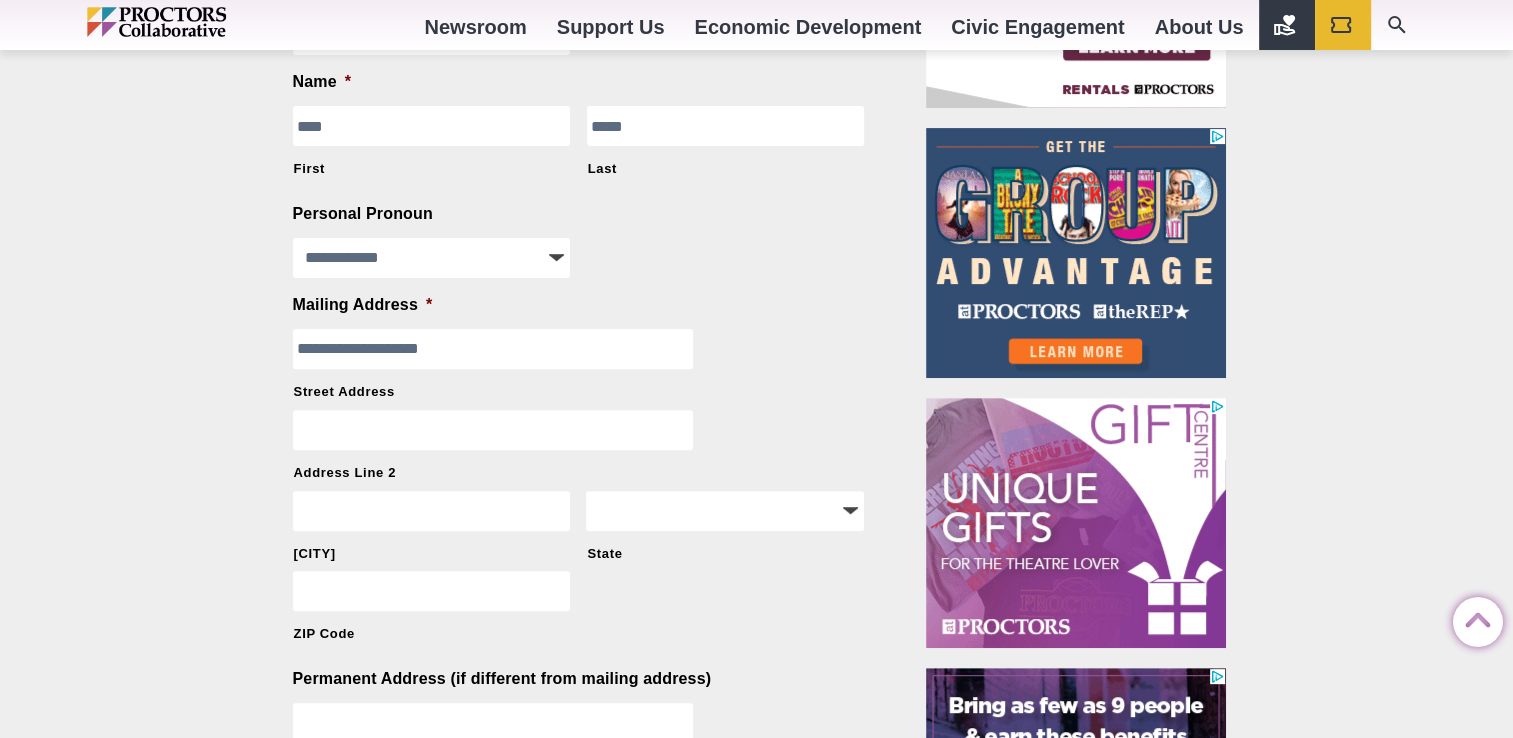 click on "Address Line 2" at bounding box center (493, 430) 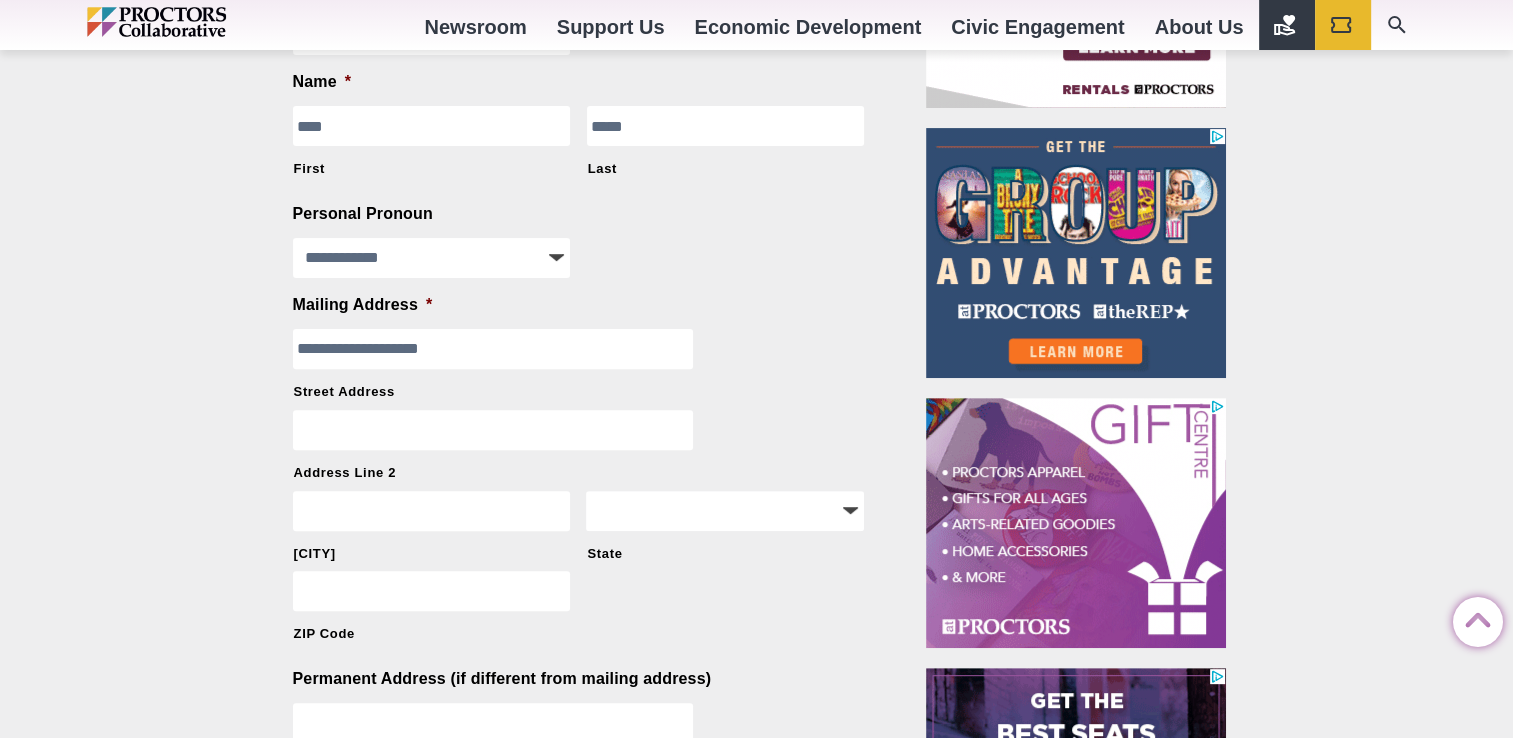 paste on "**********" 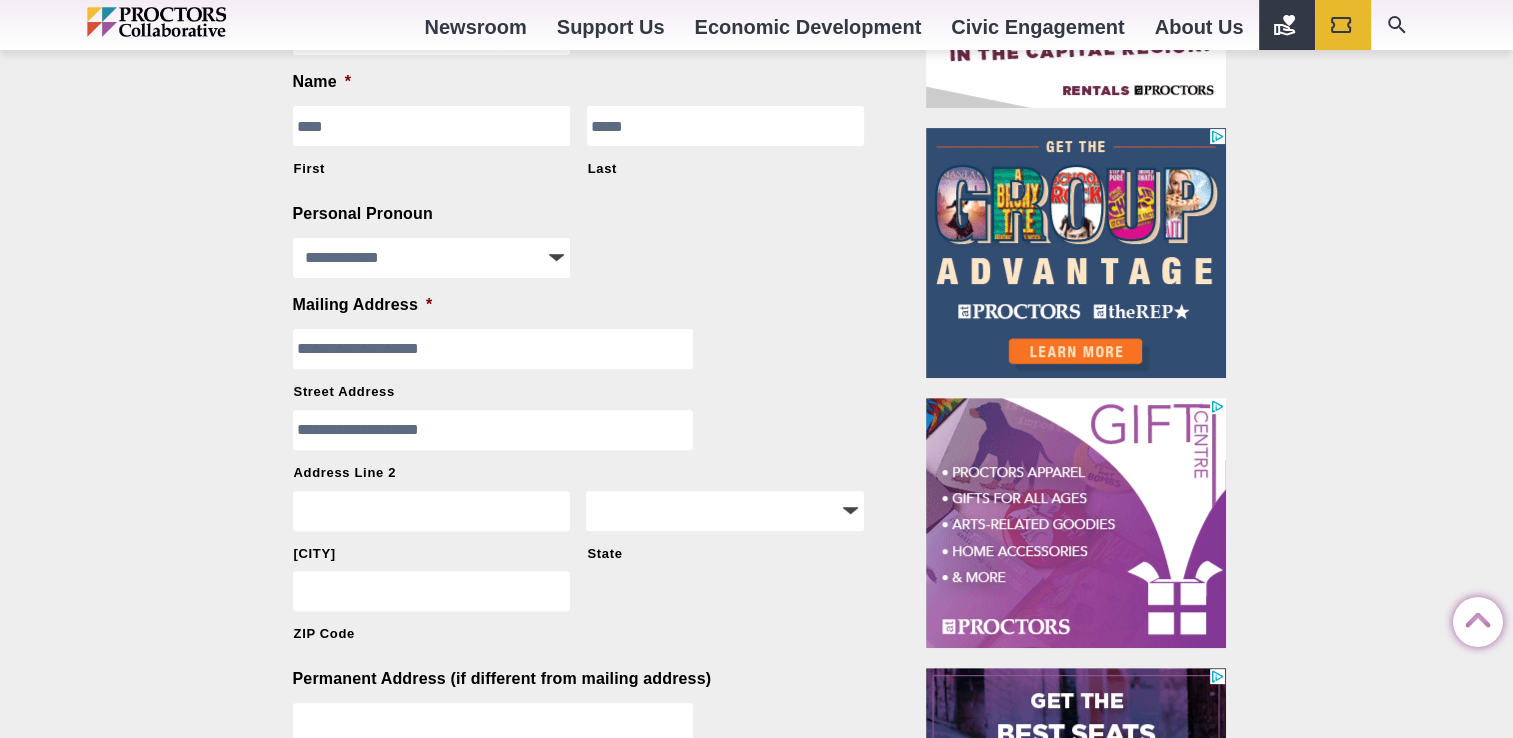 type on "**********" 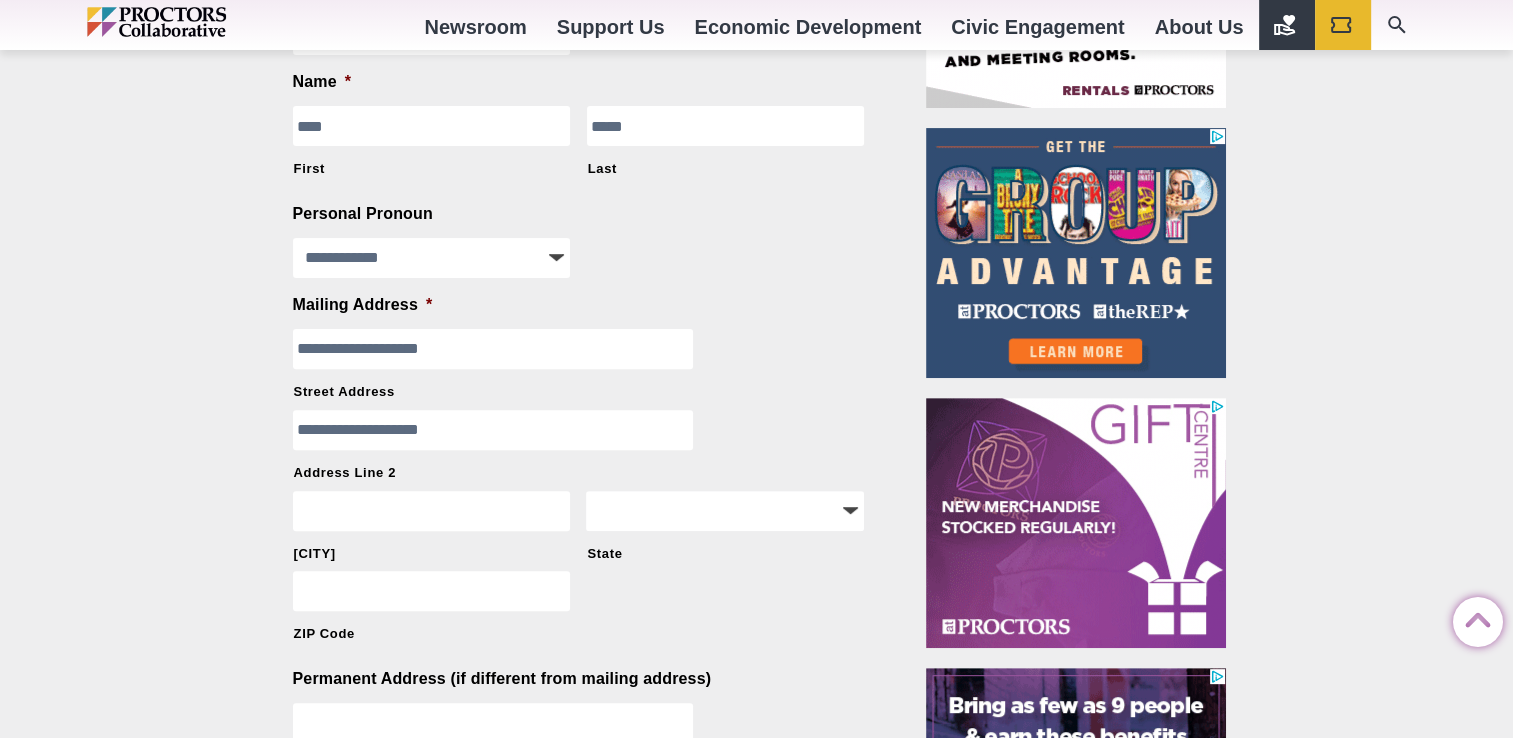 click on "**********" at bounding box center [729, 531] 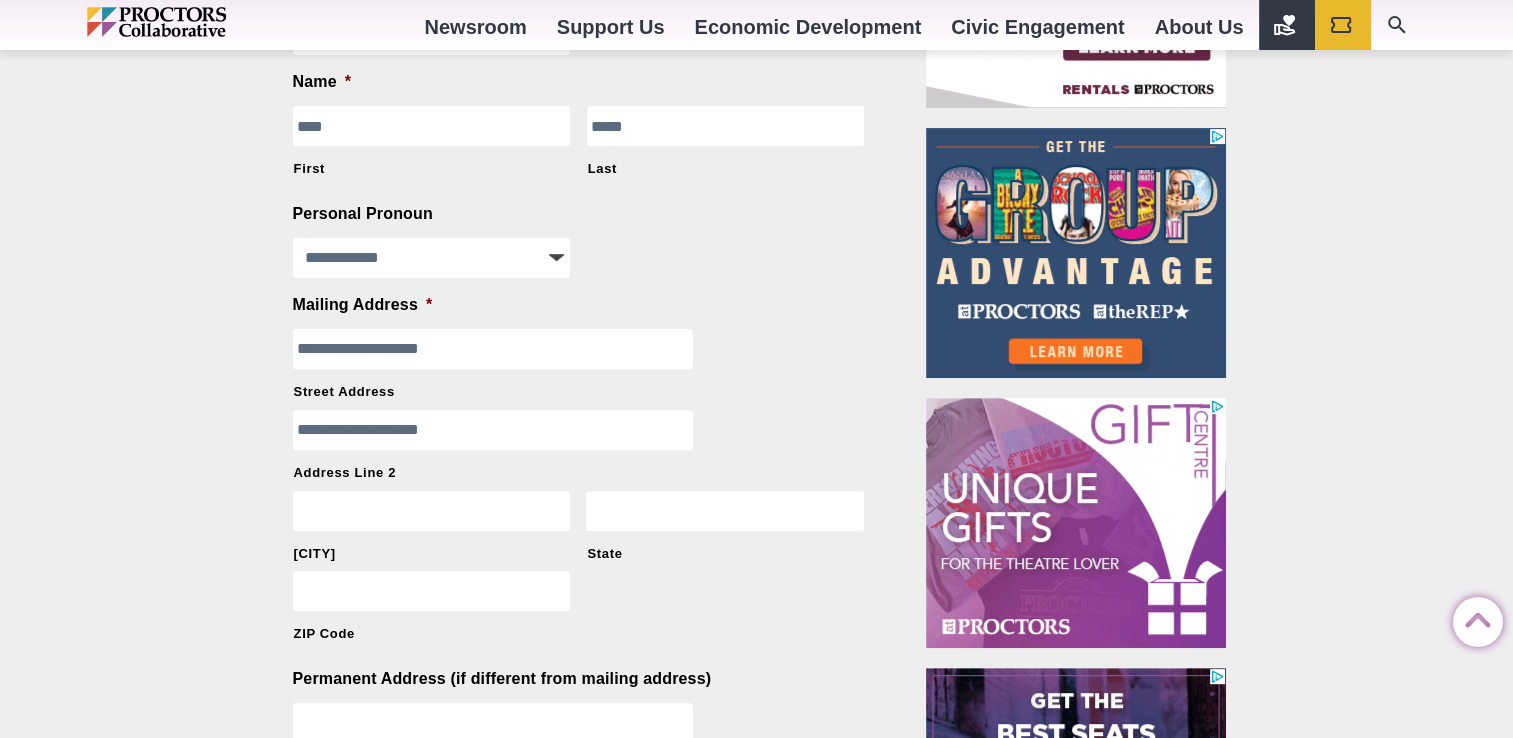 click on "**********" at bounding box center (725, 511) 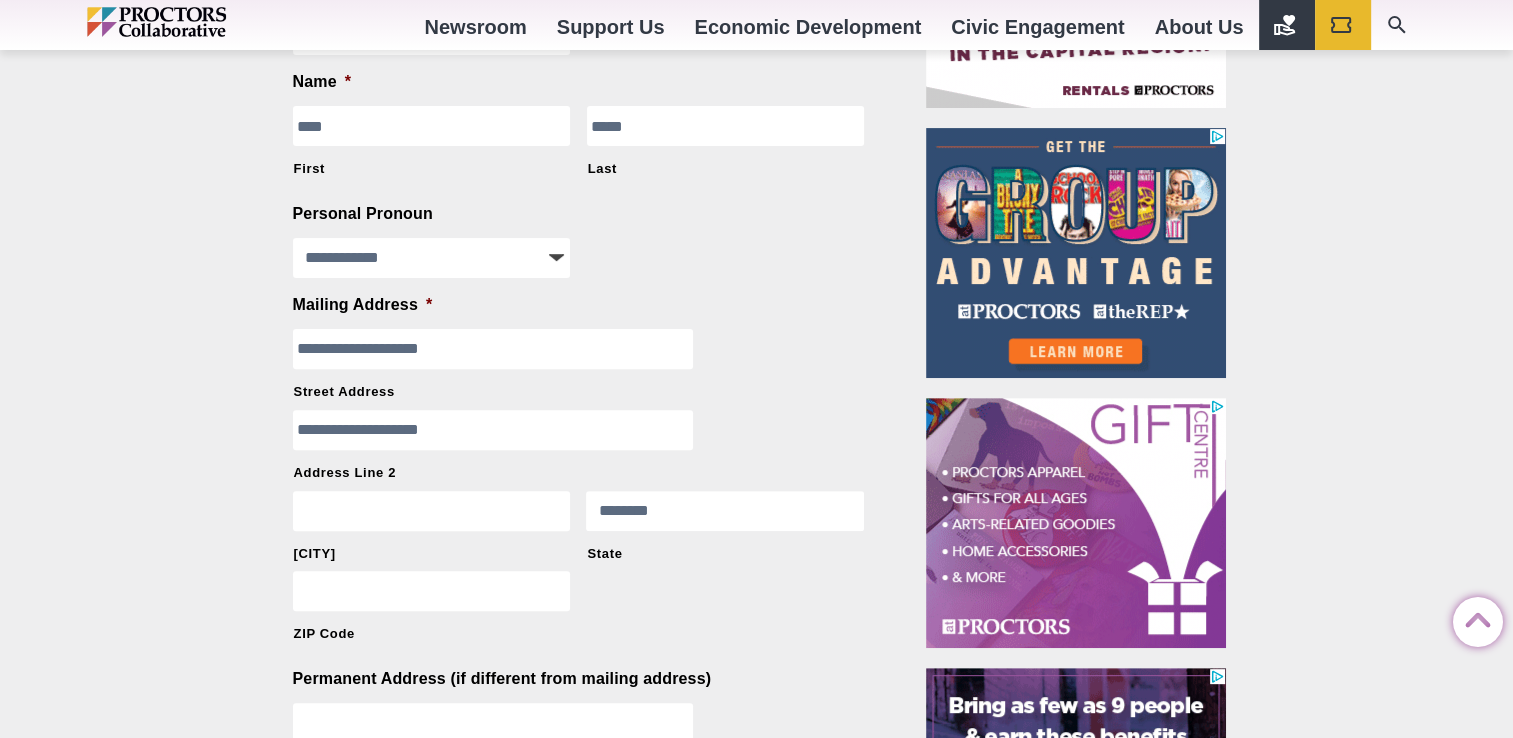 click on "**********" at bounding box center [725, 511] 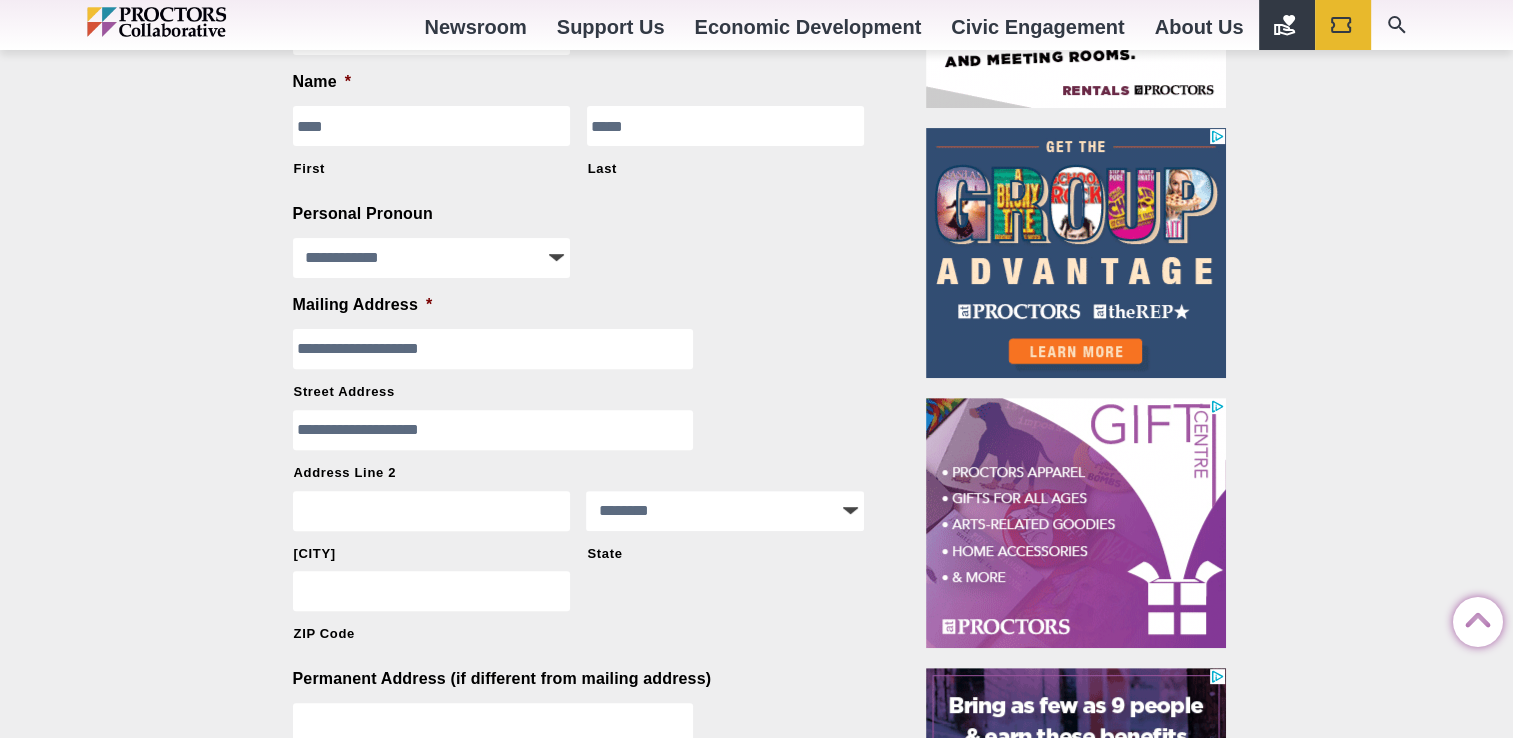 click on "ZIP Code" at bounding box center (432, 591) 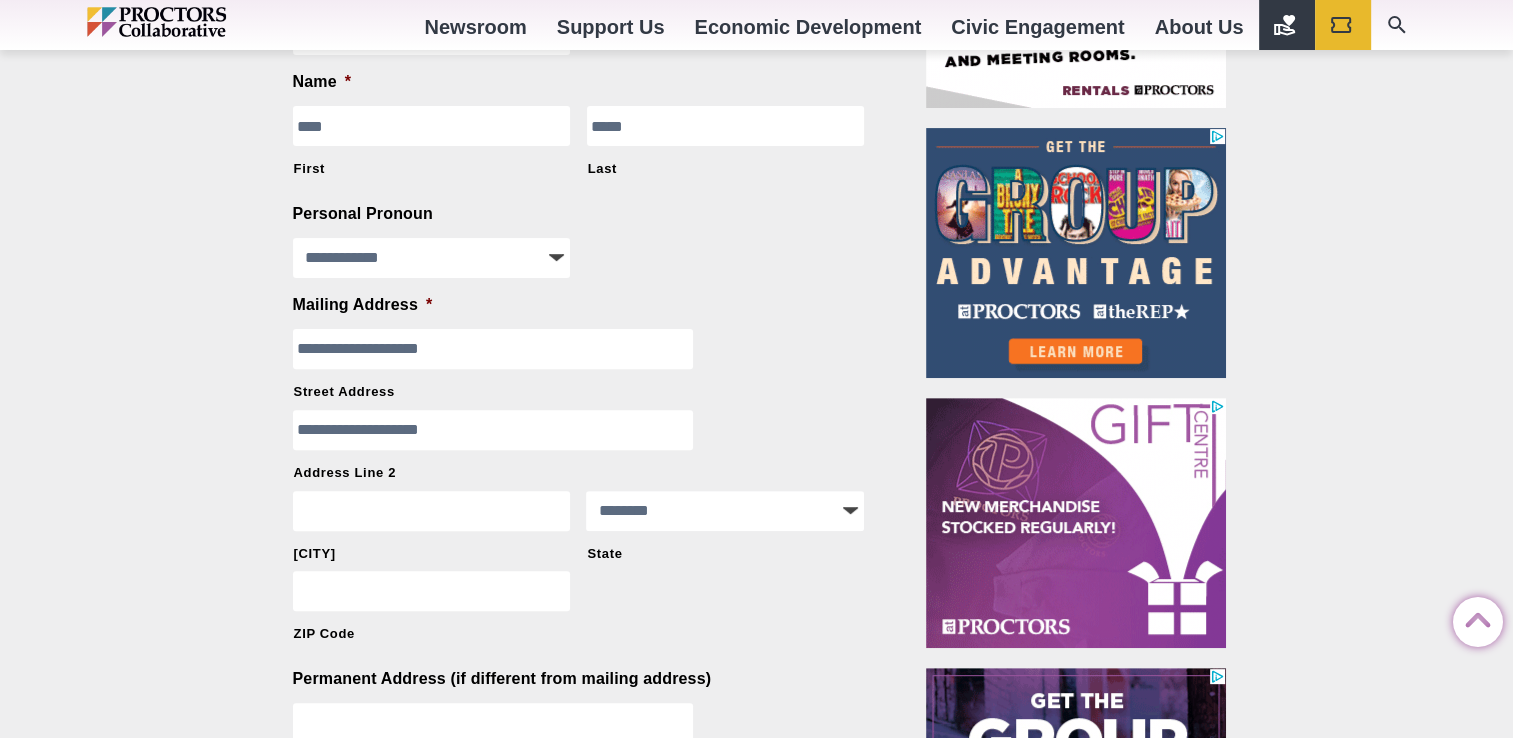 type on "*****" 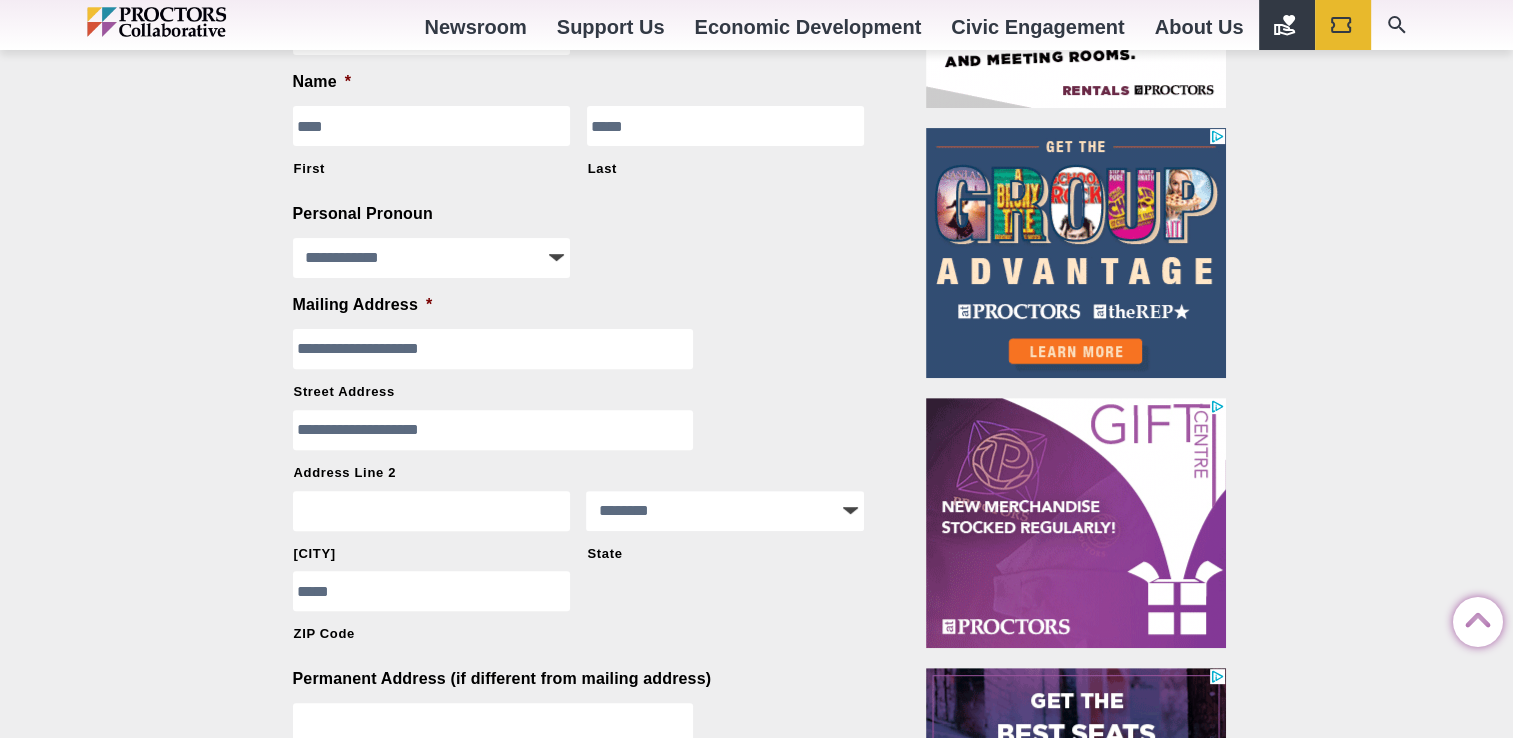 type on "****" 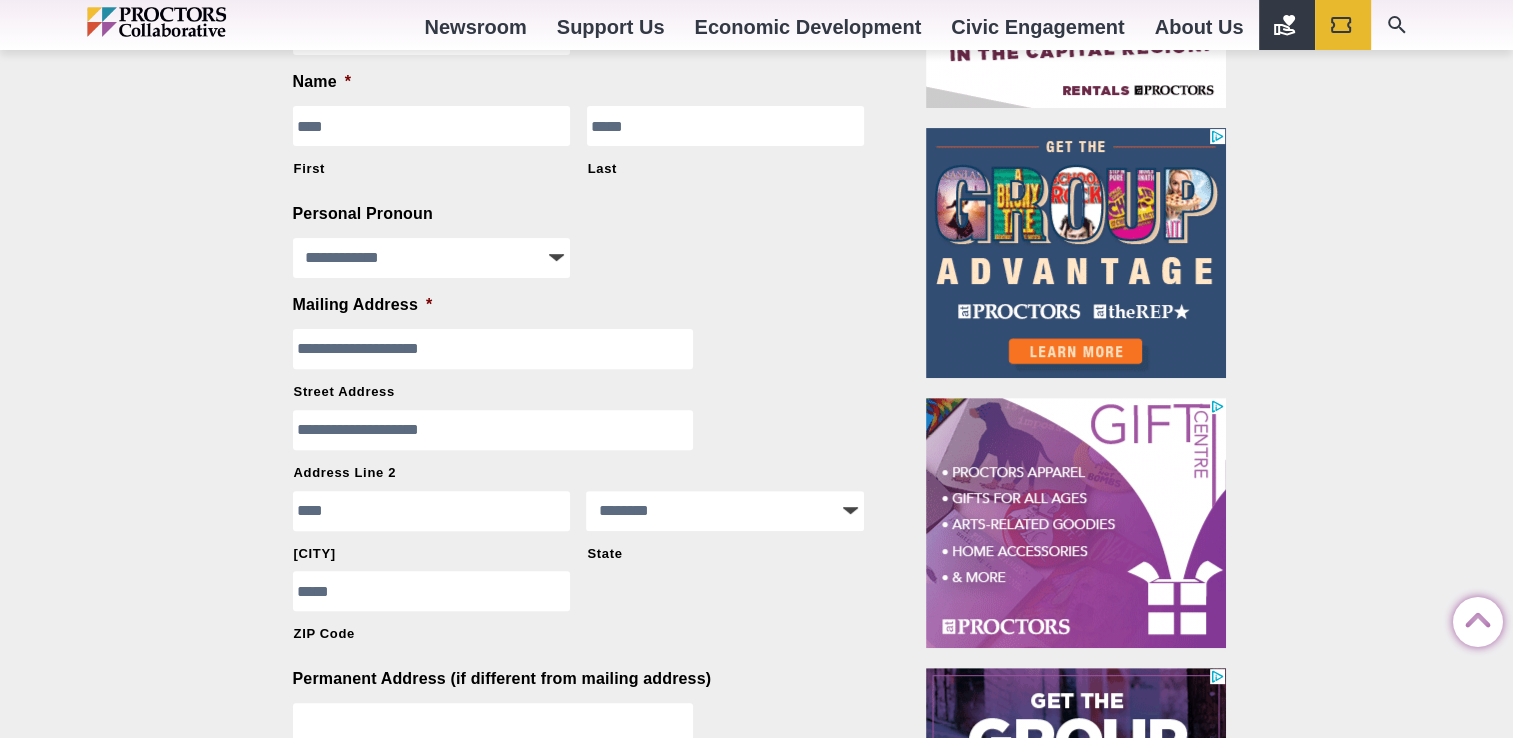 type on "*****" 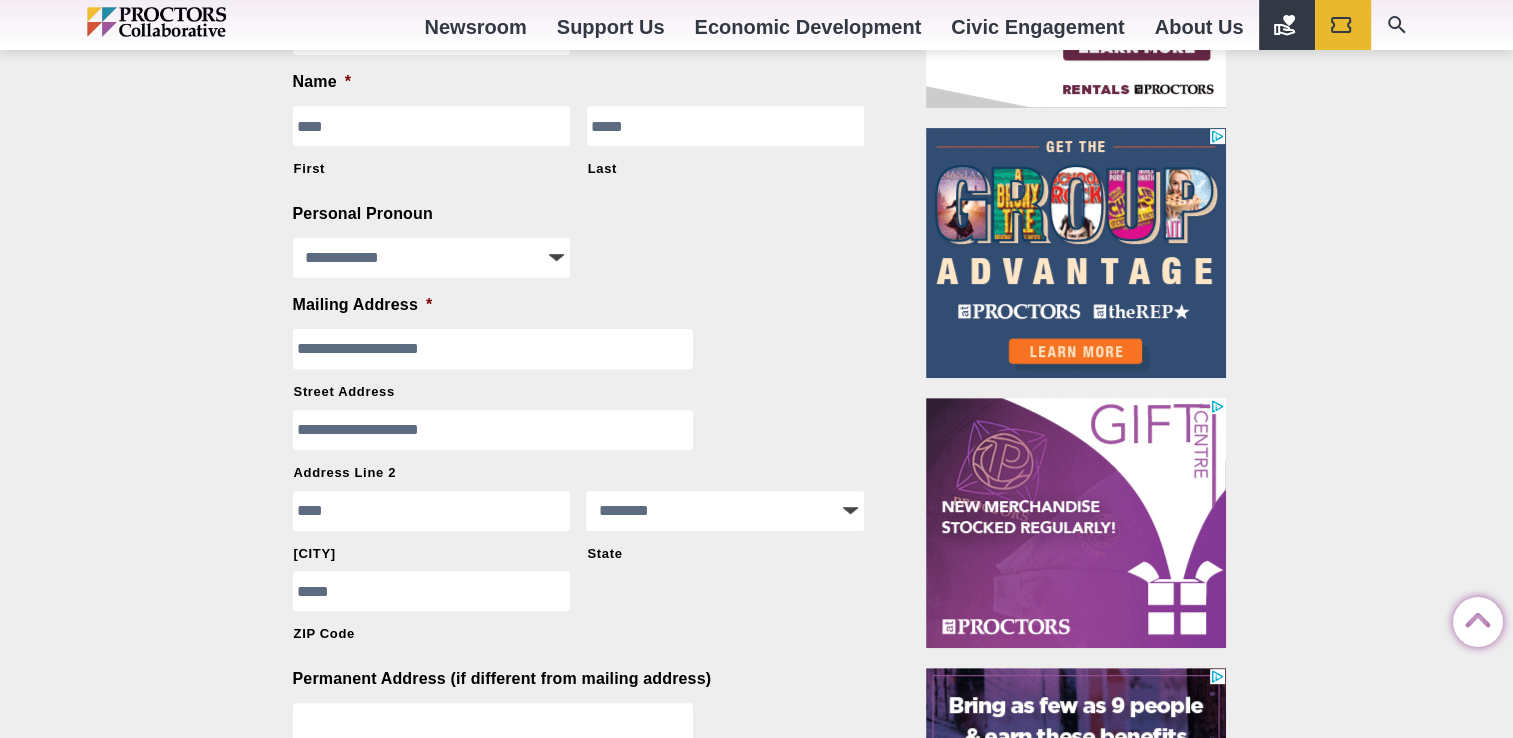 scroll, scrollTop: 2224, scrollLeft: 0, axis: vertical 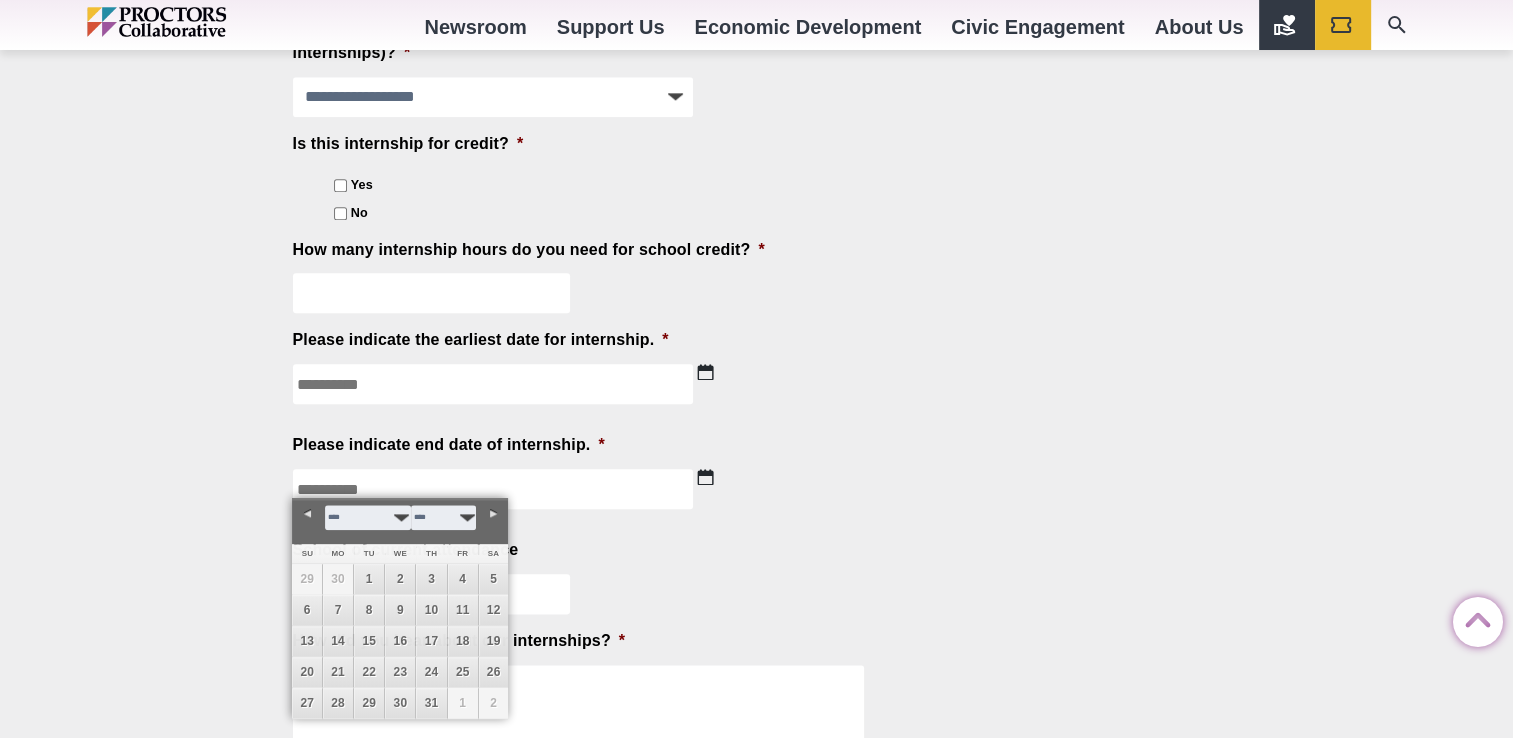 click on "How many internship hours do you need for school credit? *" at bounding box center [587, 276] 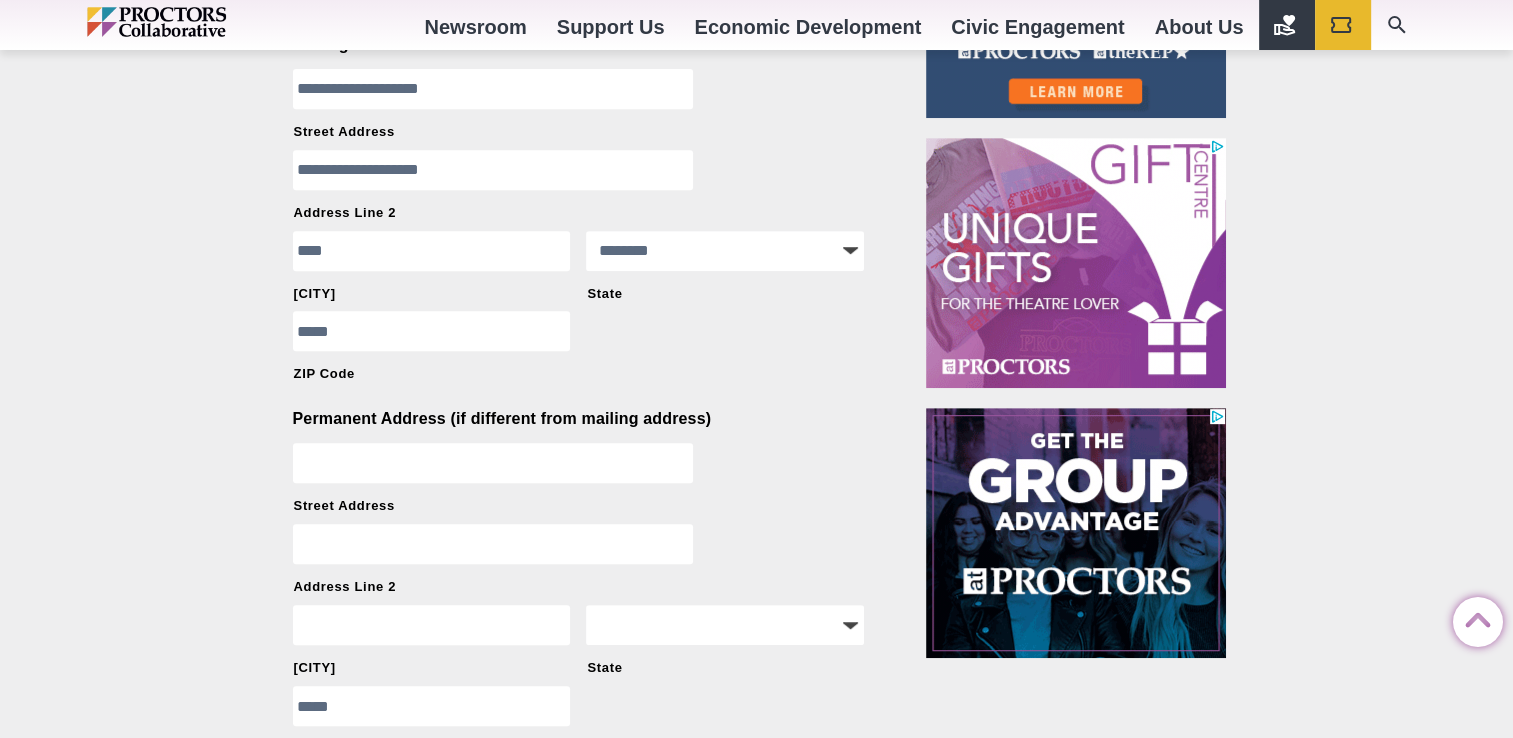 scroll, scrollTop: 1124, scrollLeft: 0, axis: vertical 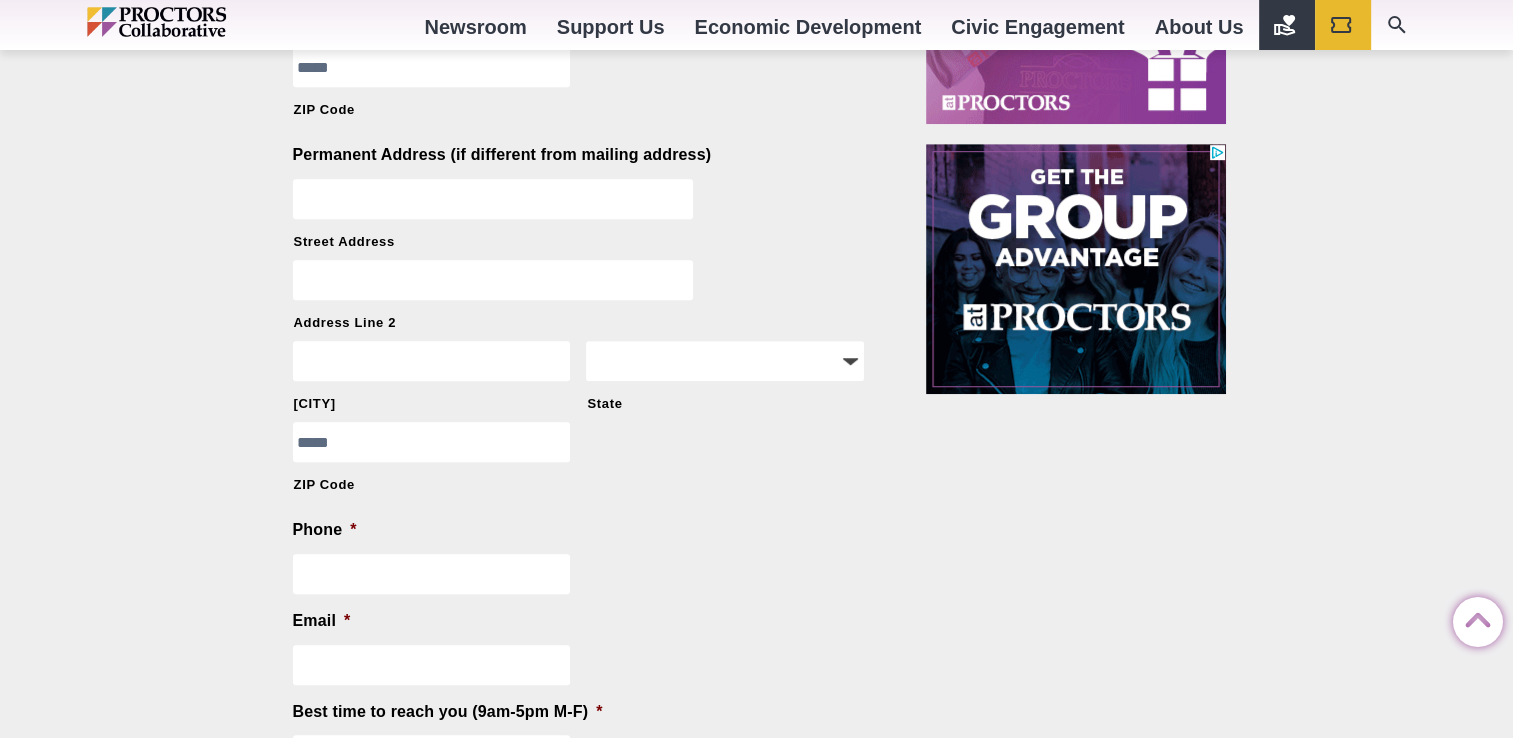 type on "**********" 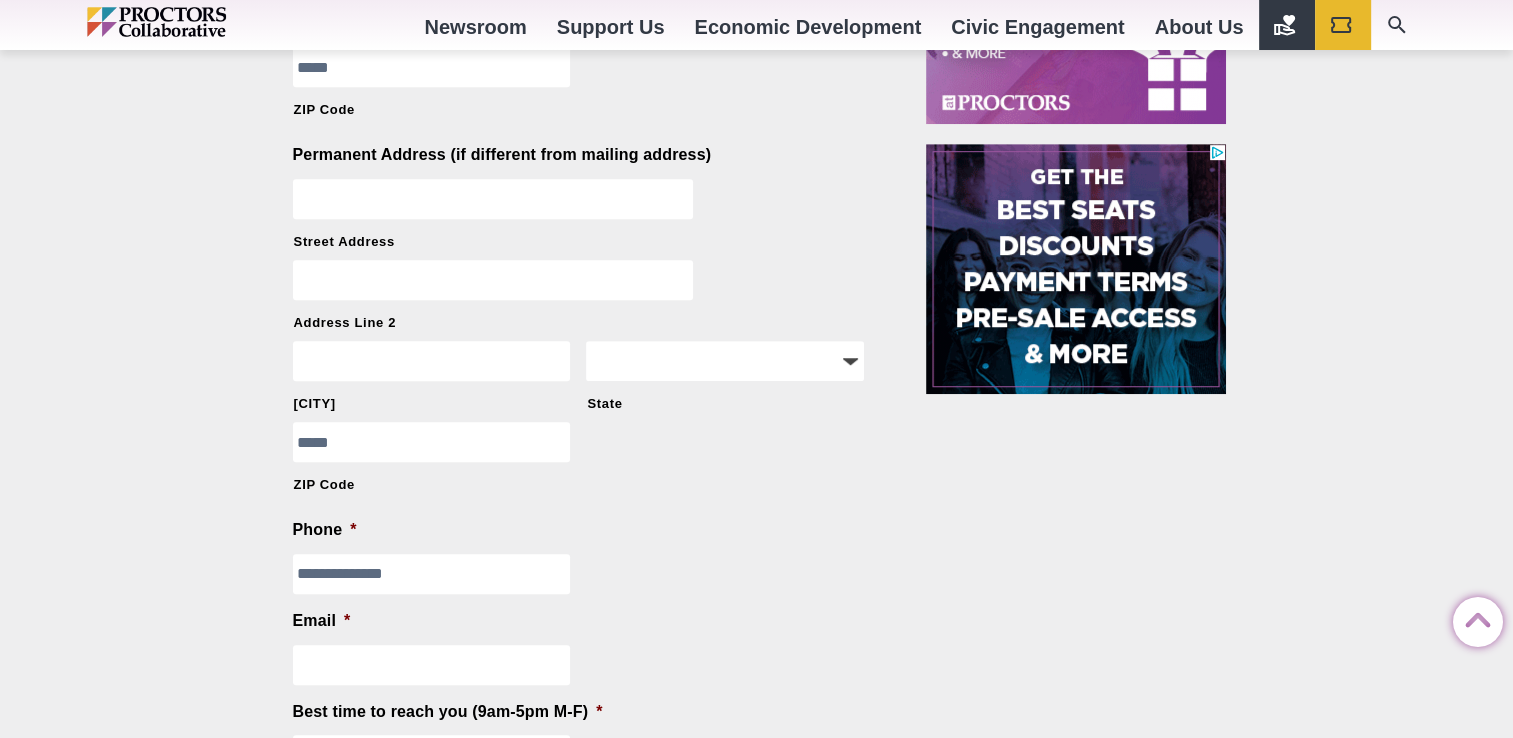 click on "**********" at bounding box center [432, 574] 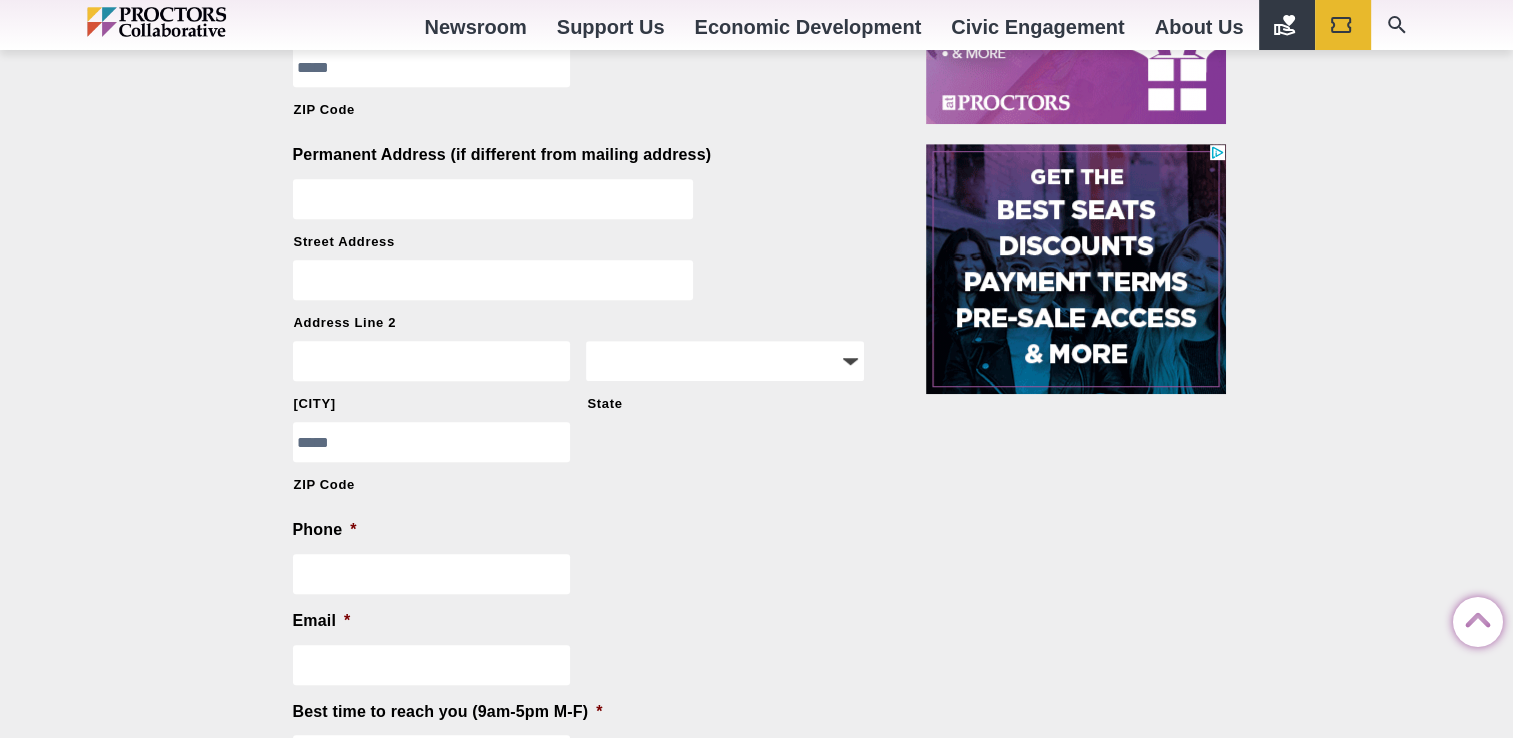 type on "**********" 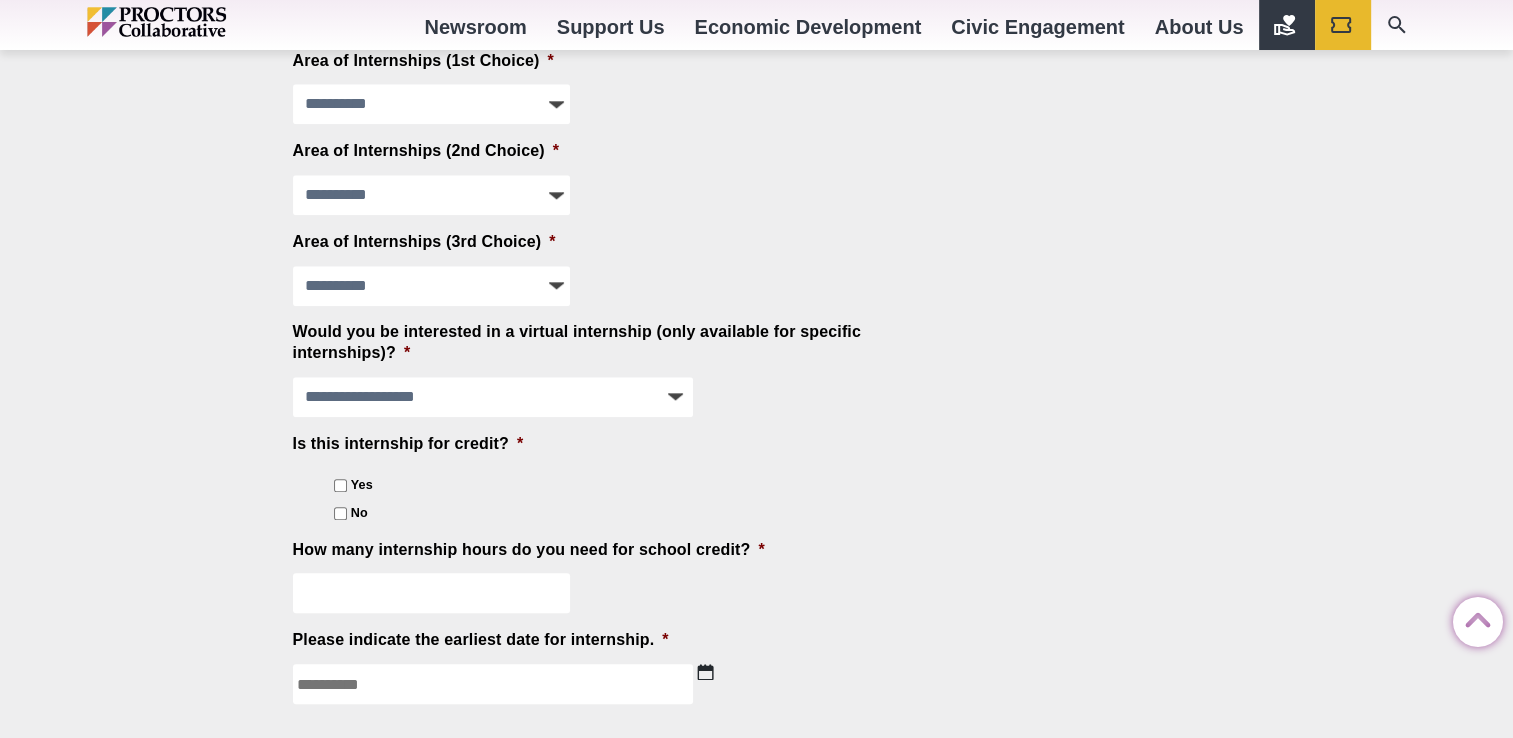 click on "**********" at bounding box center (757, 163) 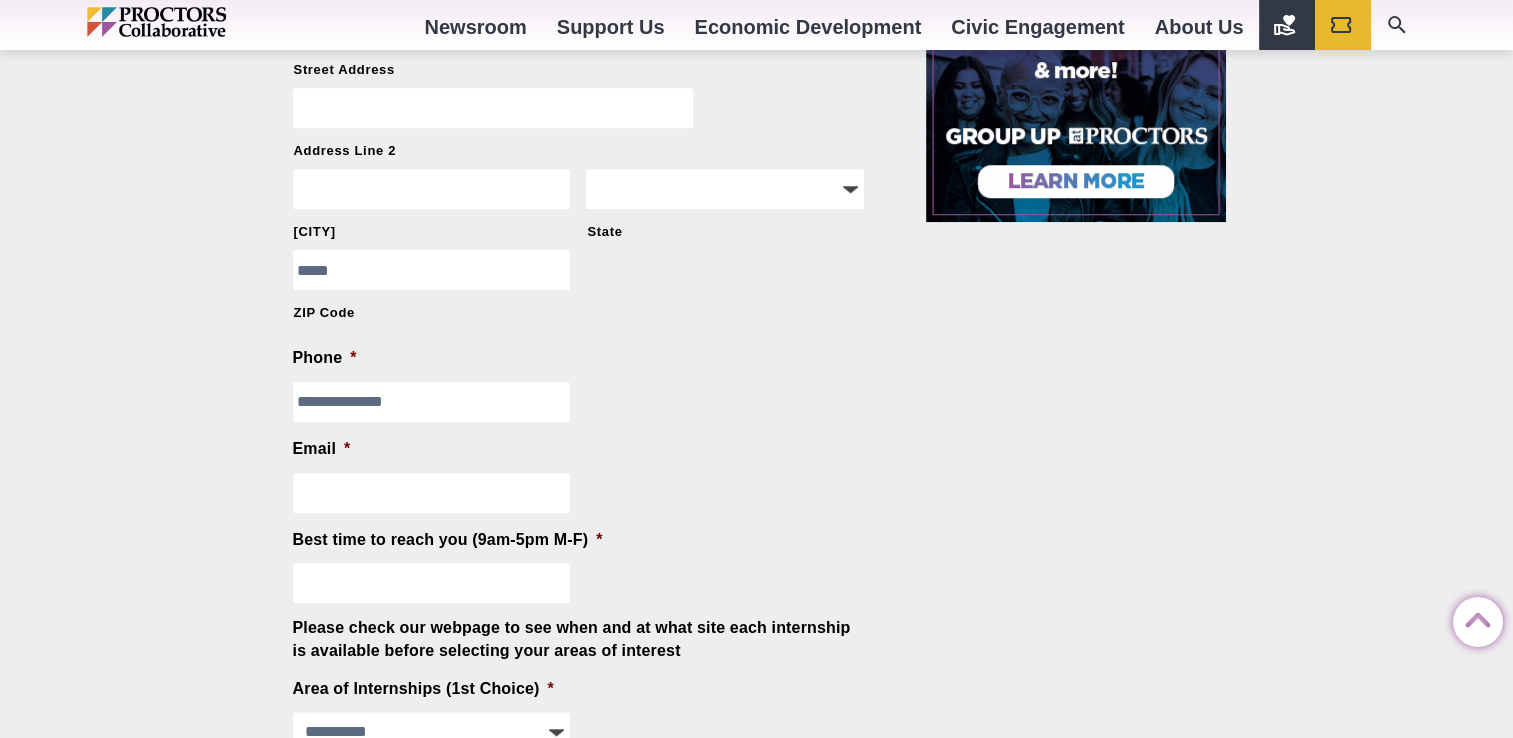 scroll, scrollTop: 1324, scrollLeft: 0, axis: vertical 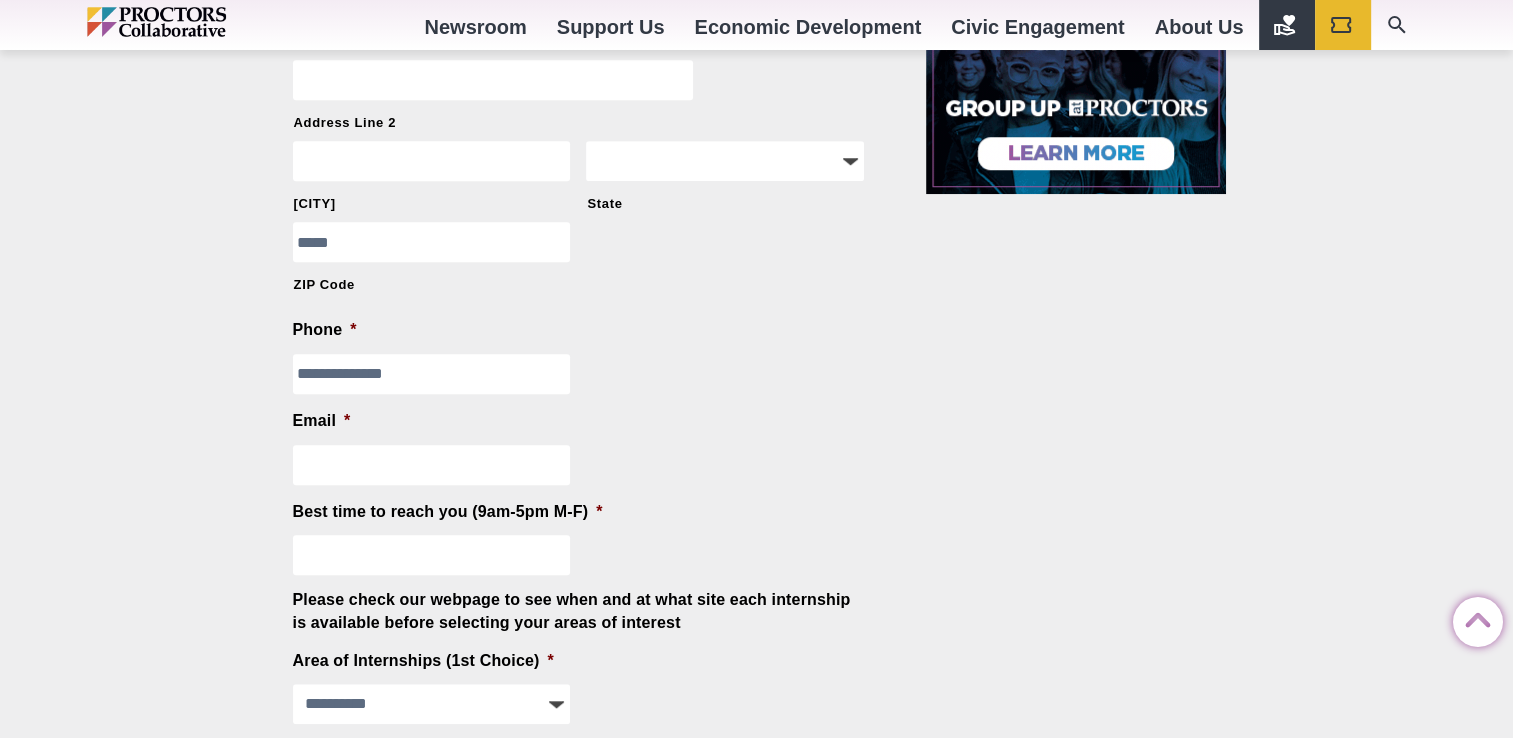 click on "**********" at bounding box center [432, 374] 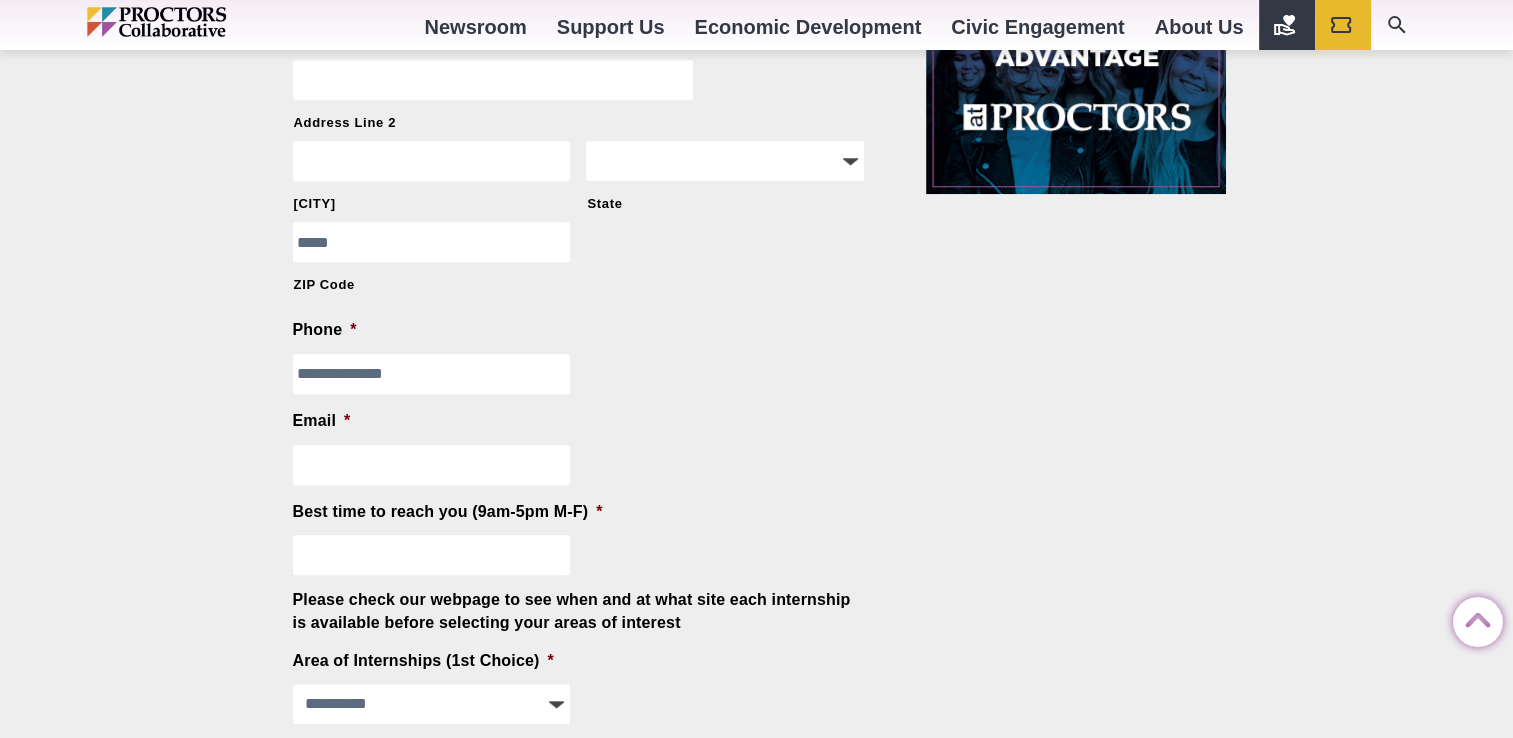 click on "**********" at bounding box center (432, 374) 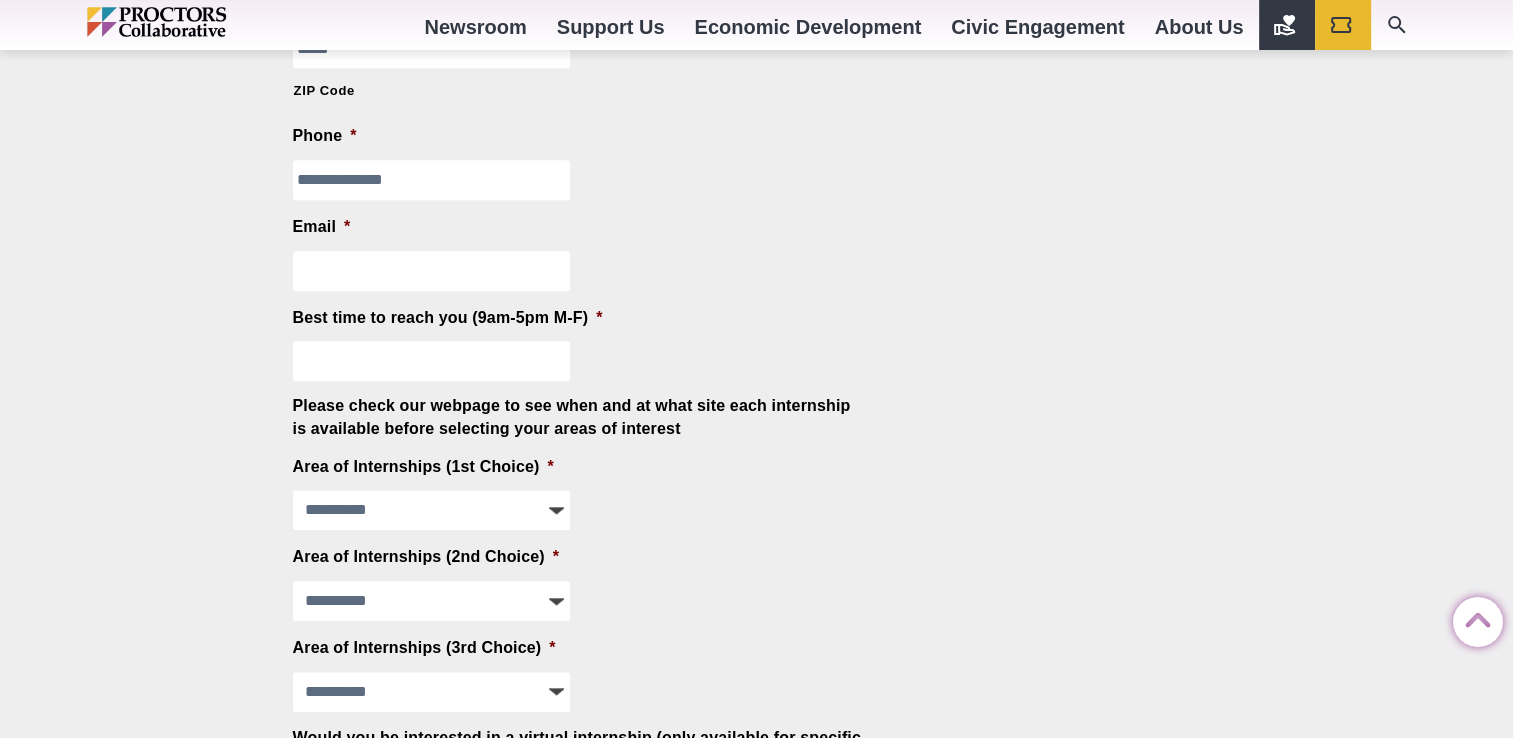 scroll, scrollTop: 1524, scrollLeft: 0, axis: vertical 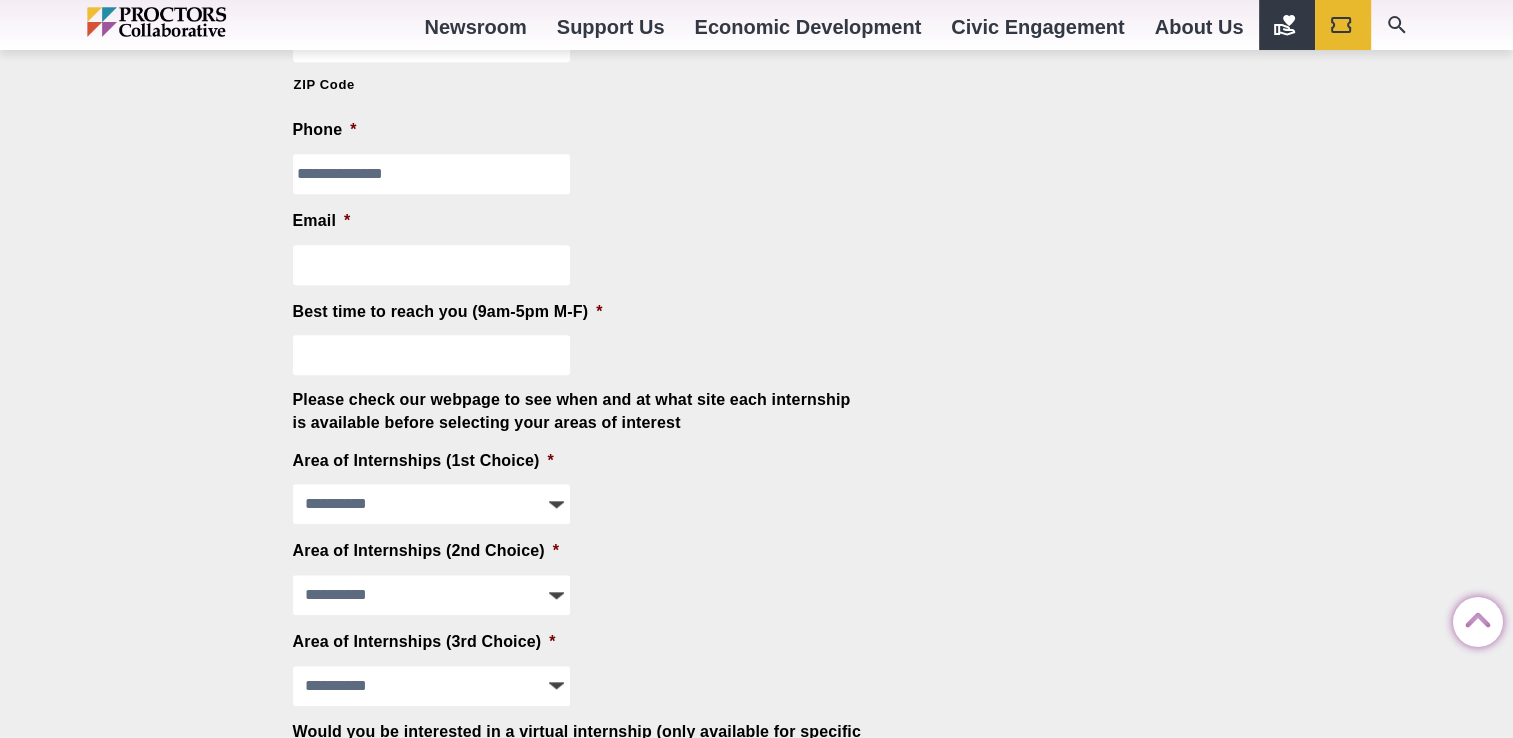 click on "Email *" at bounding box center [432, 265] 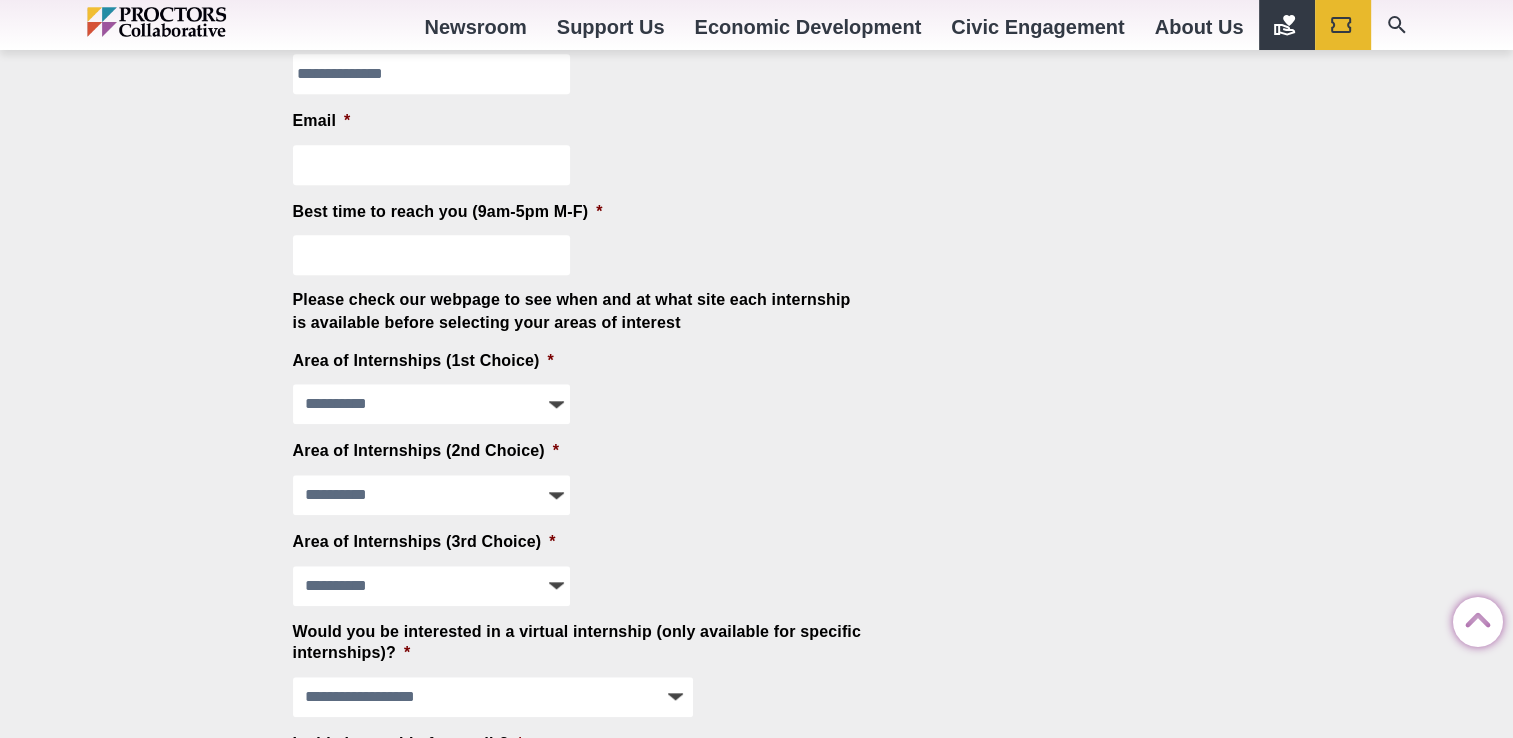 click on "**********" at bounding box center (587, 387) 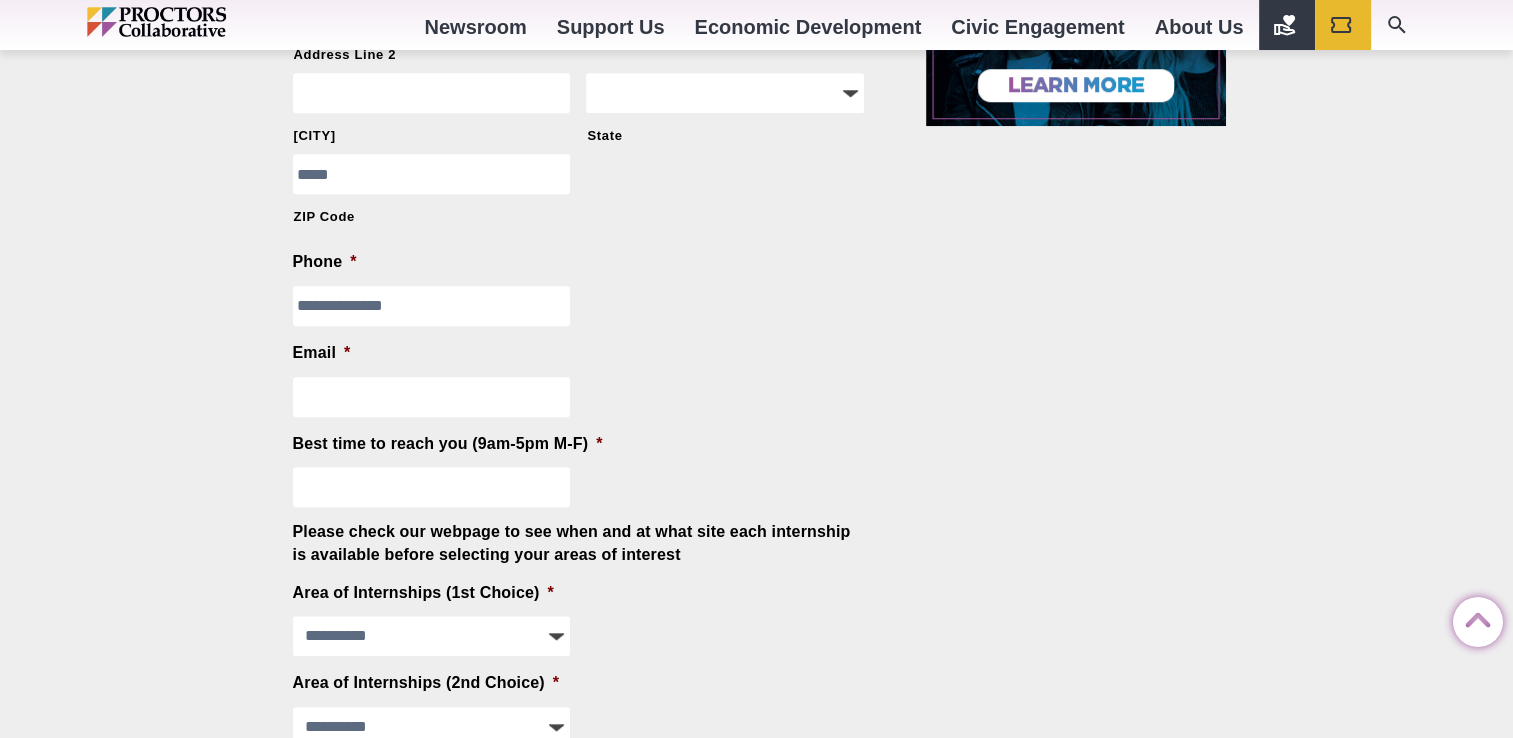 scroll, scrollTop: 1324, scrollLeft: 0, axis: vertical 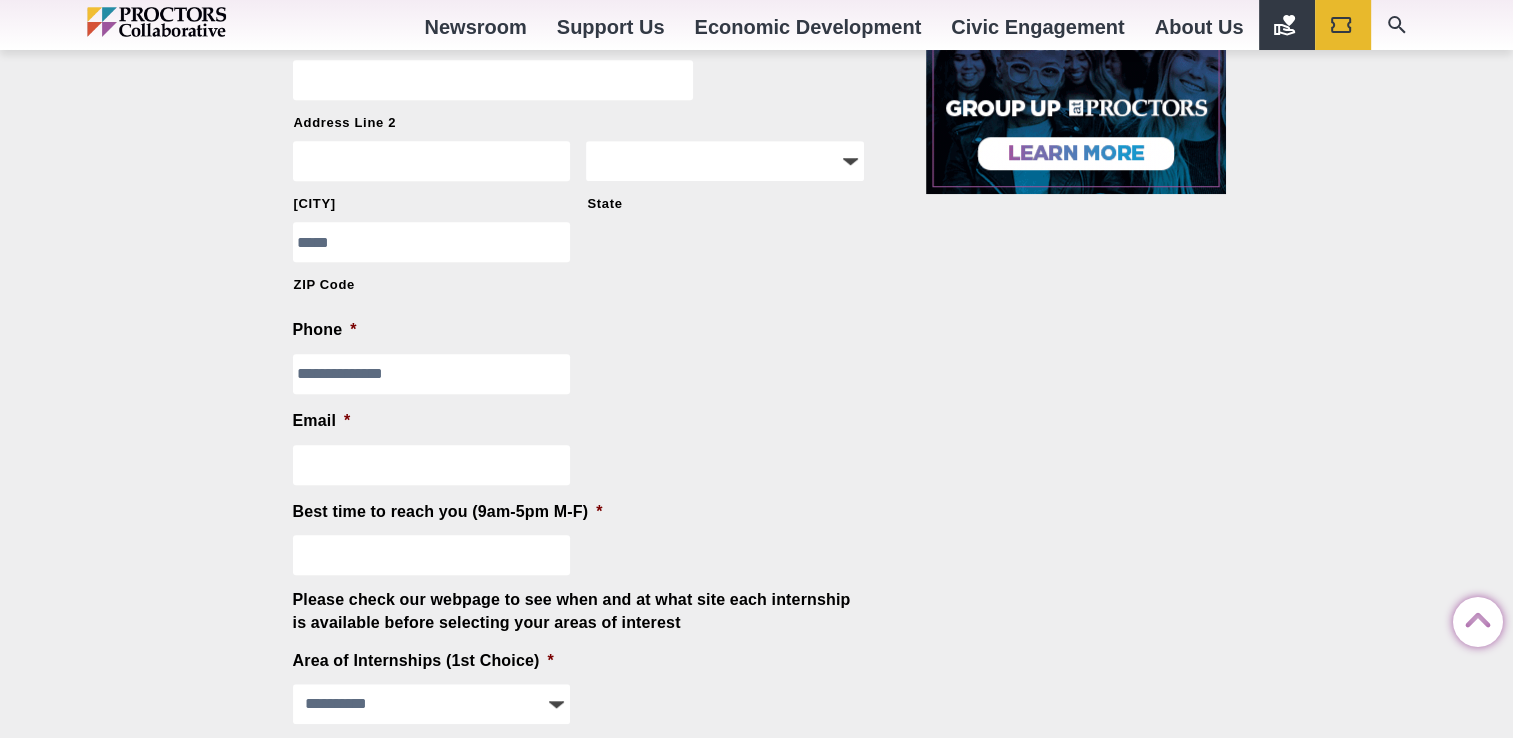 click on "Email *" at bounding box center (432, 465) 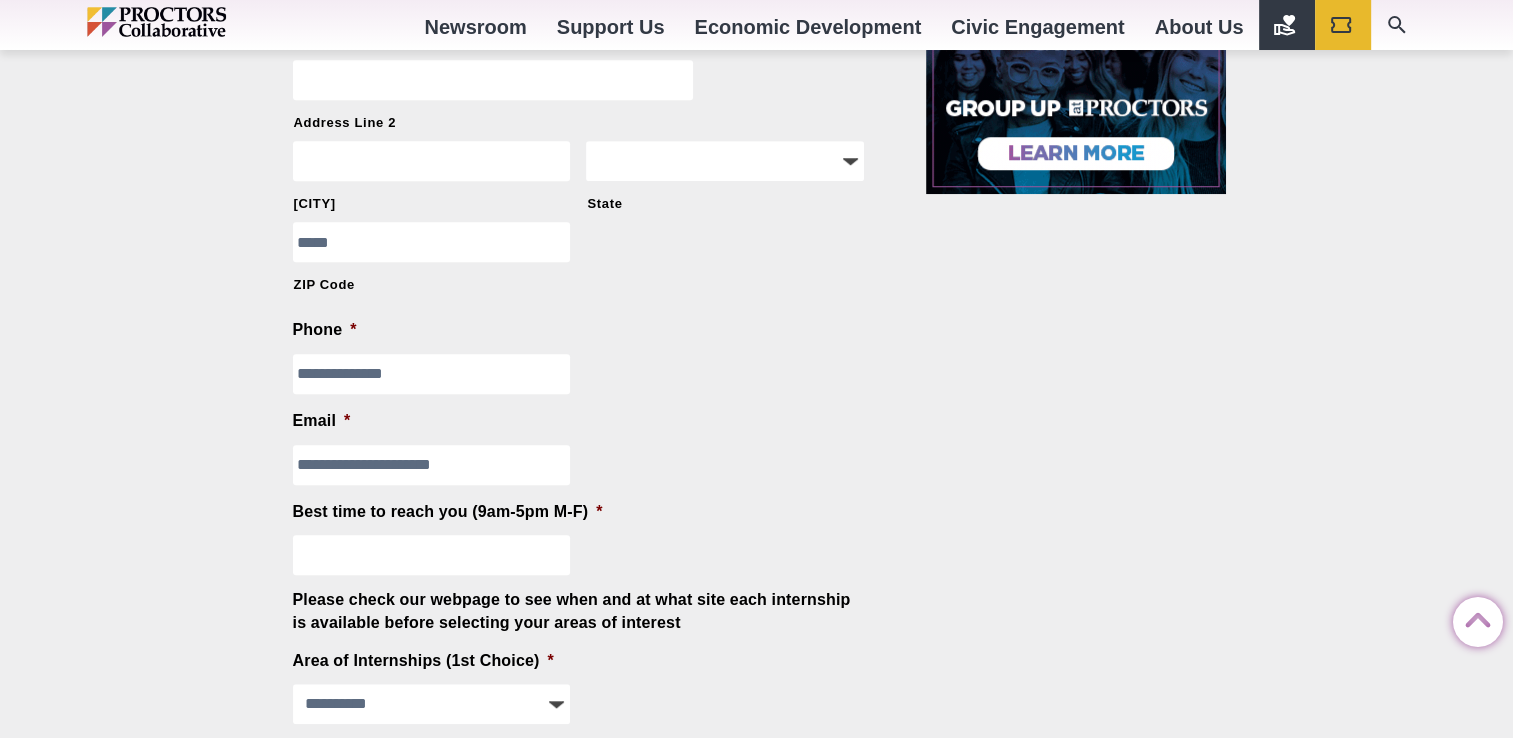 type on "**********" 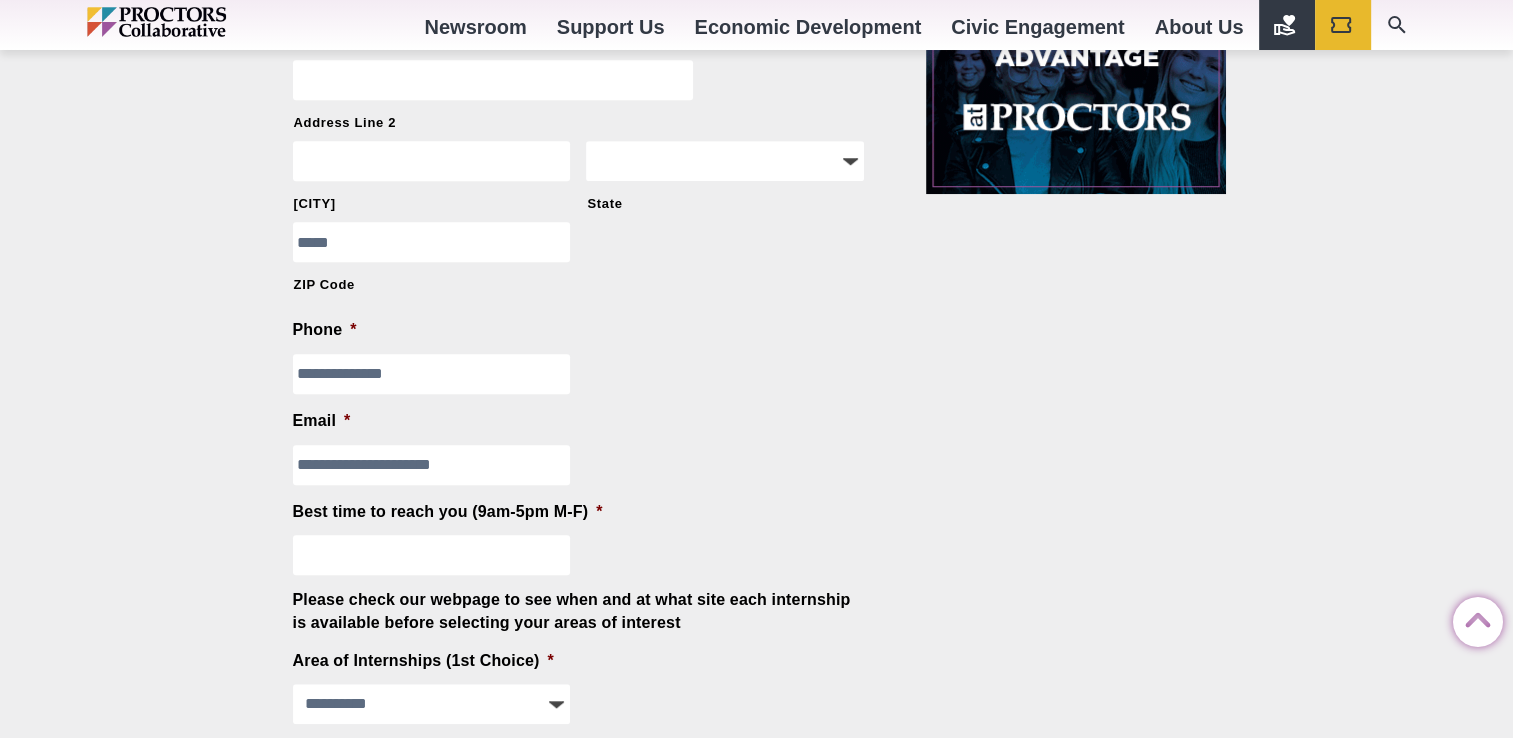 click on "**********" at bounding box center (587, 873) 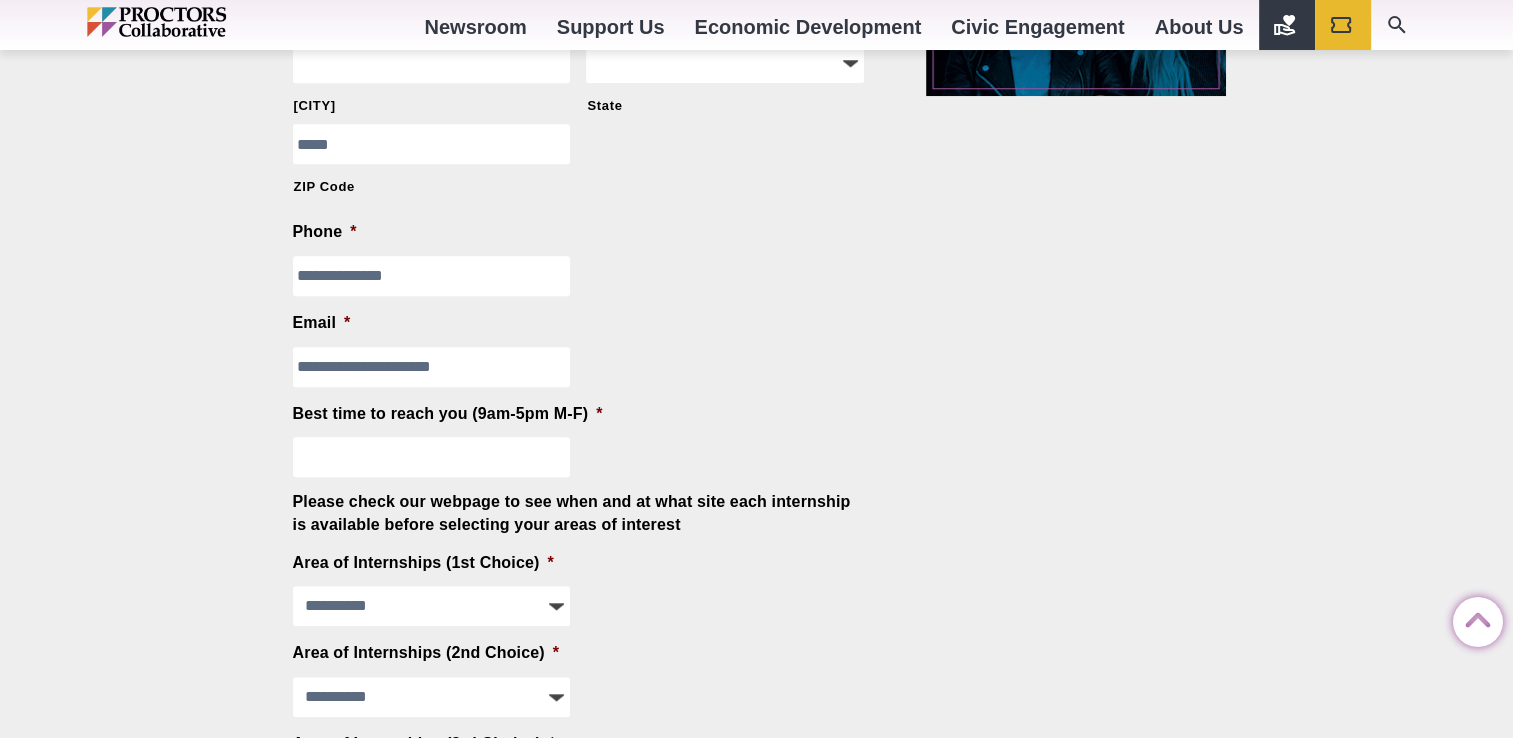 scroll, scrollTop: 1424, scrollLeft: 0, axis: vertical 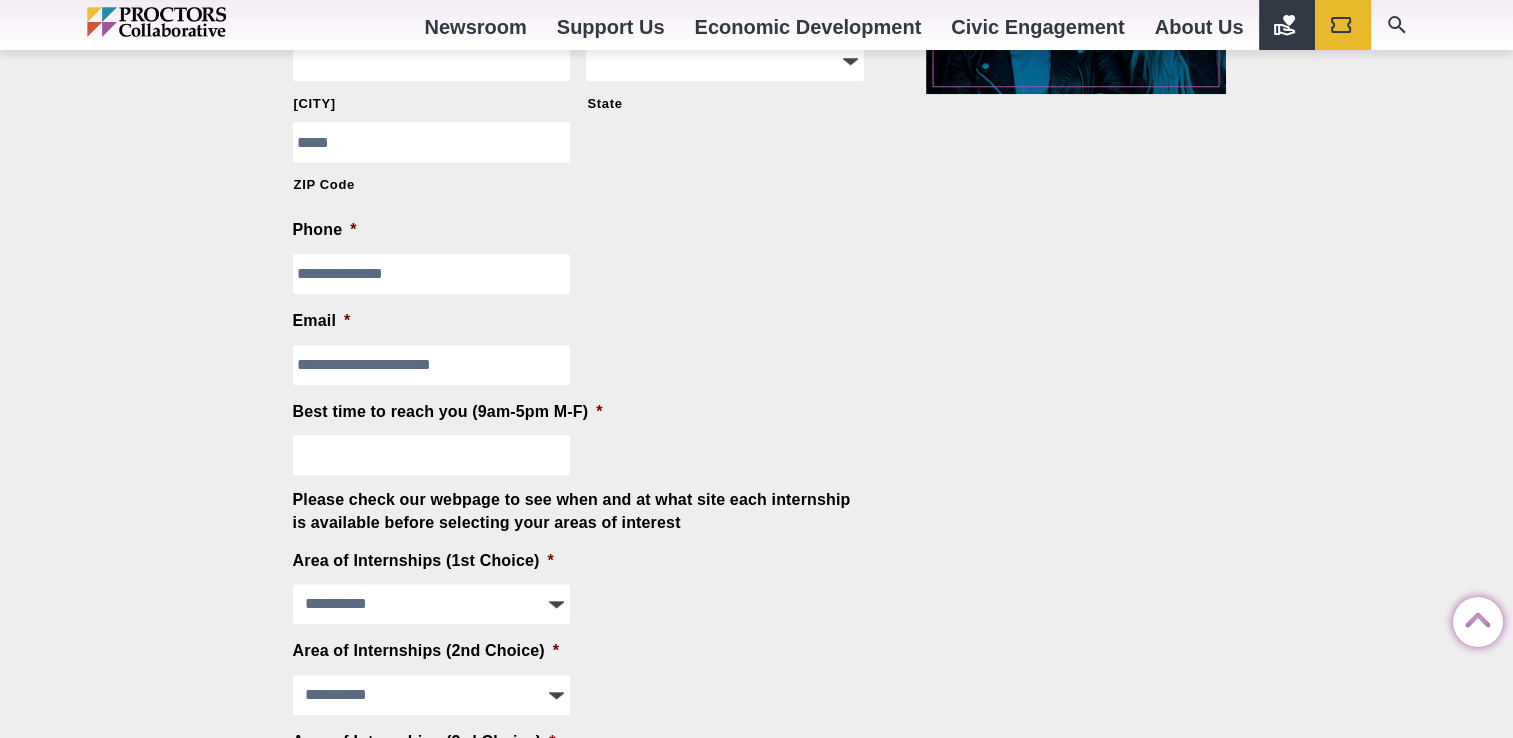 click on "Best time to reach you (9am-5pm M-F) *" at bounding box center [432, 455] 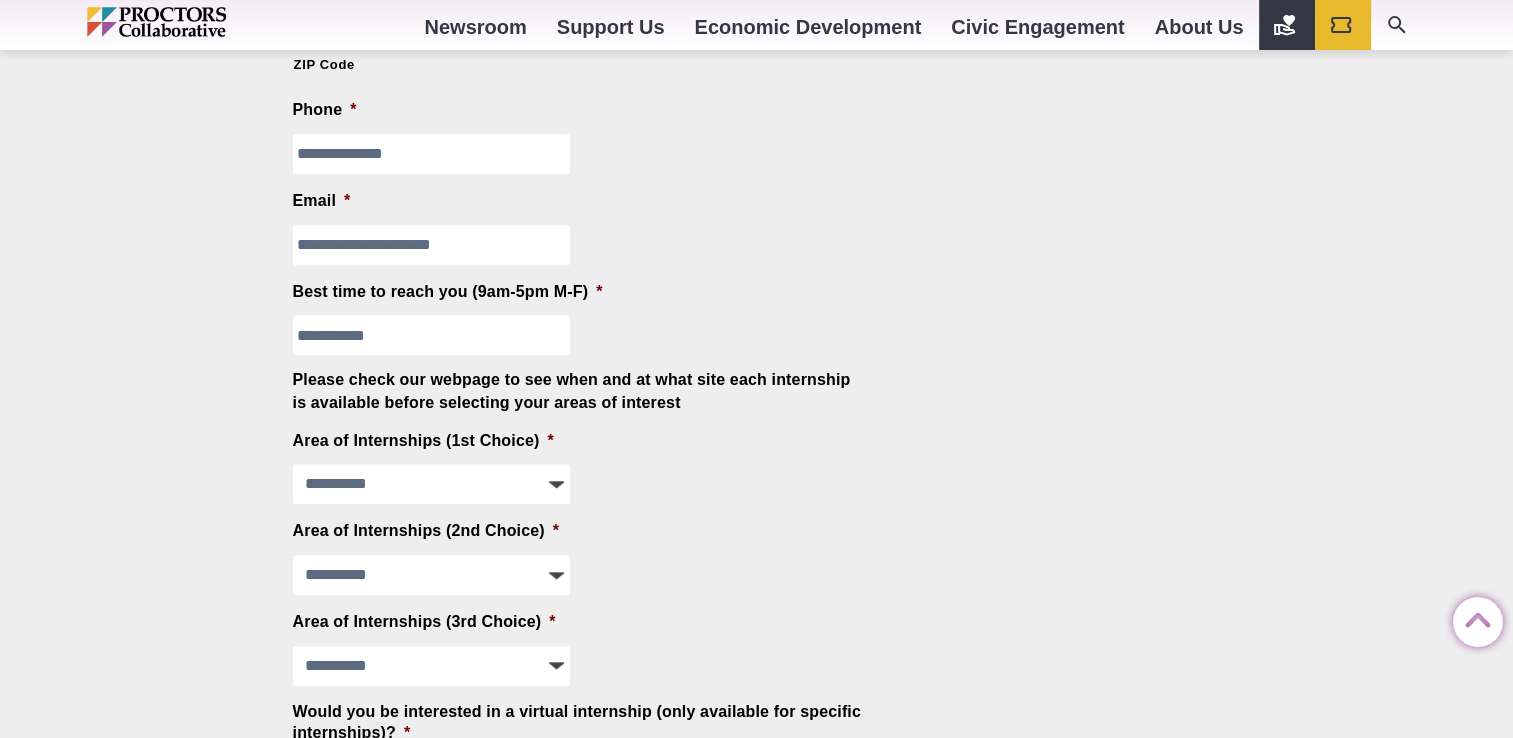 scroll, scrollTop: 1524, scrollLeft: 0, axis: vertical 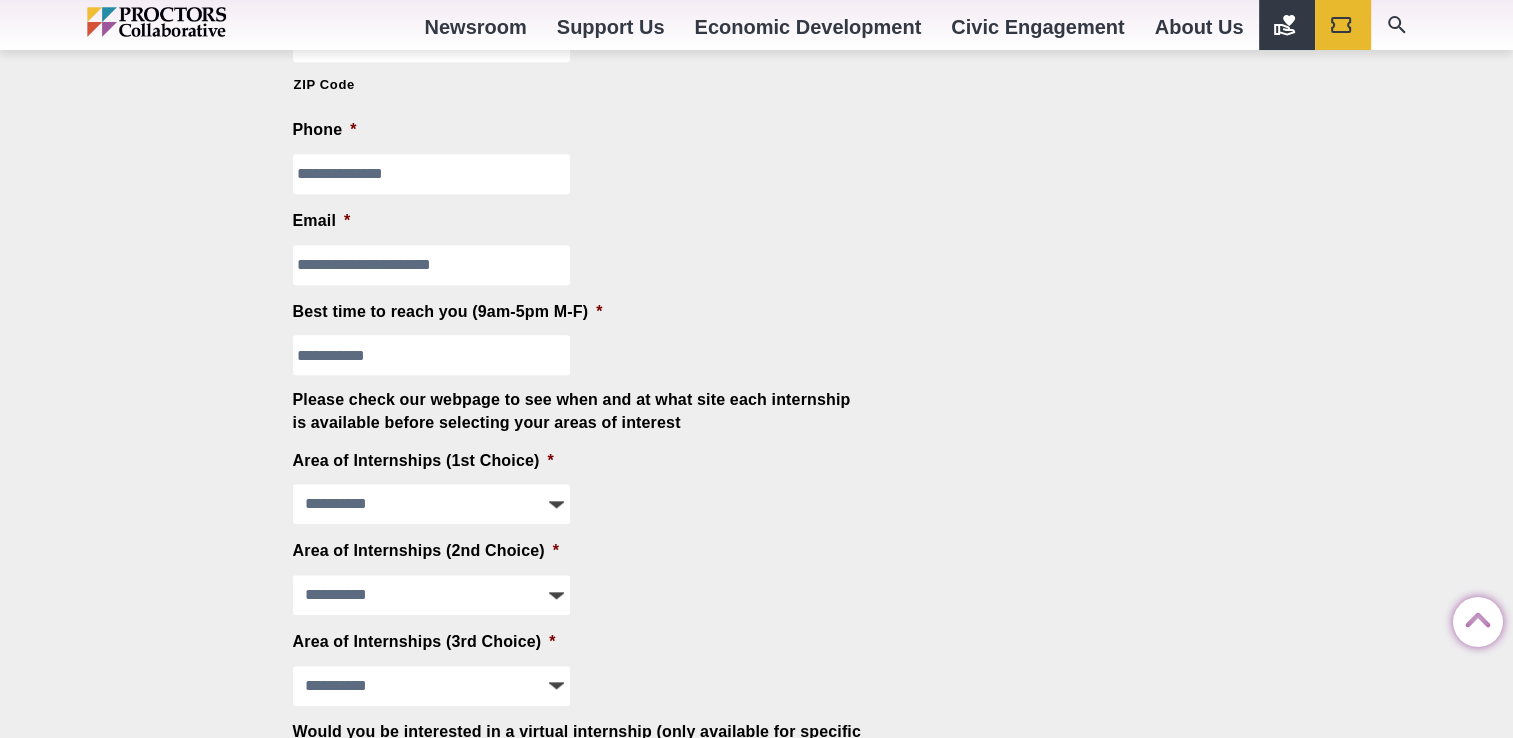 type on "**********" 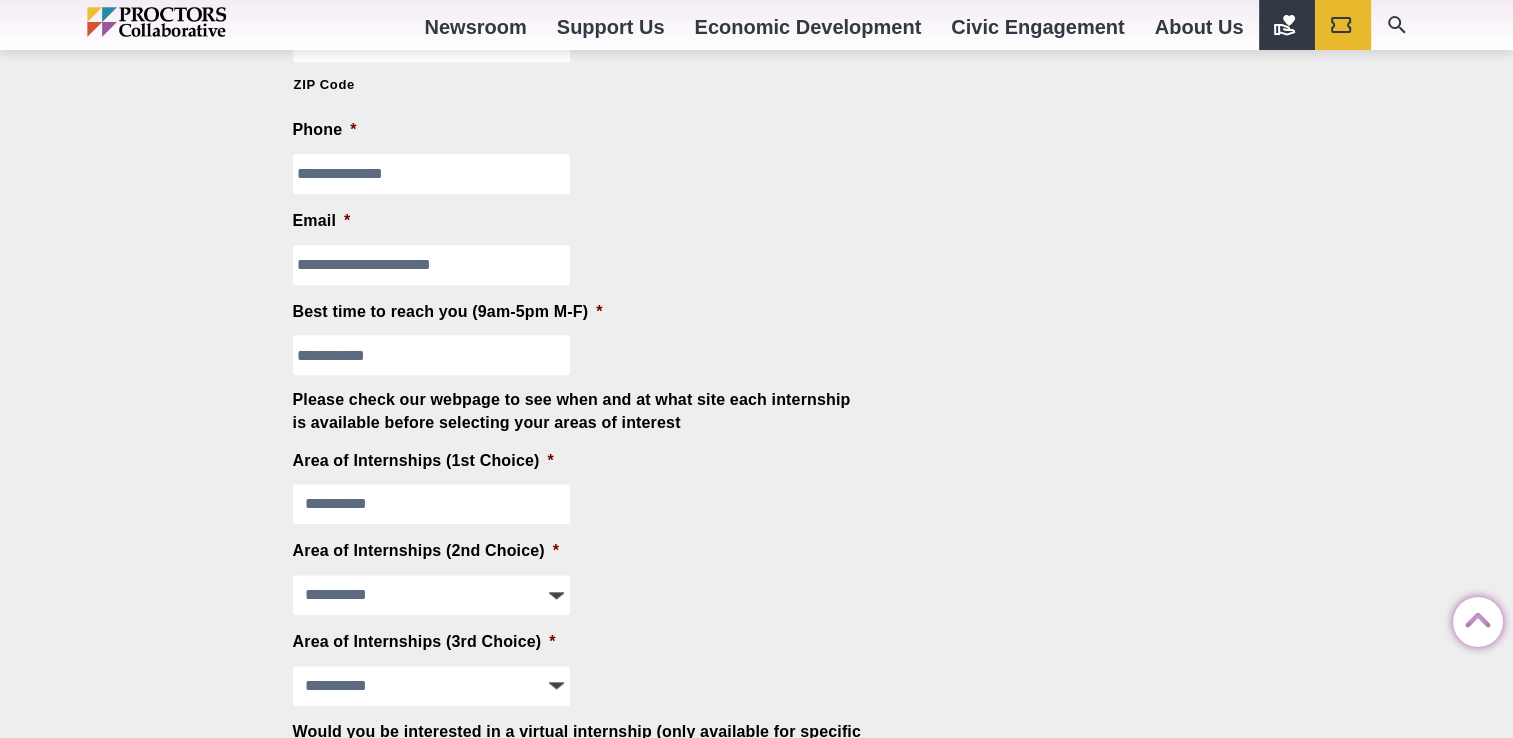 click on "**********" at bounding box center (432, 504) 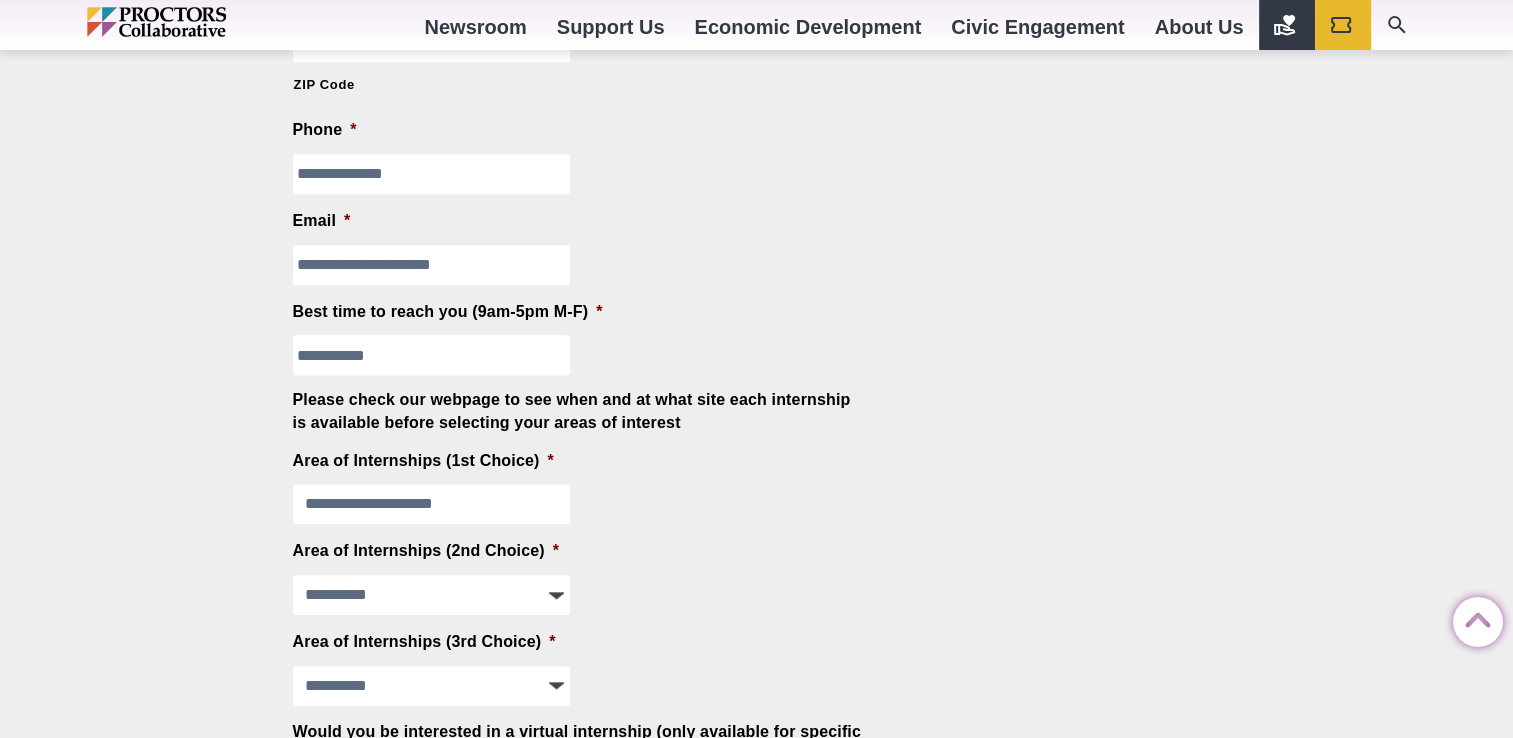 click on "**********" at bounding box center (432, 504) 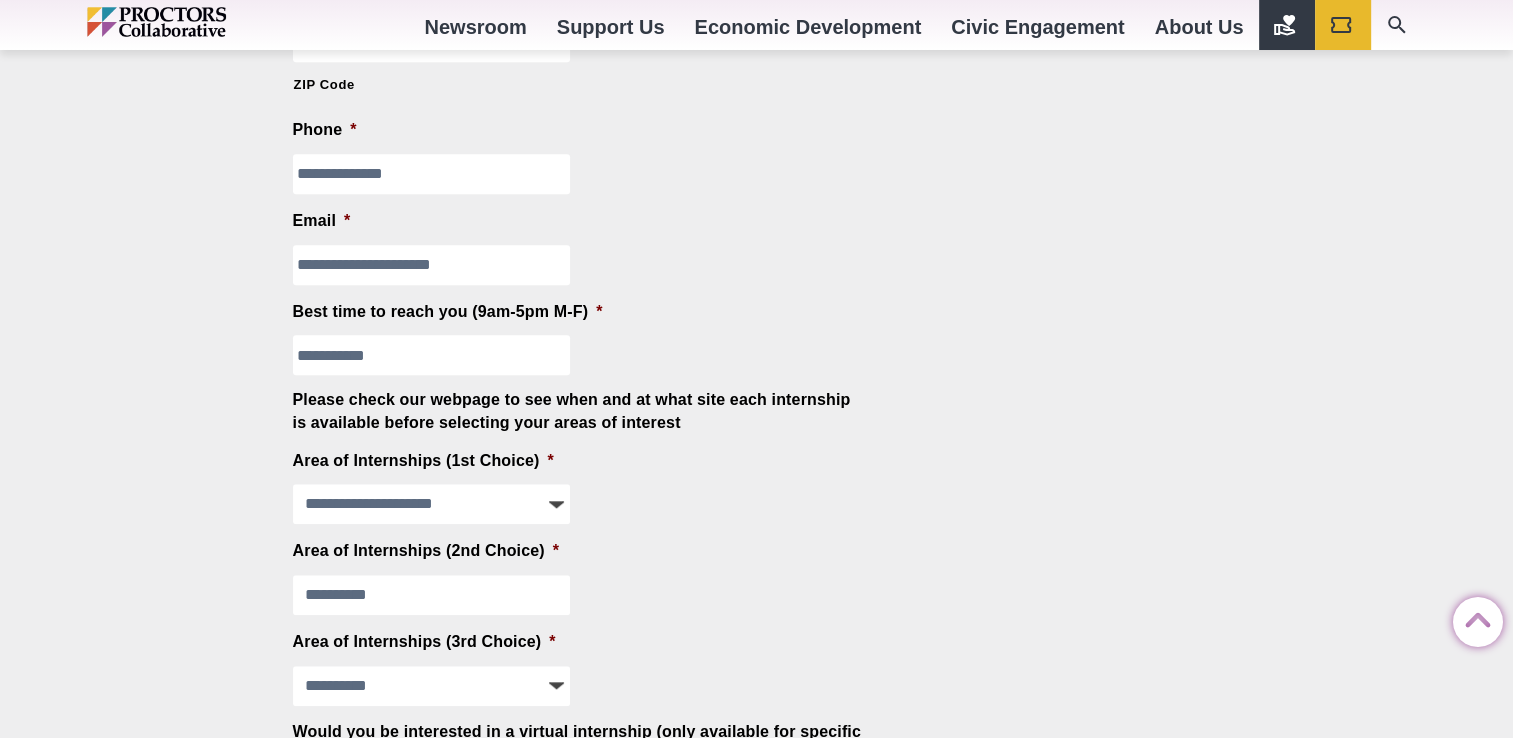 click on "**********" at bounding box center [432, 595] 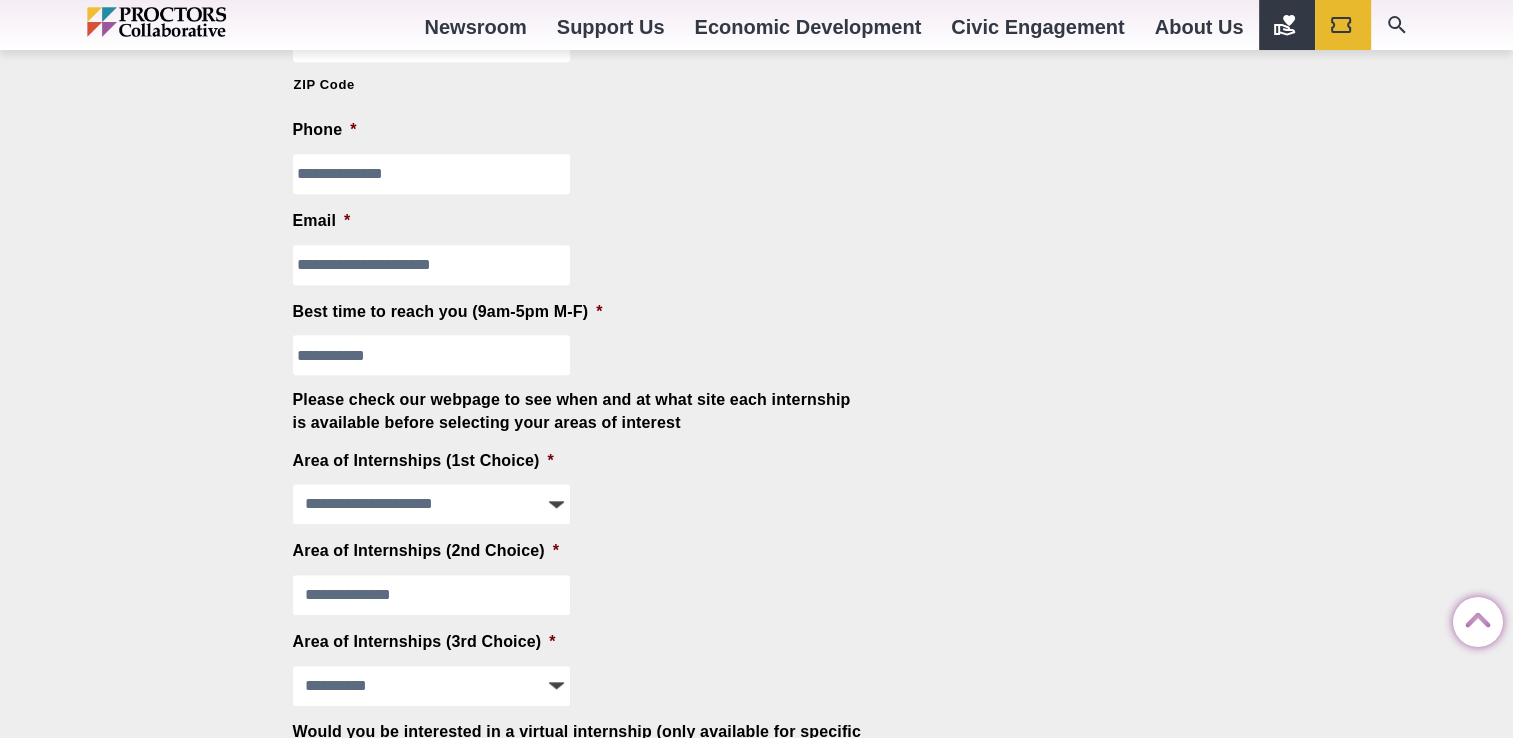 click on "**********" at bounding box center [432, 595] 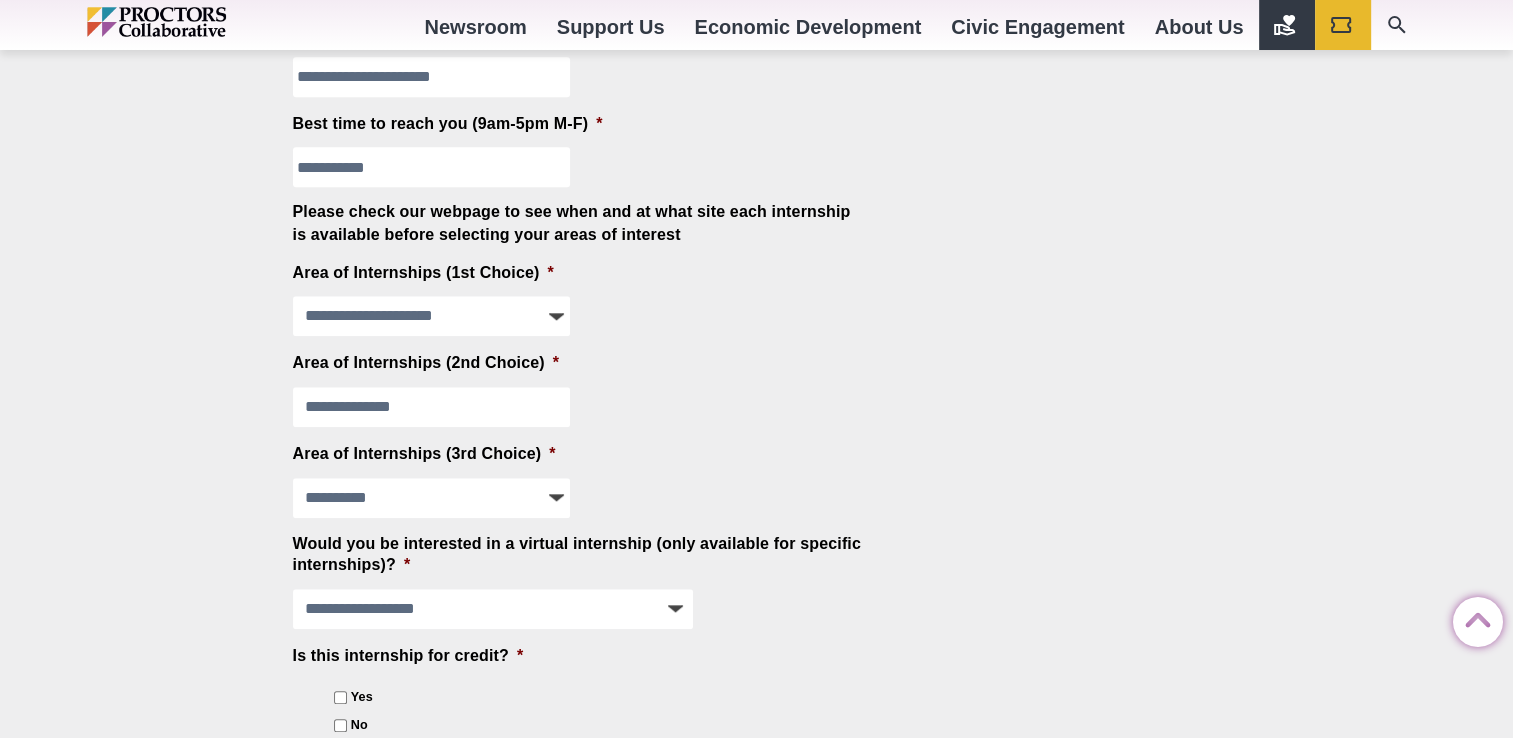scroll, scrollTop: 1724, scrollLeft: 0, axis: vertical 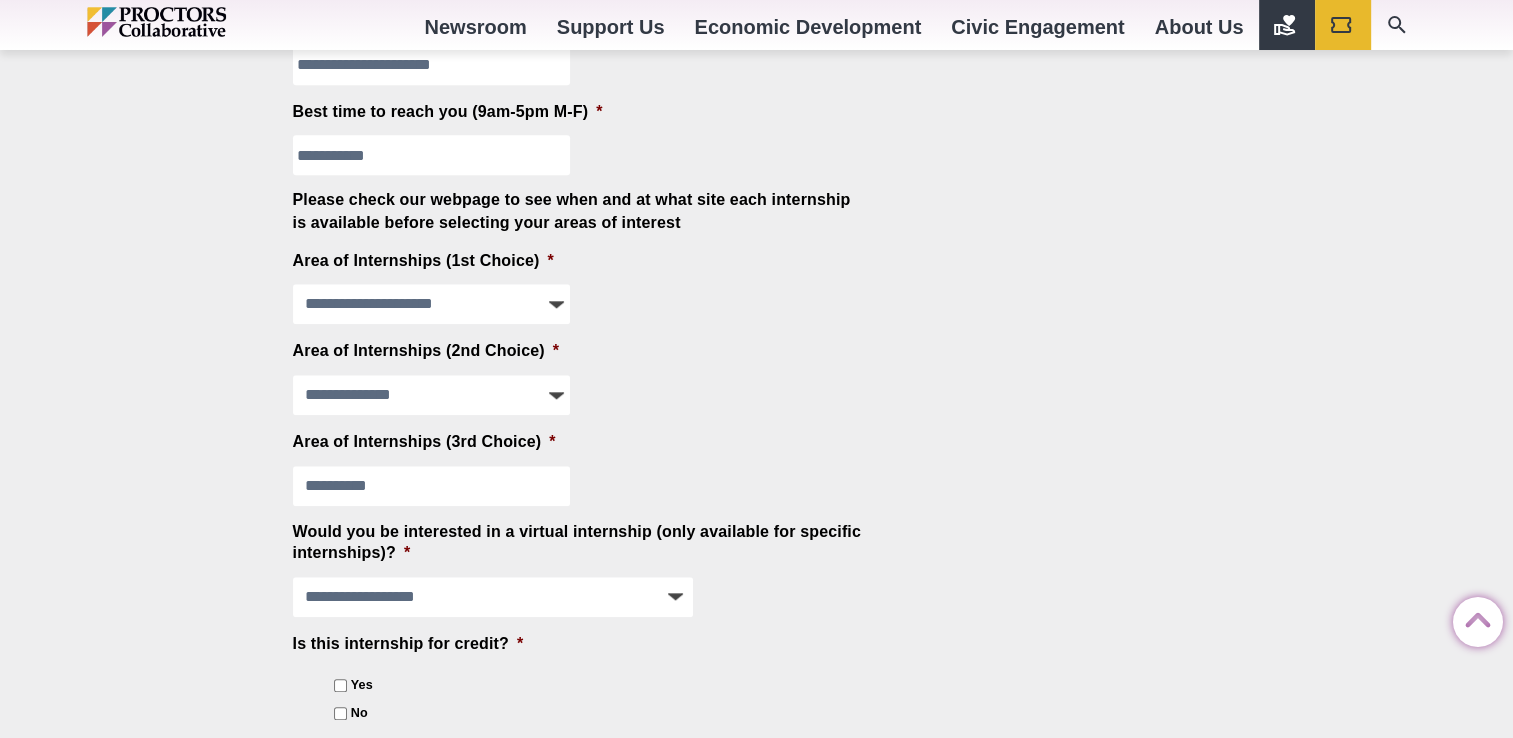 click on "**********" at bounding box center (432, 486) 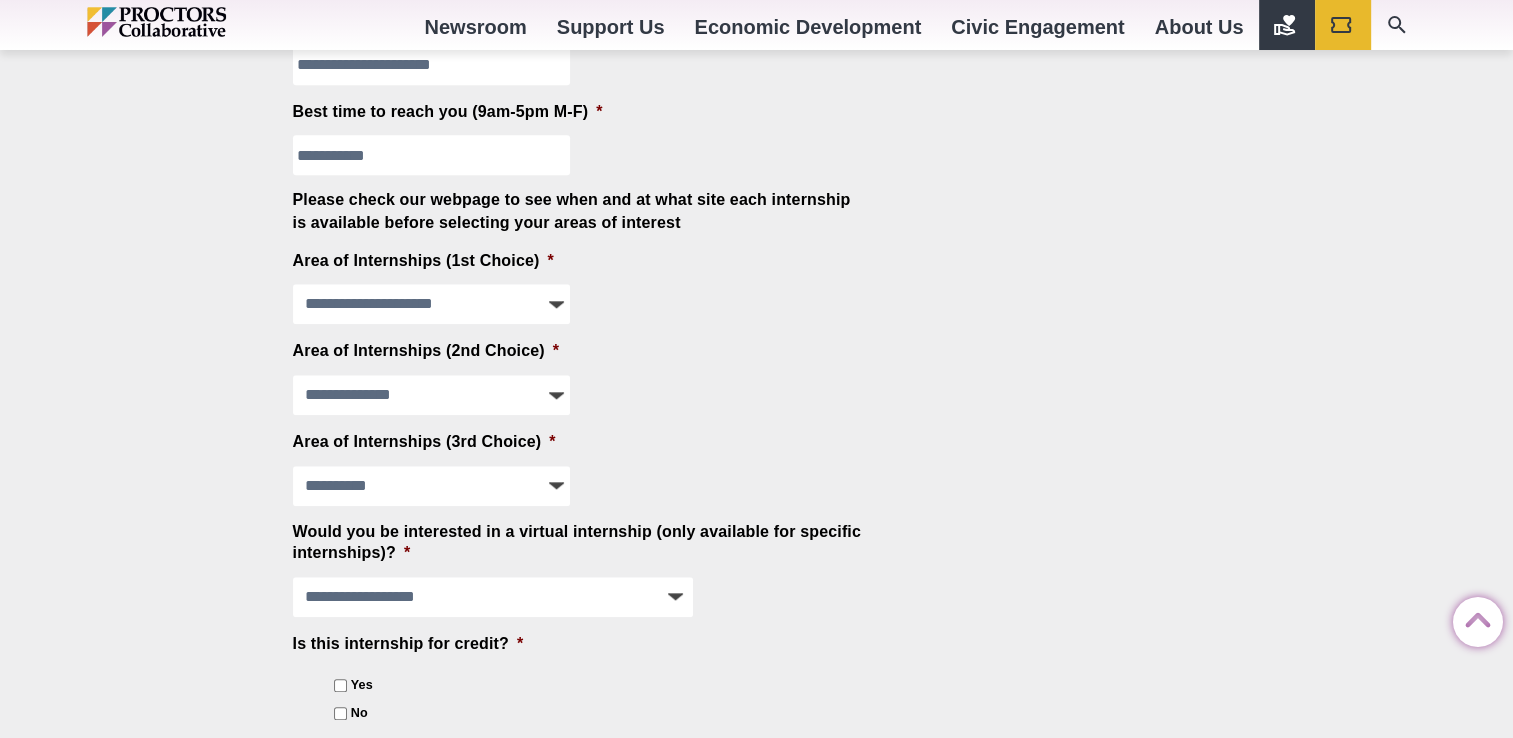 click on "**********" at bounding box center [757, 363] 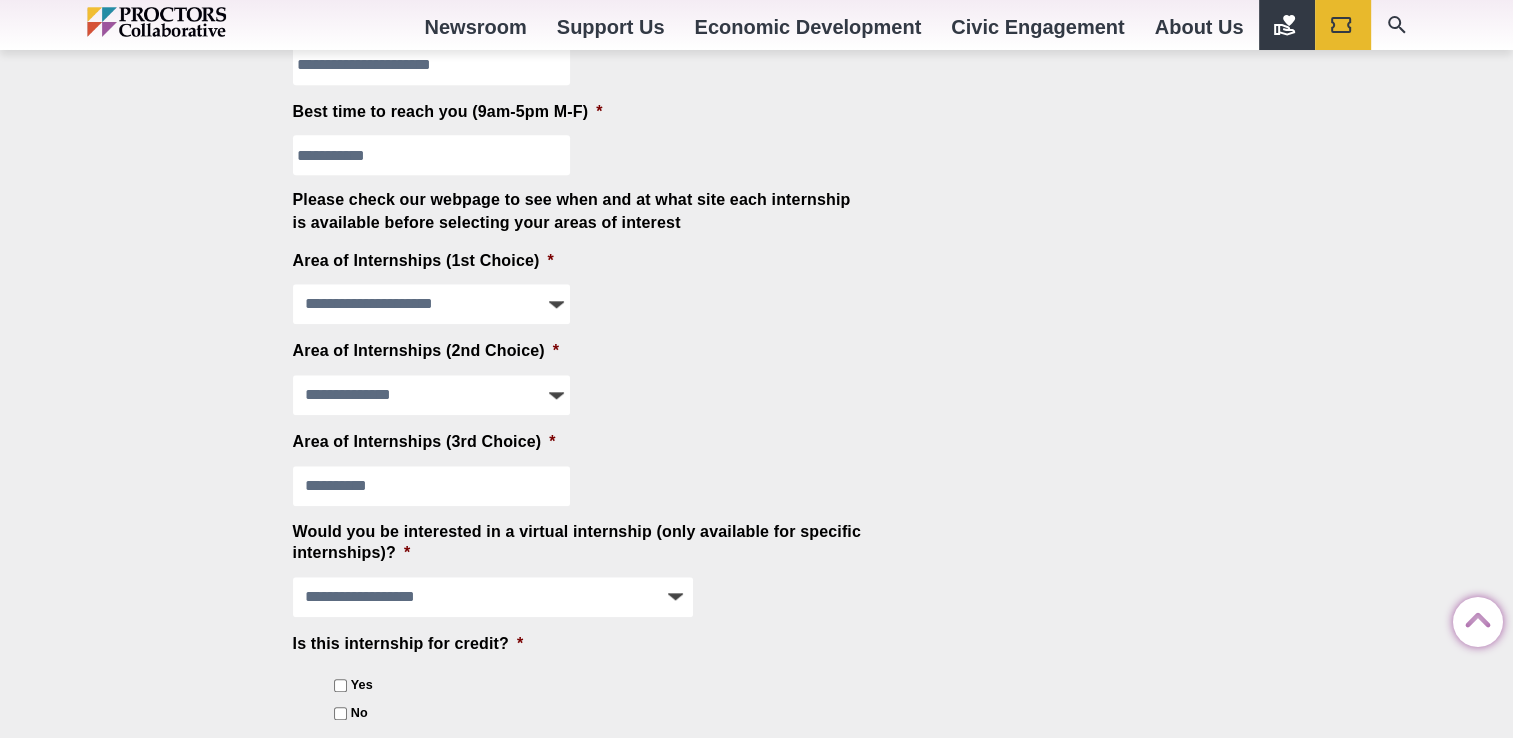 click on "**********" at bounding box center [432, 486] 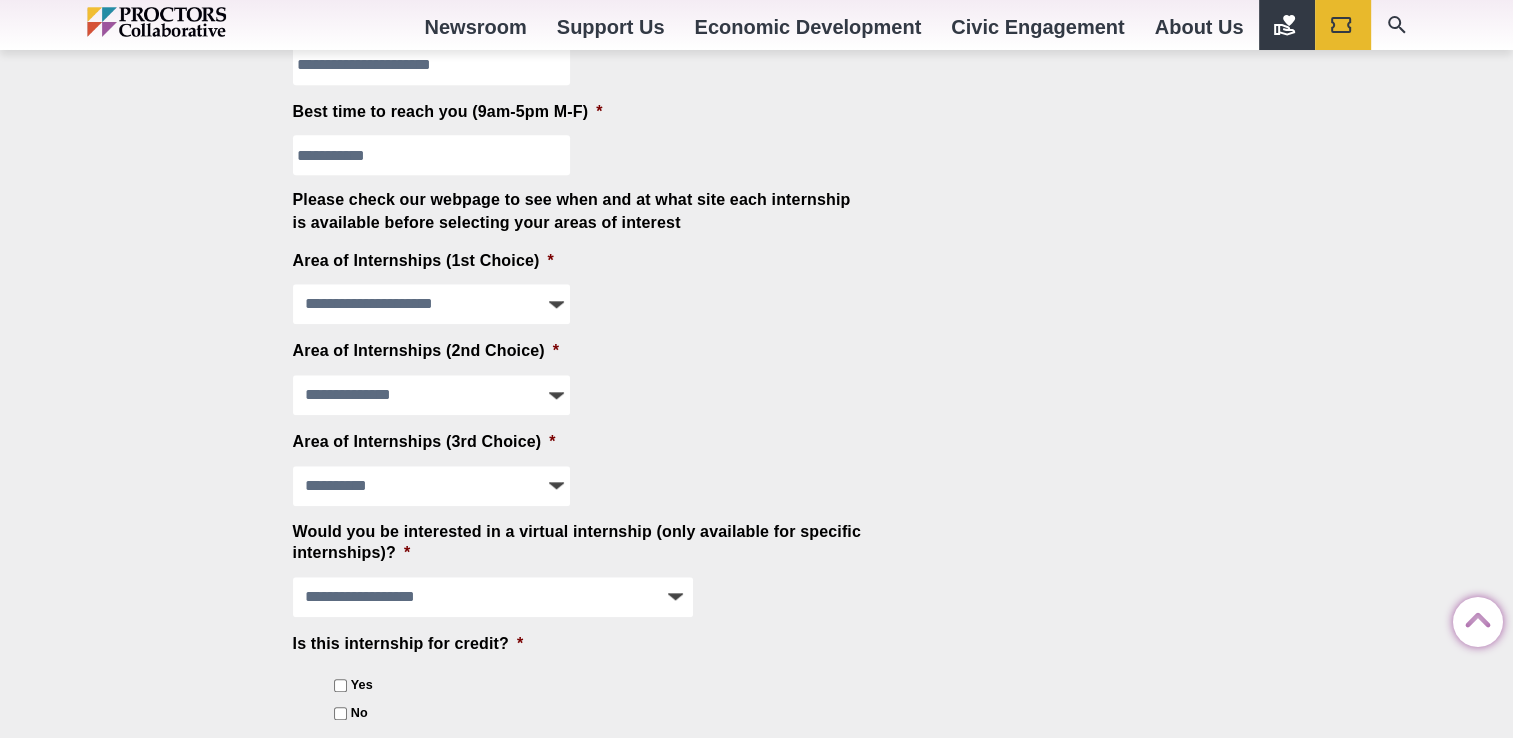 drag, startPoint x: 892, startPoint y: 408, endPoint x: 876, endPoint y: 402, distance: 17.088007 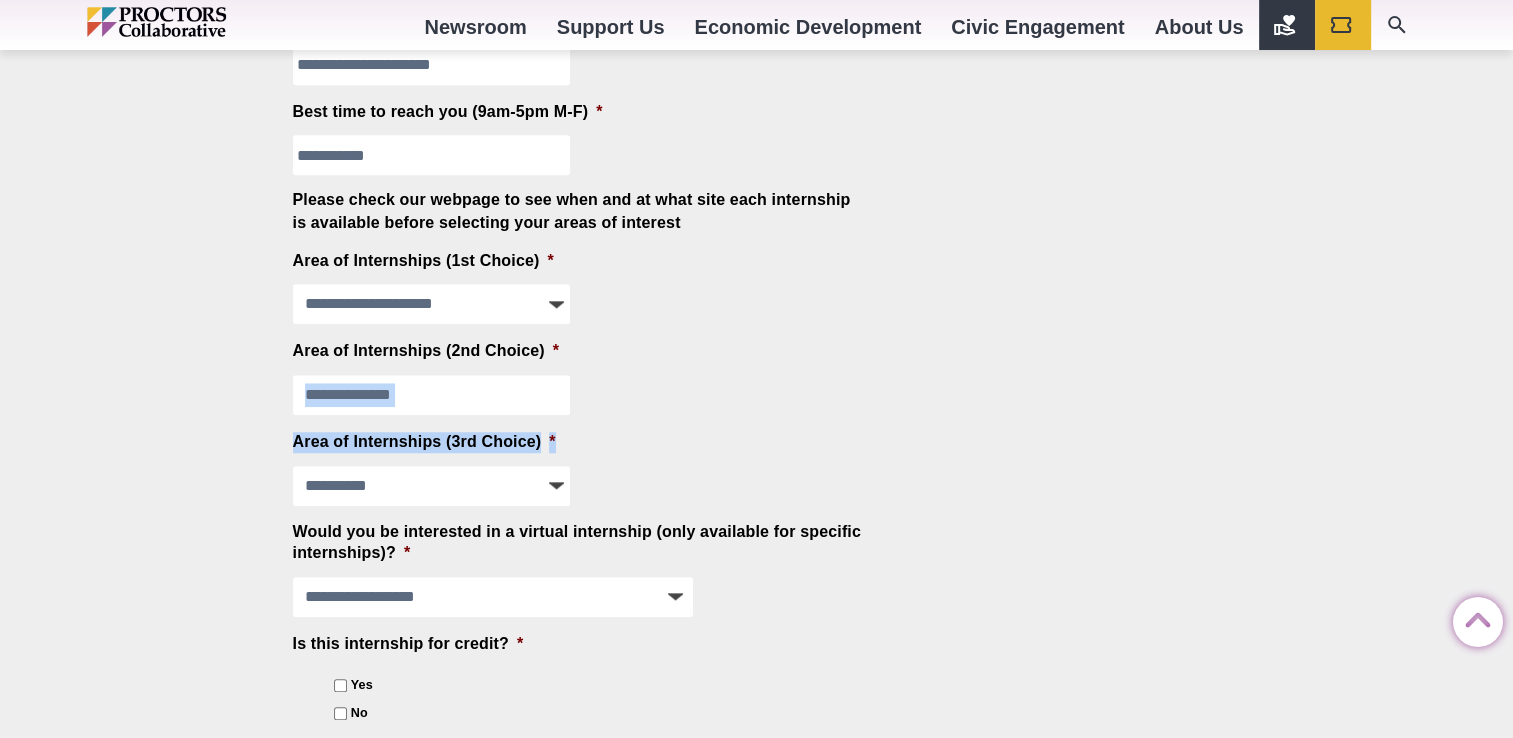 click on "**********" at bounding box center [432, 395] 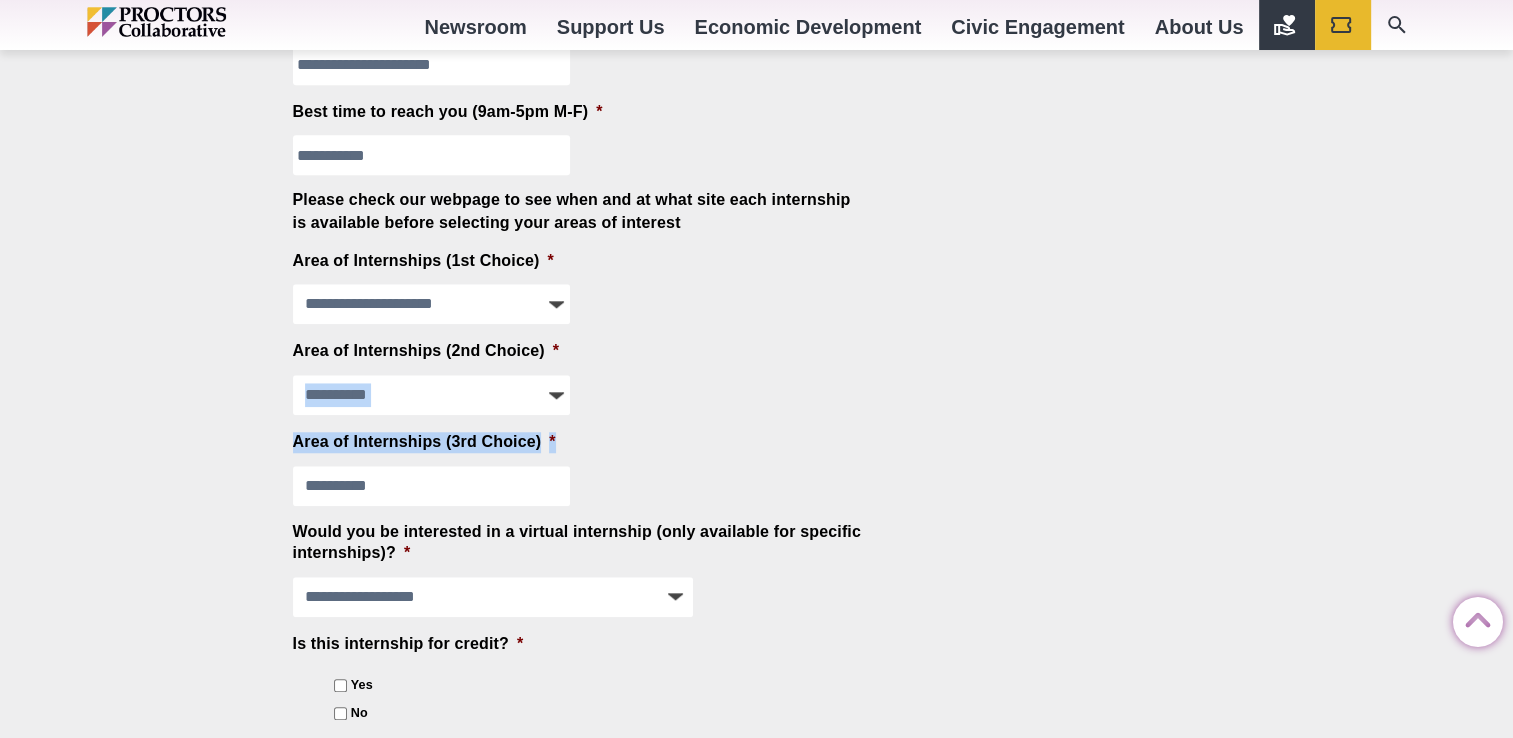 click on "**********" at bounding box center [432, 486] 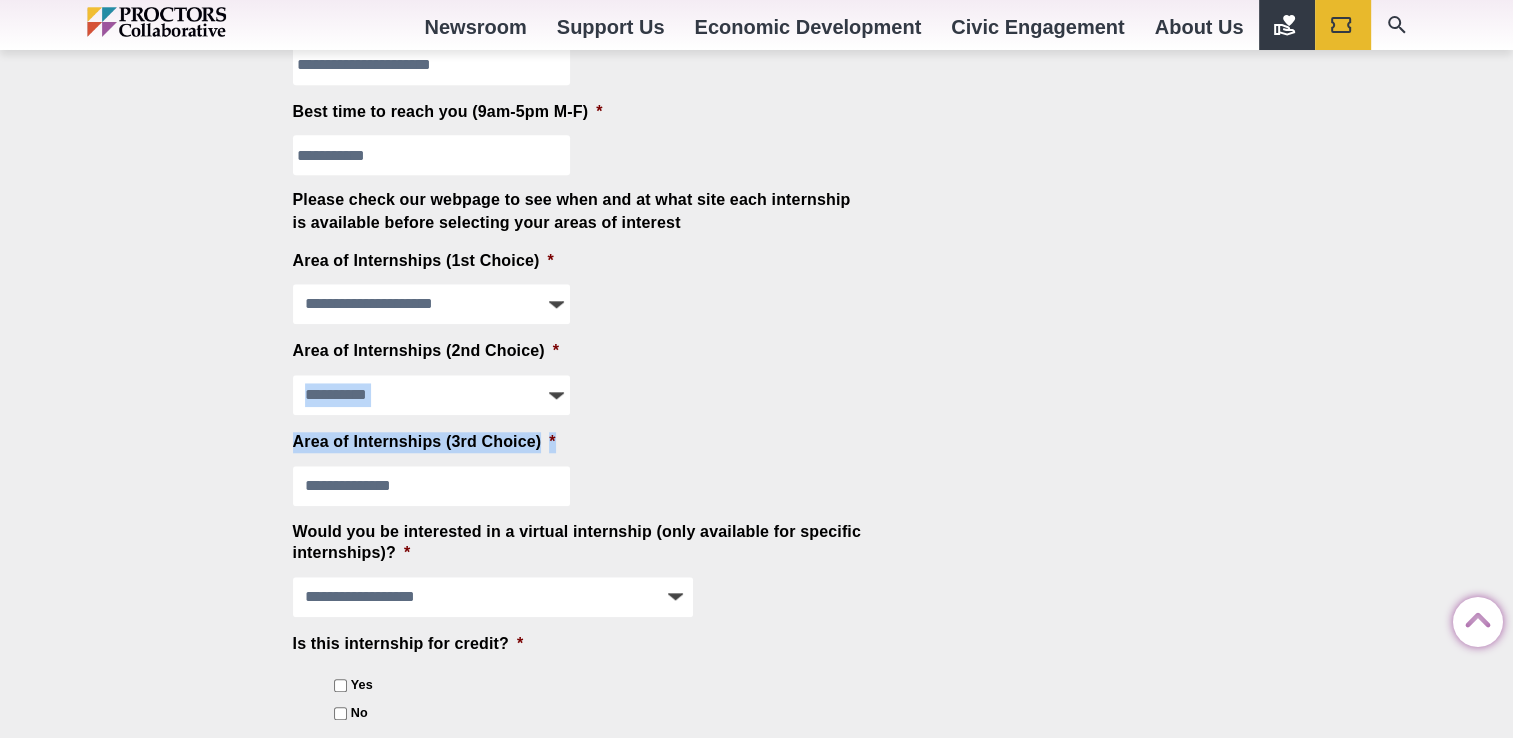click on "**********" at bounding box center (432, 486) 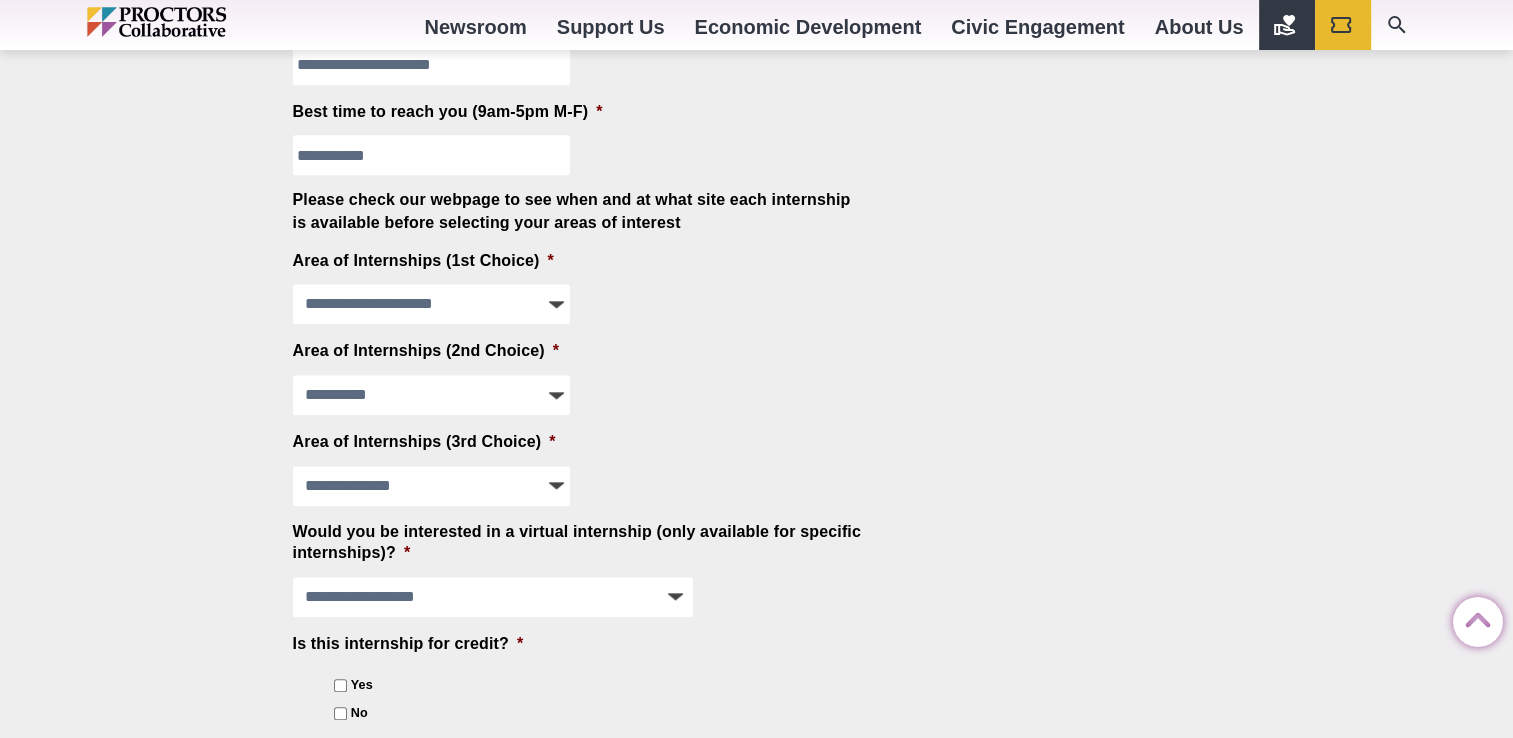 click on "**********" at bounding box center (757, 363) 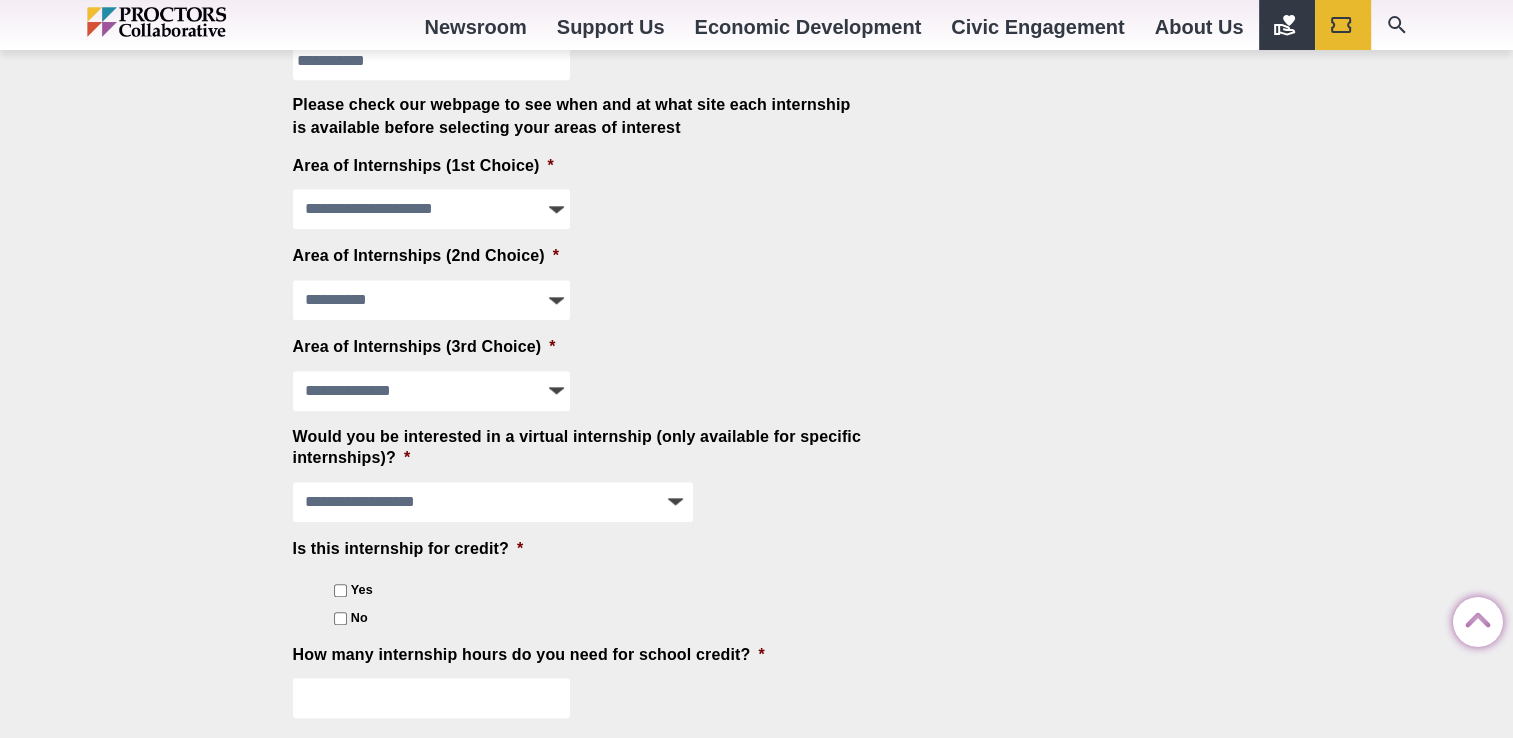 scroll, scrollTop: 1824, scrollLeft: 0, axis: vertical 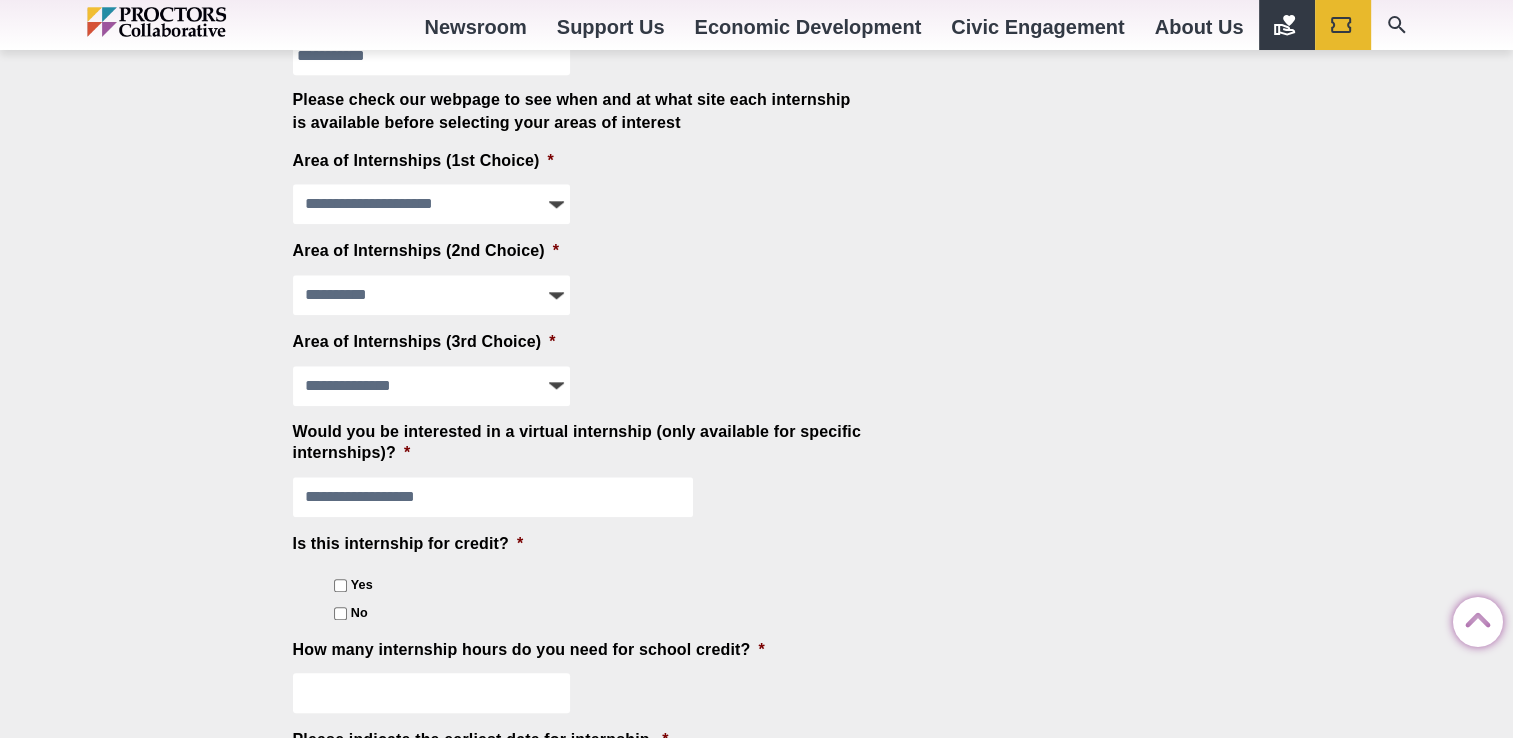 click on "**********" at bounding box center [493, 497] 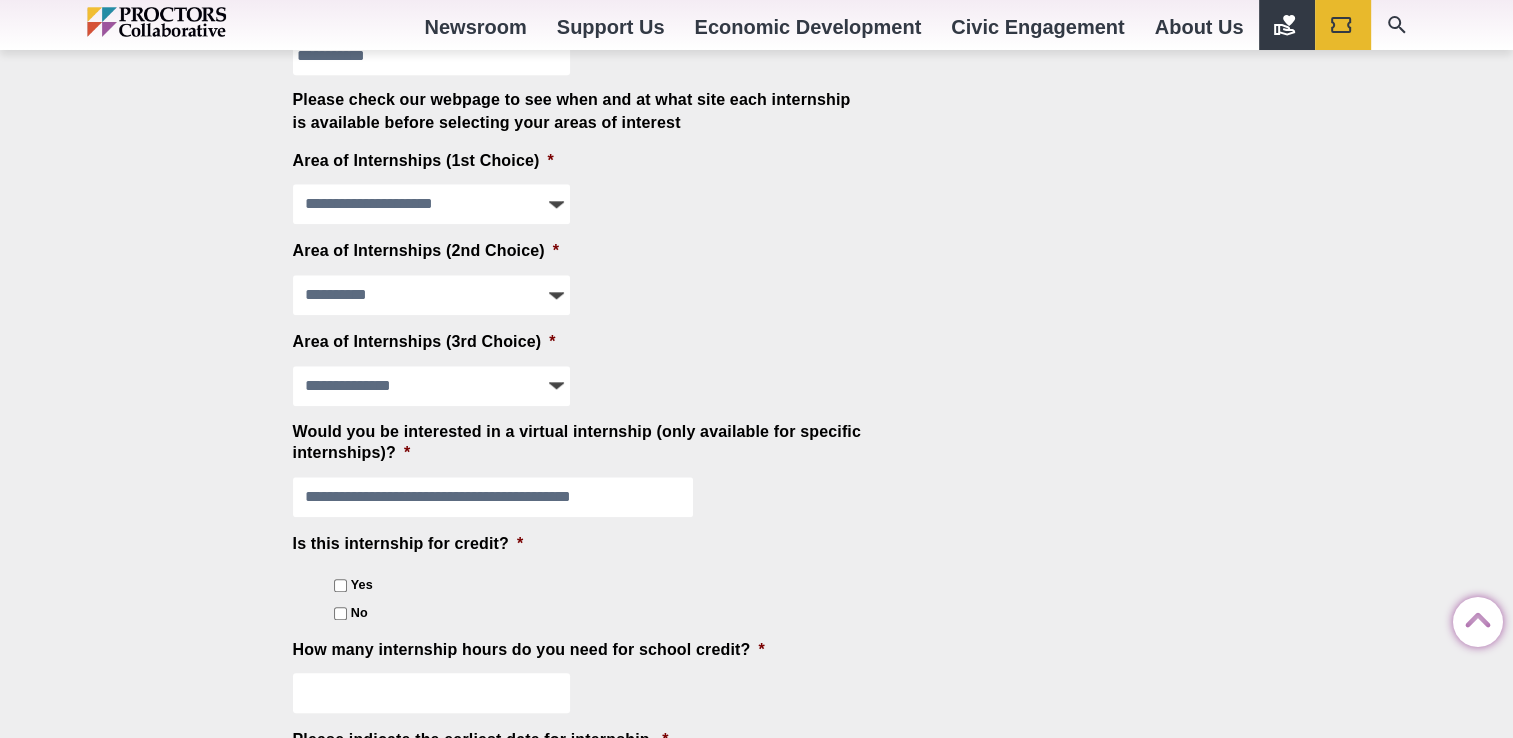 click on "**********" at bounding box center [493, 497] 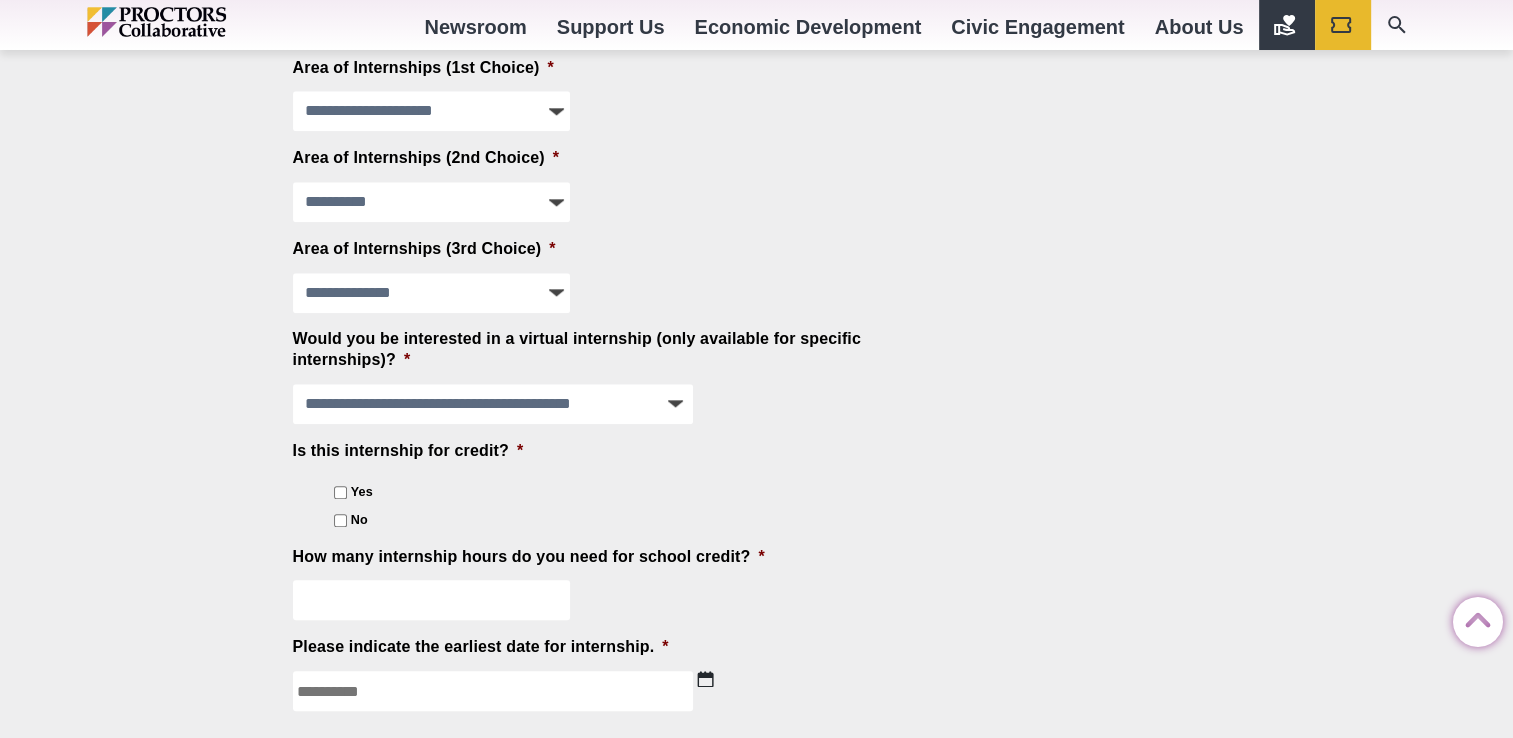 scroll, scrollTop: 1924, scrollLeft: 0, axis: vertical 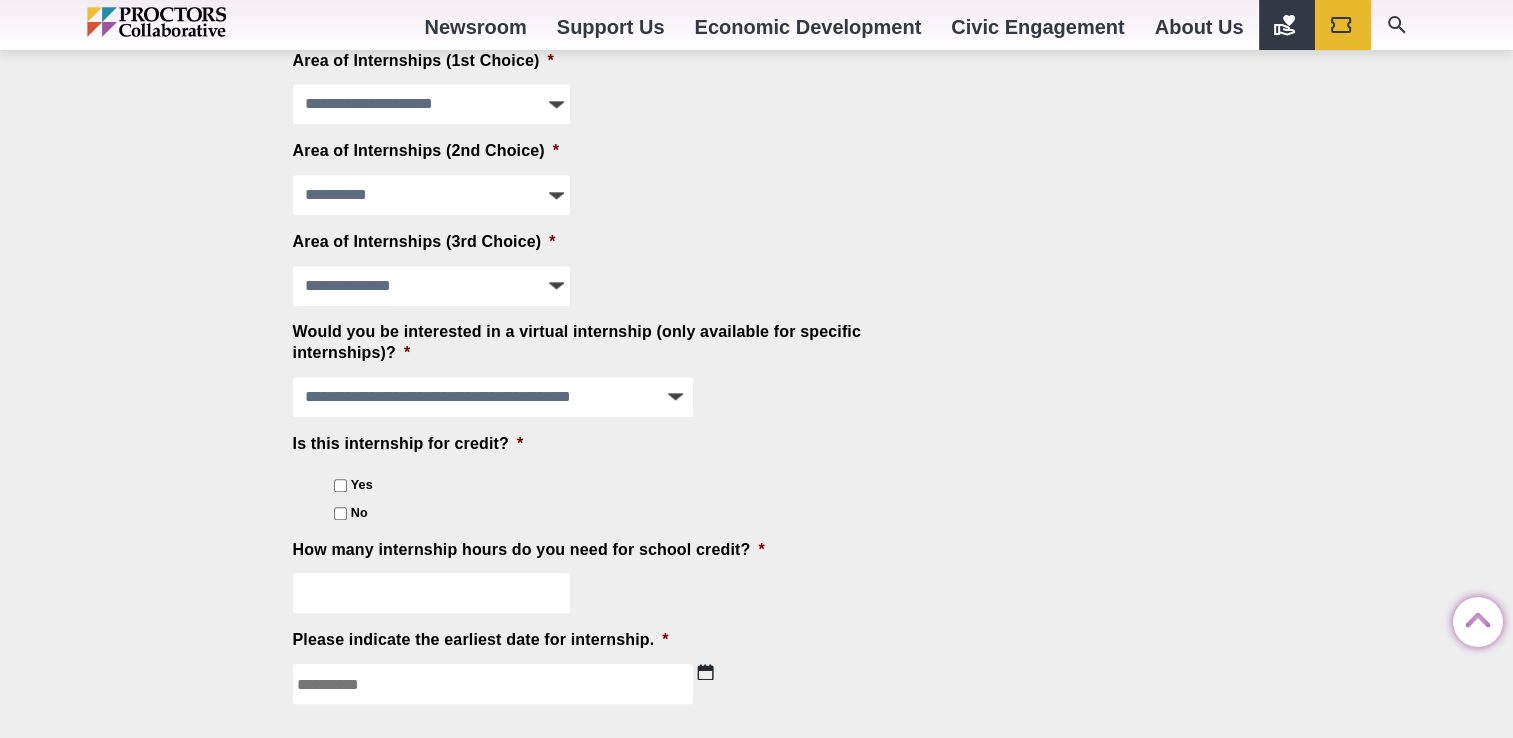 click on "How many internship hours do you need for school credit? *" at bounding box center [432, 593] 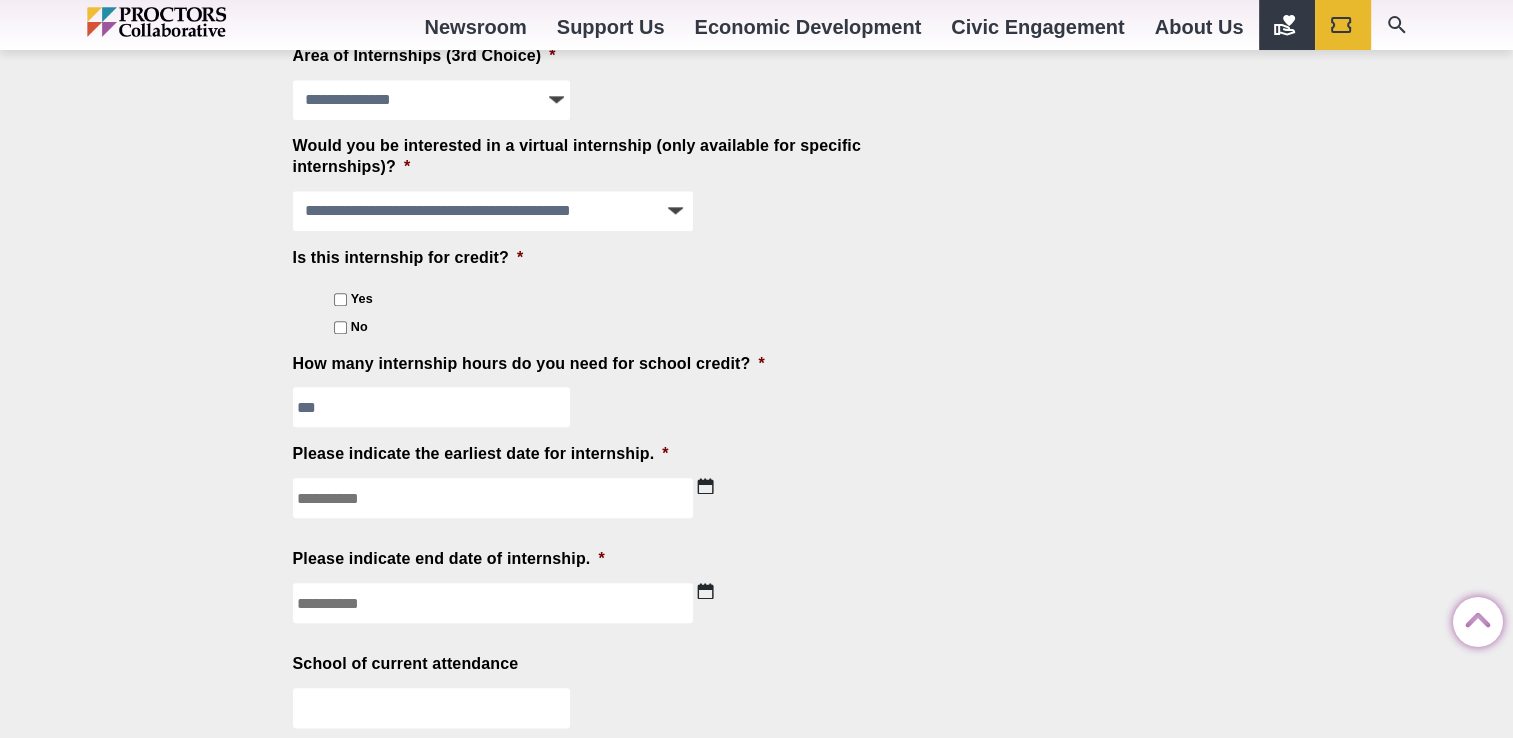 scroll, scrollTop: 2124, scrollLeft: 0, axis: vertical 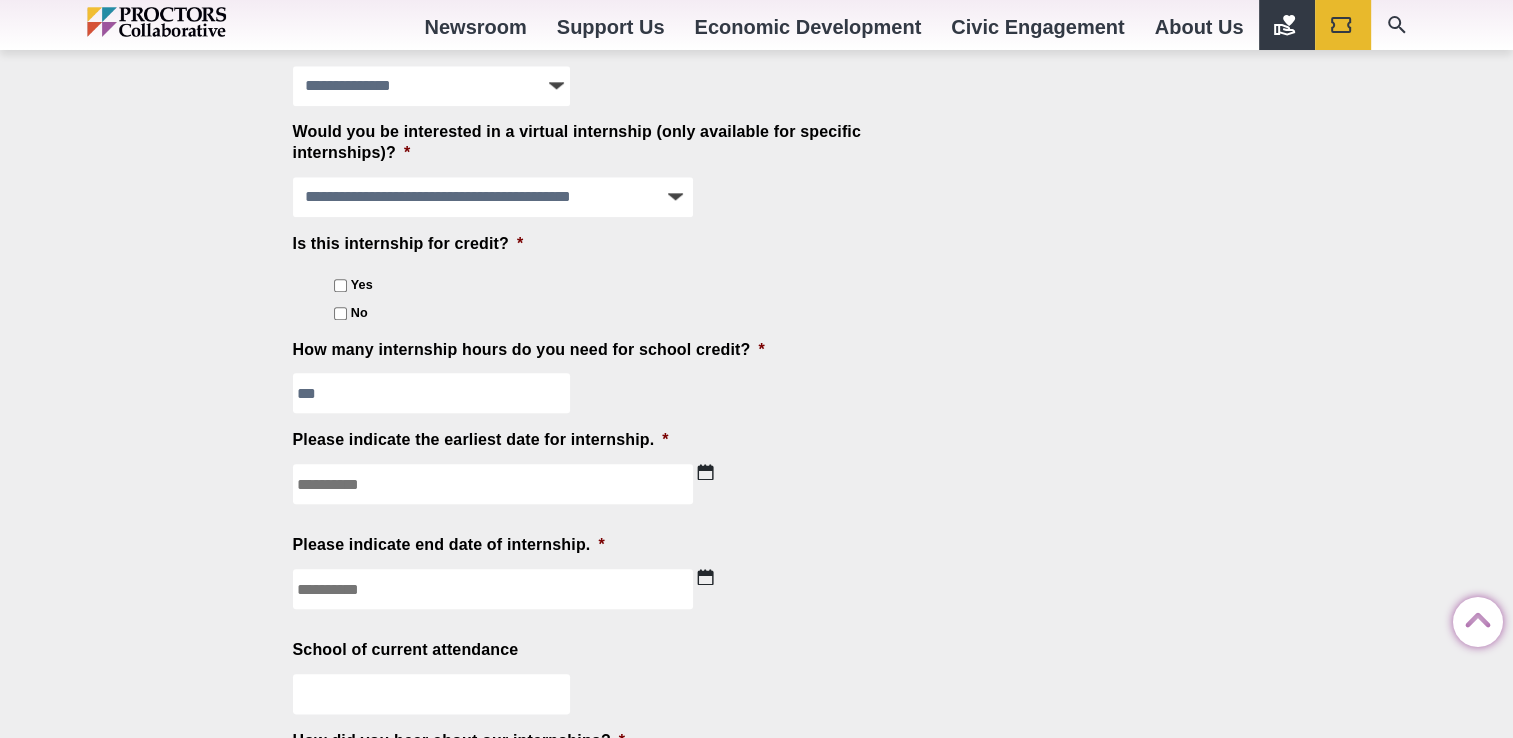 type on "***" 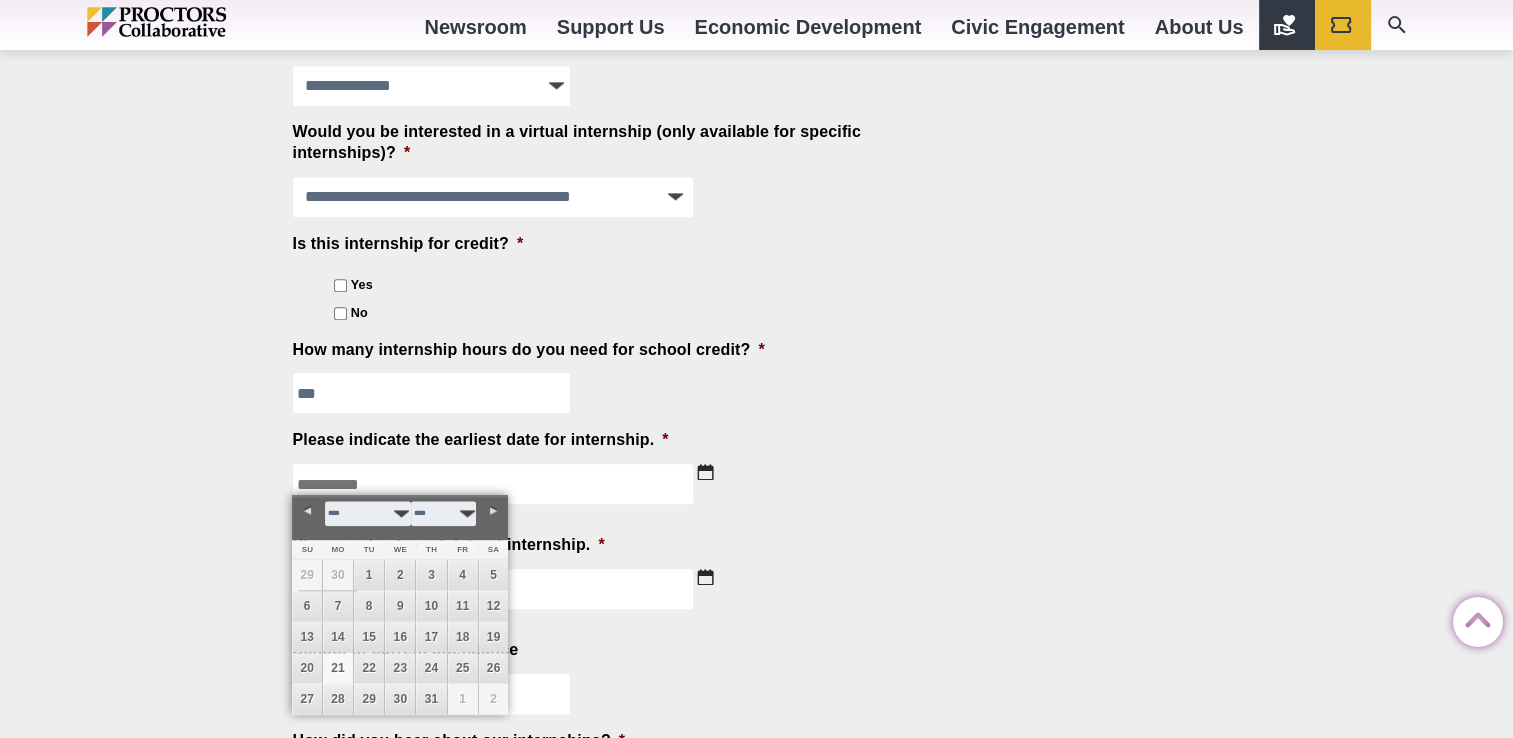 click on "21" at bounding box center [338, 668] 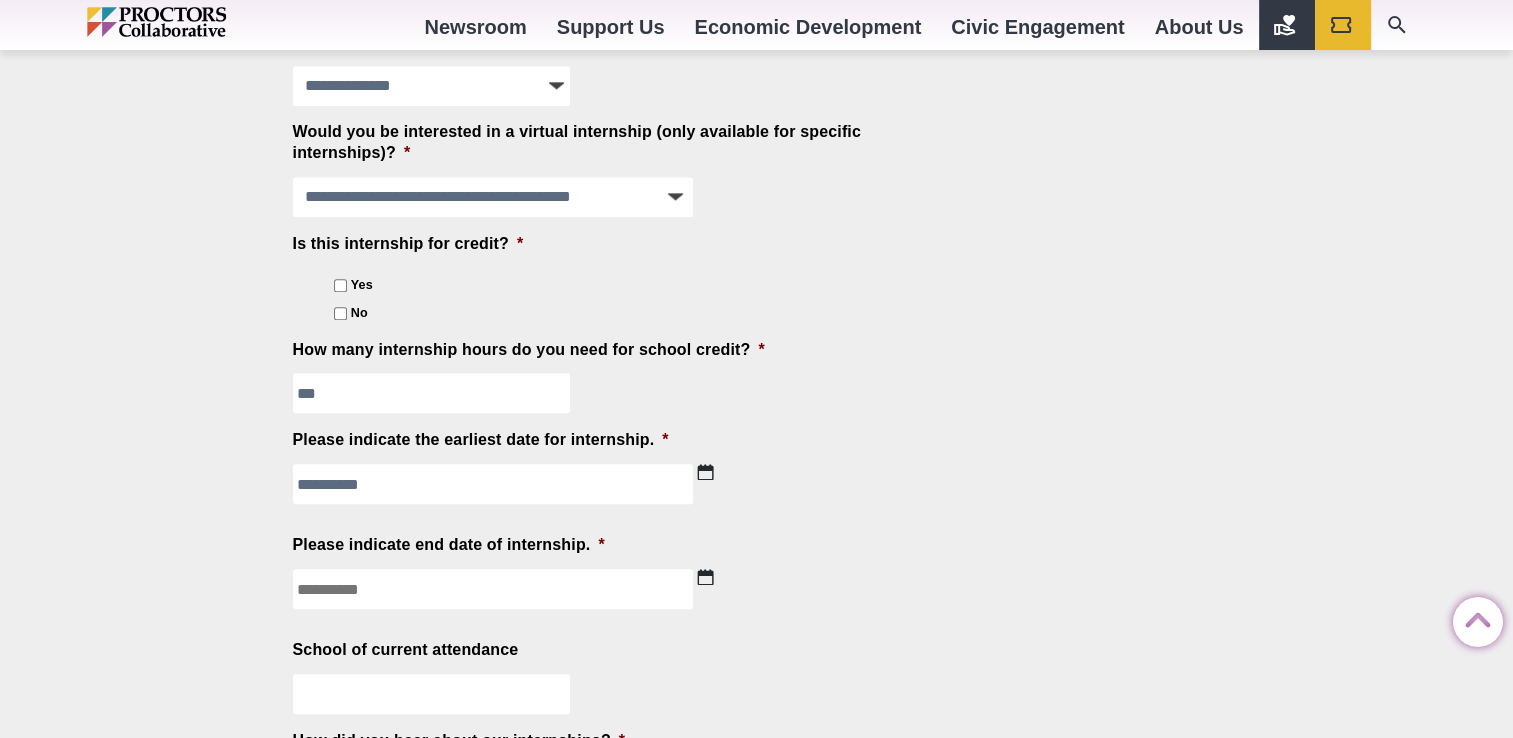 click at bounding box center (705, 577) 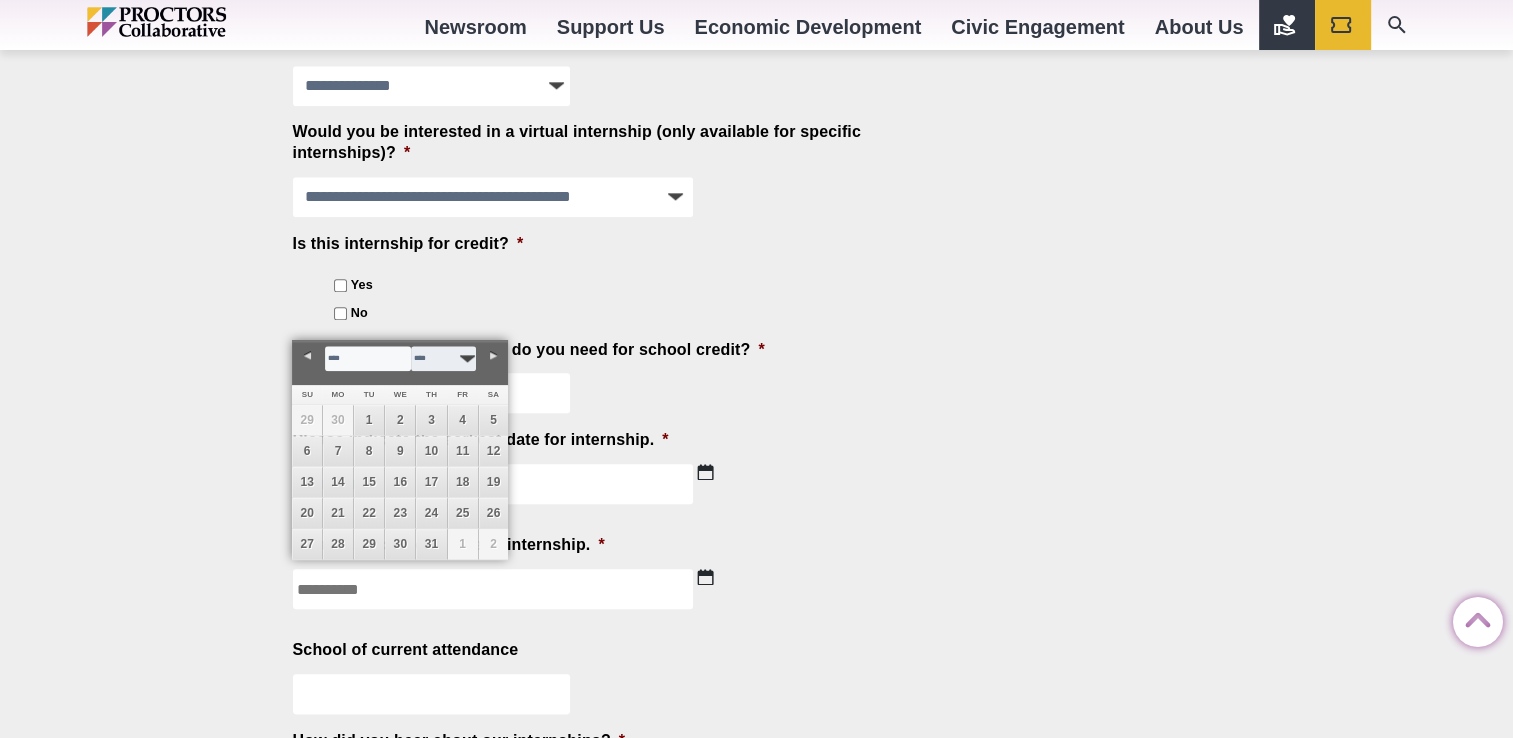 click on "******* ******** ***** ***** *** **** **** ****** ********* ******* ******** ********" at bounding box center [368, 358] 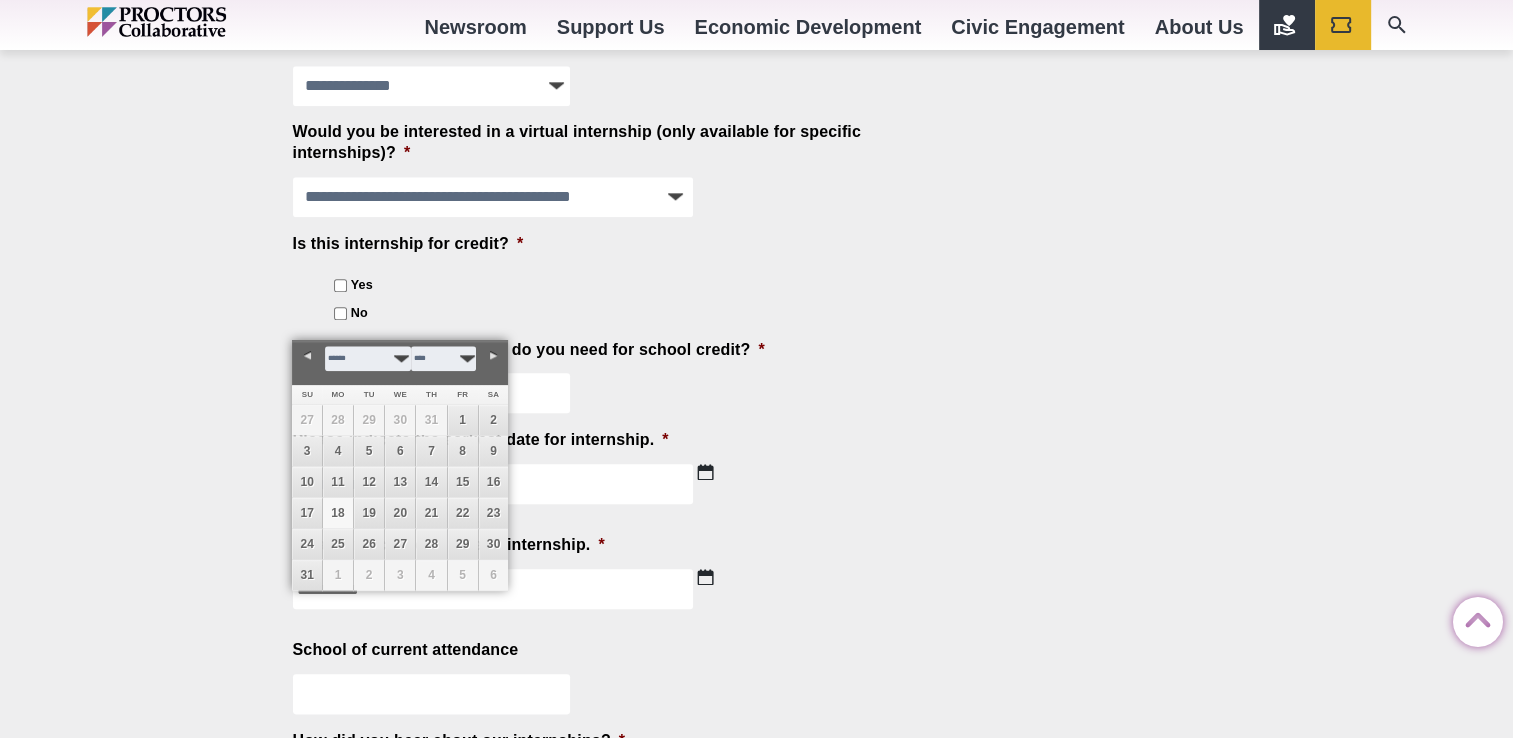 click on "18" at bounding box center [338, 513] 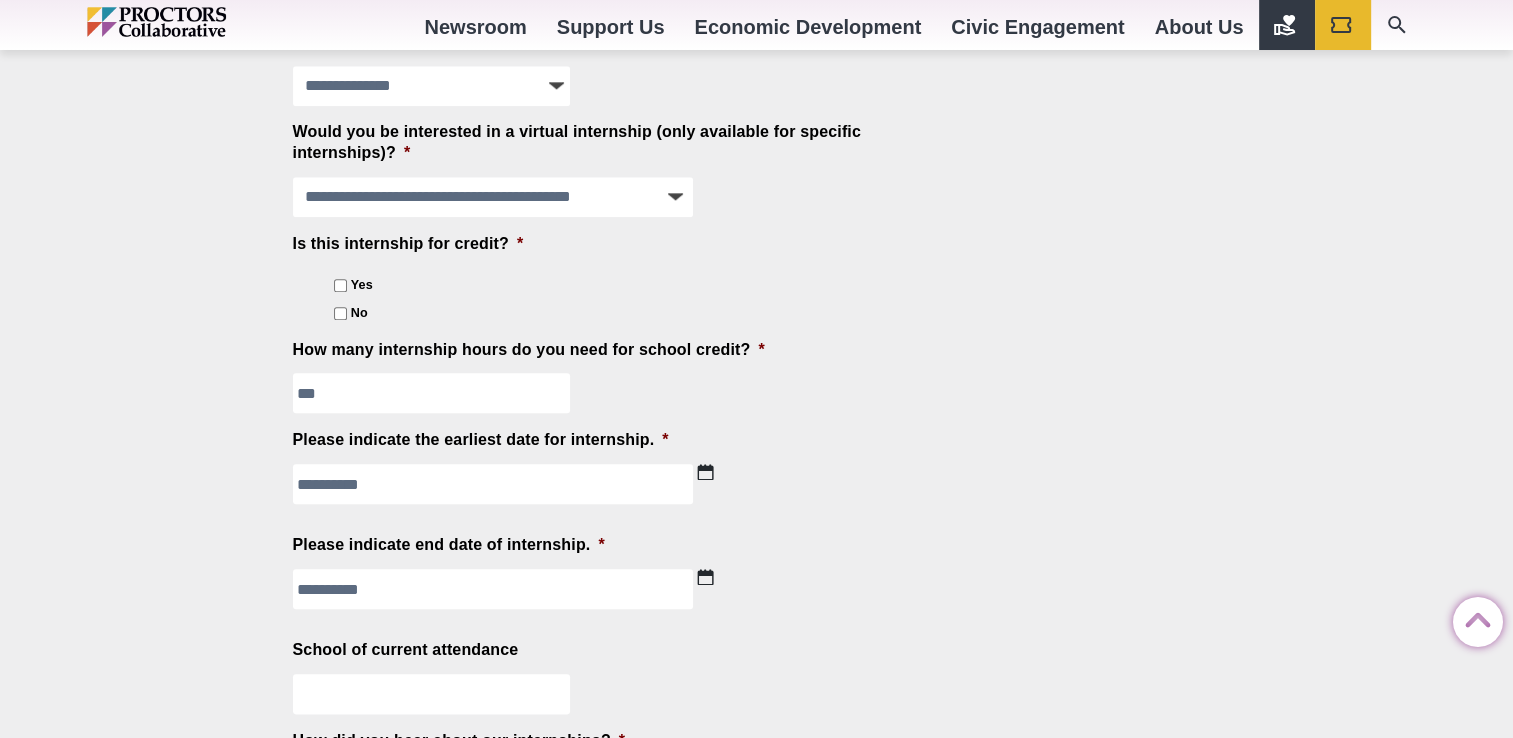 click on "**********" at bounding box center (756, -37) 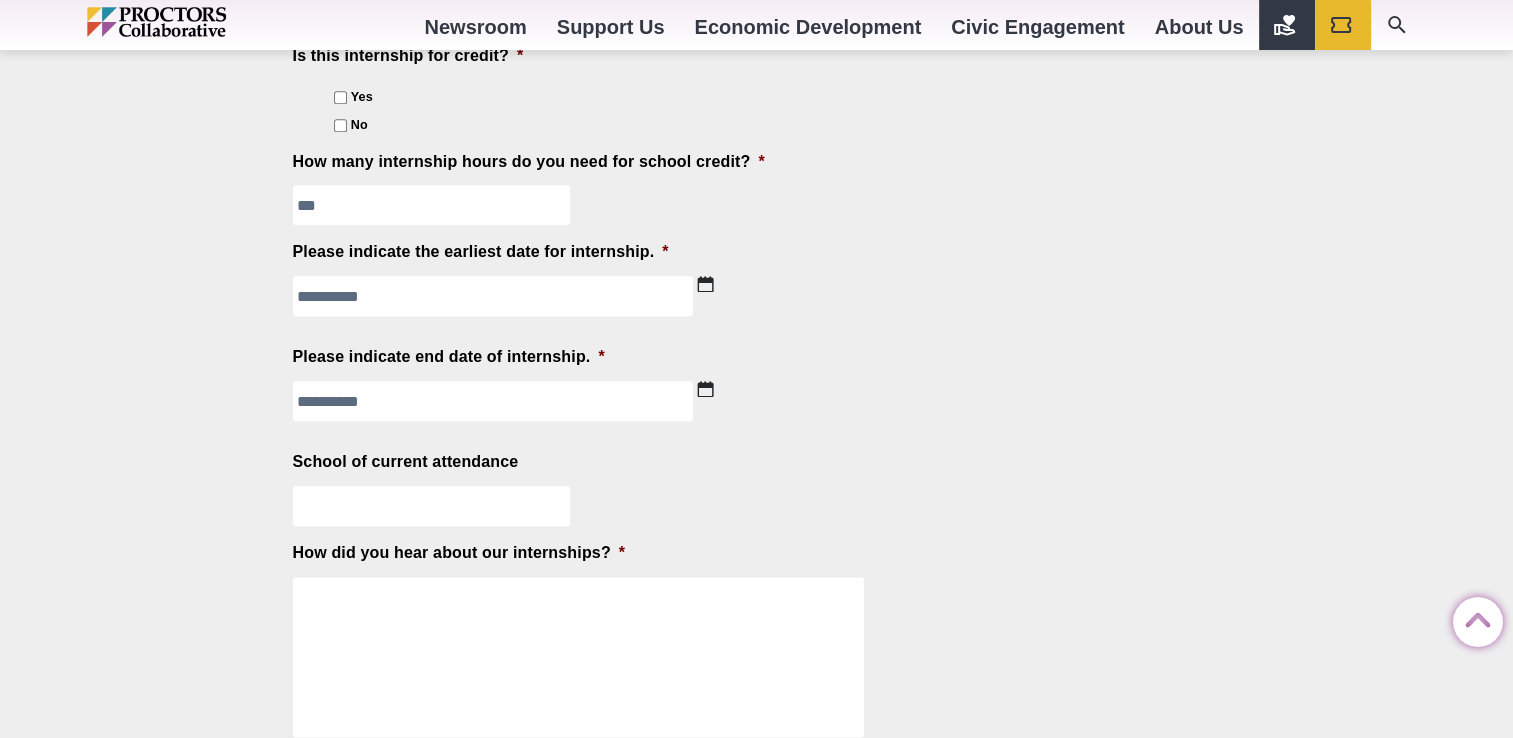 scroll, scrollTop: 2324, scrollLeft: 0, axis: vertical 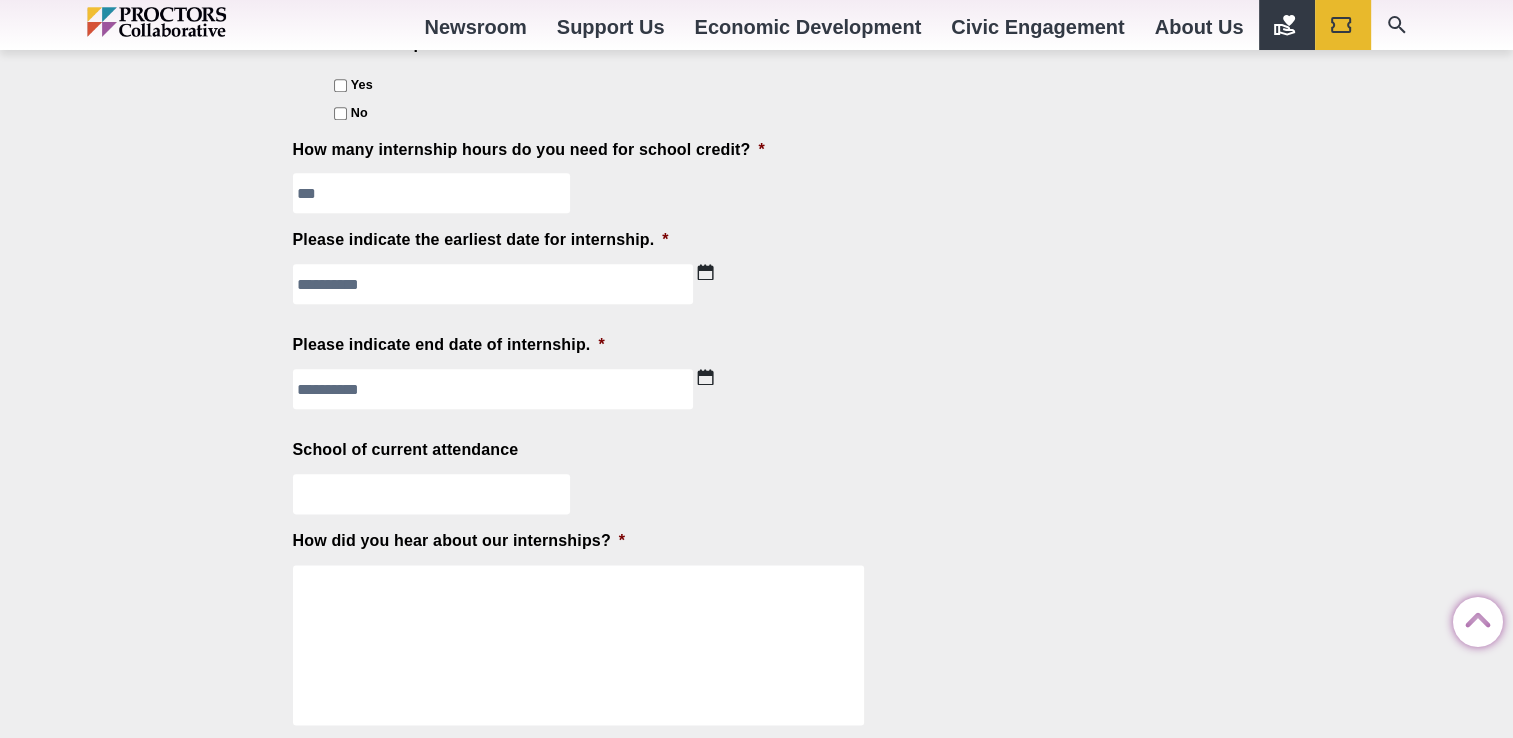 click on "School of current attendance" at bounding box center [432, 494] 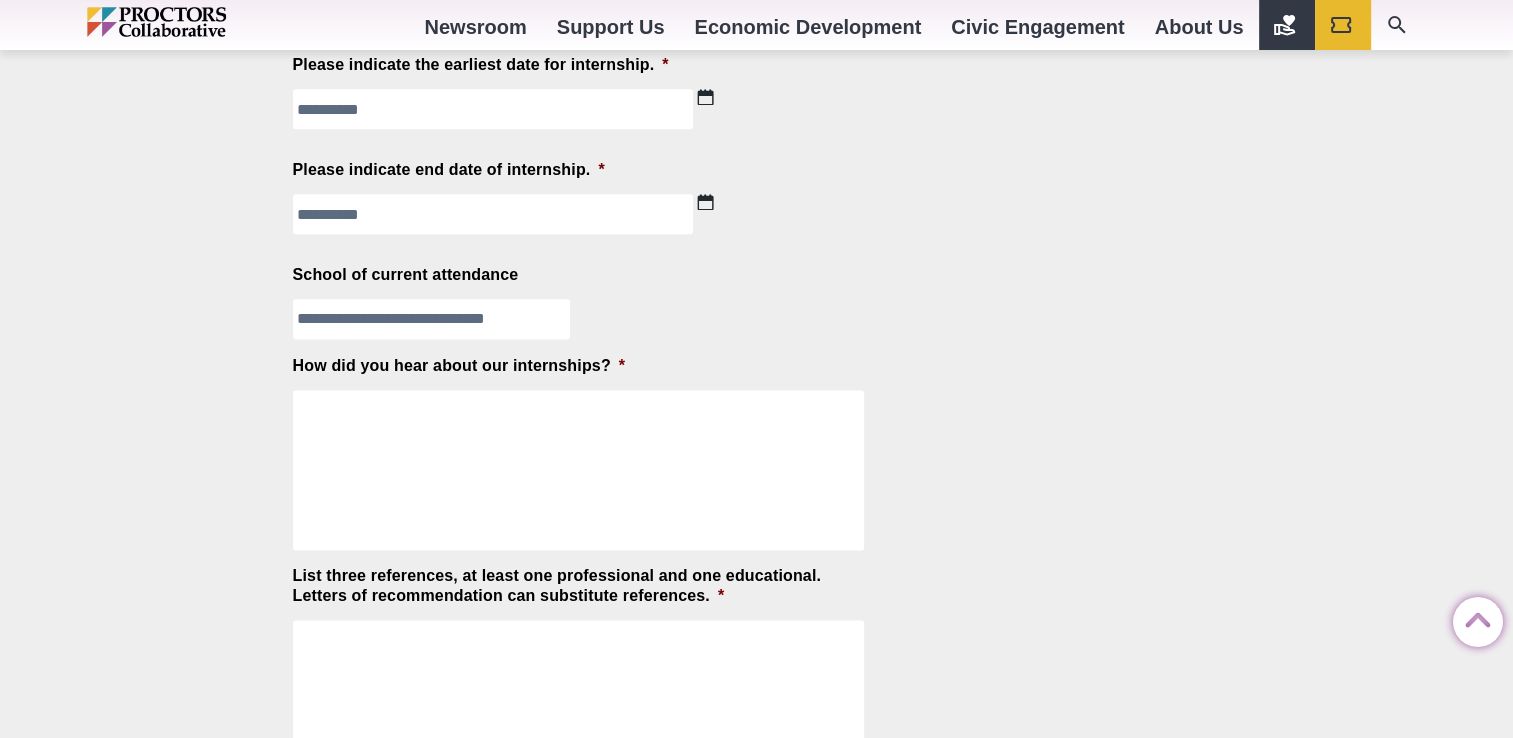 scroll, scrollTop: 2524, scrollLeft: 0, axis: vertical 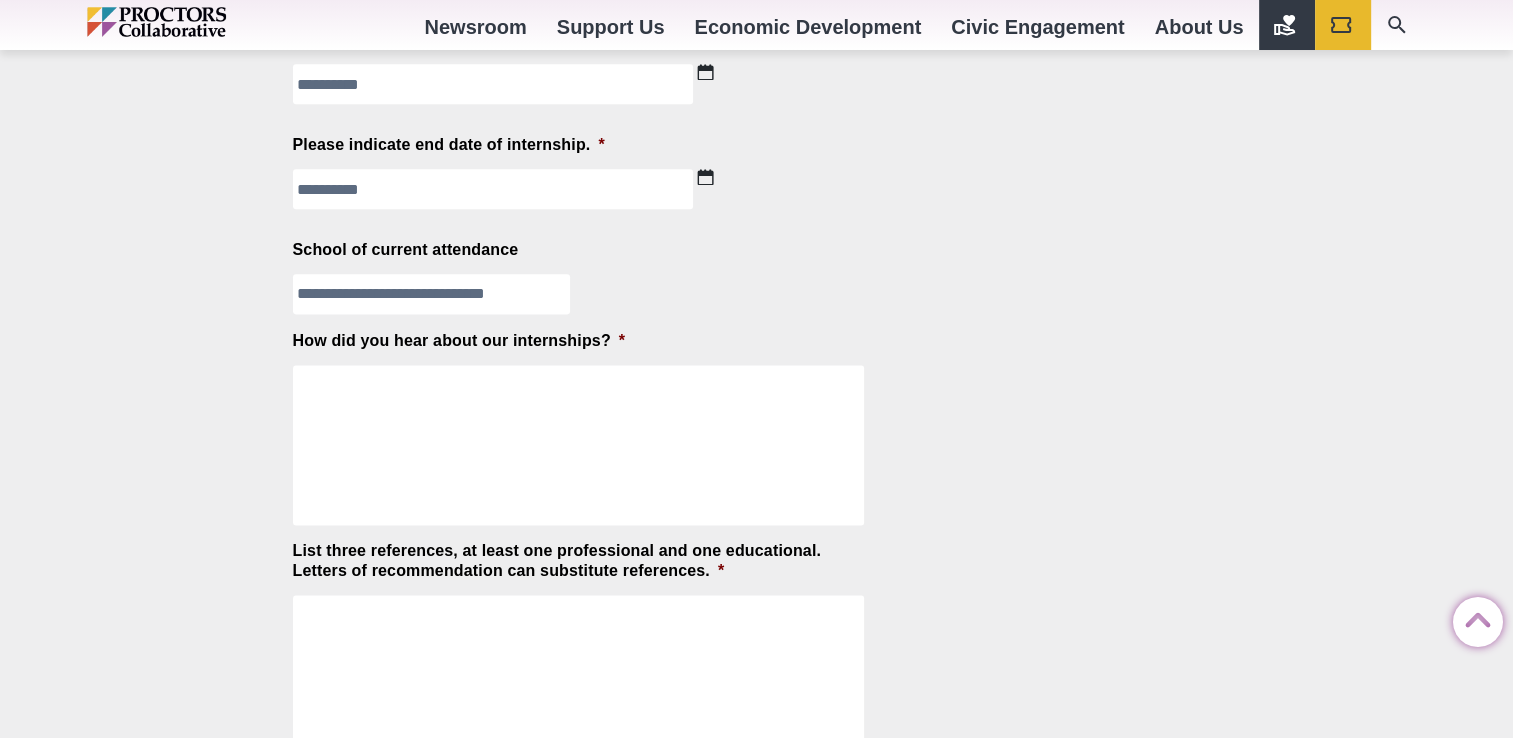 type on "**********" 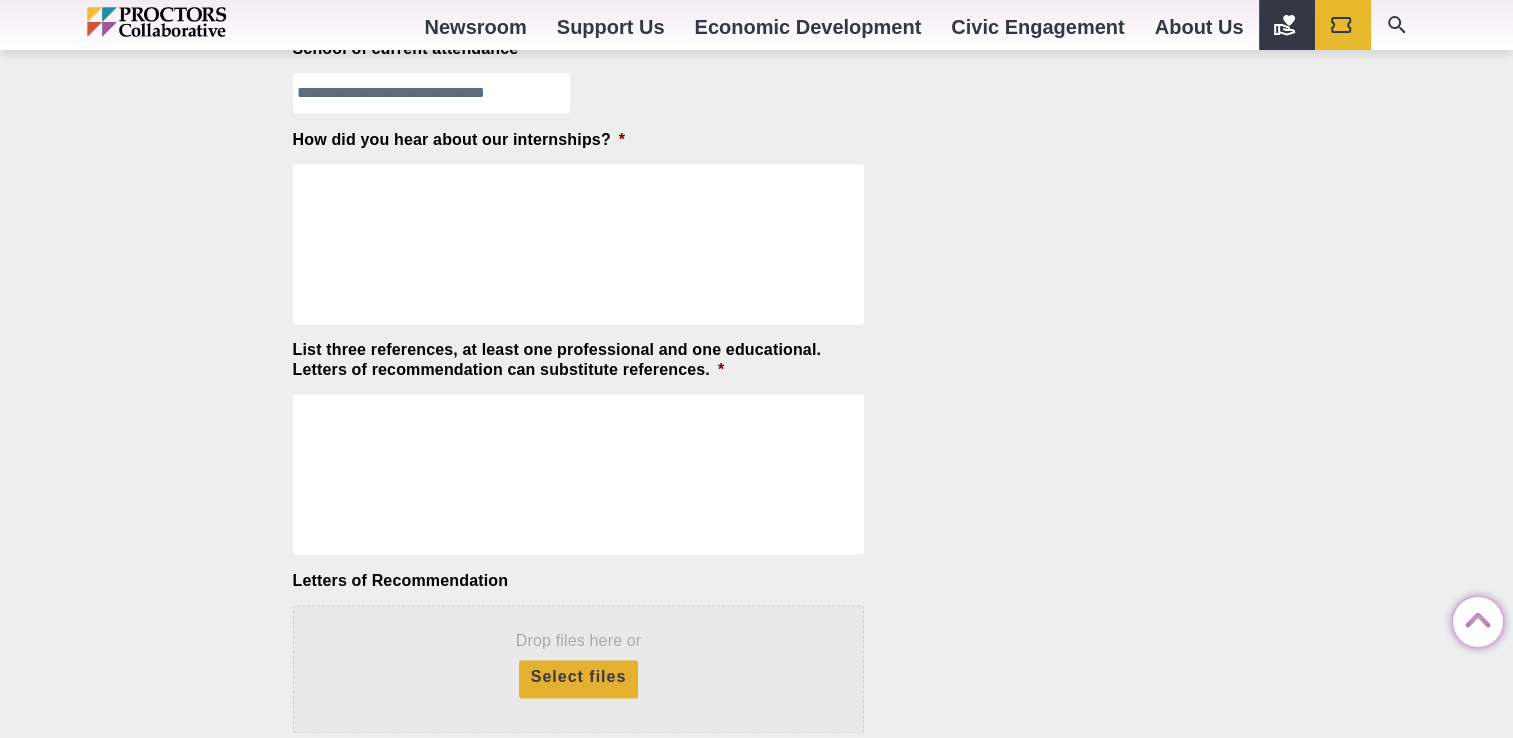 scroll, scrollTop: 2724, scrollLeft: 0, axis: vertical 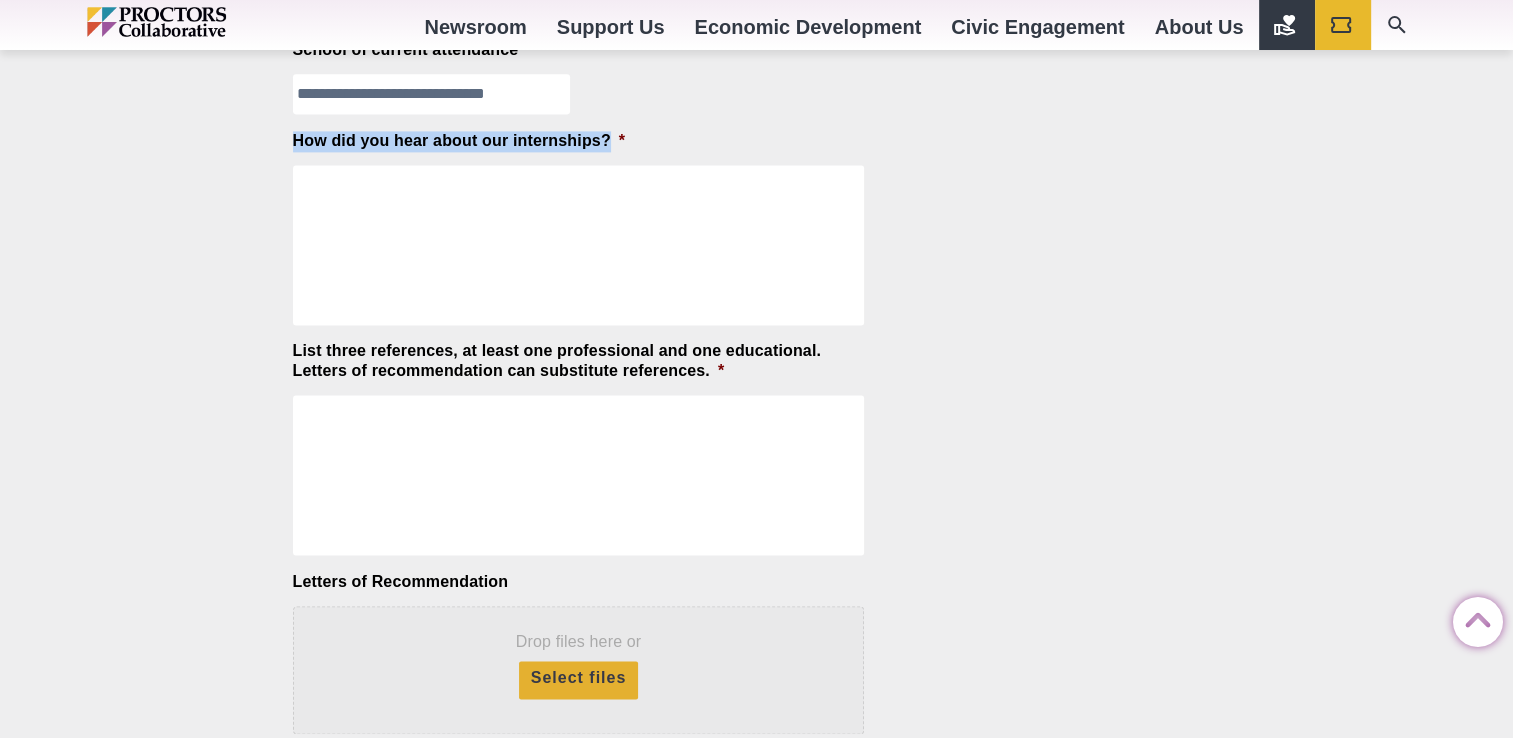 drag, startPoint x: 612, startPoint y: 127, endPoint x: 276, endPoint y: 138, distance: 336.18002 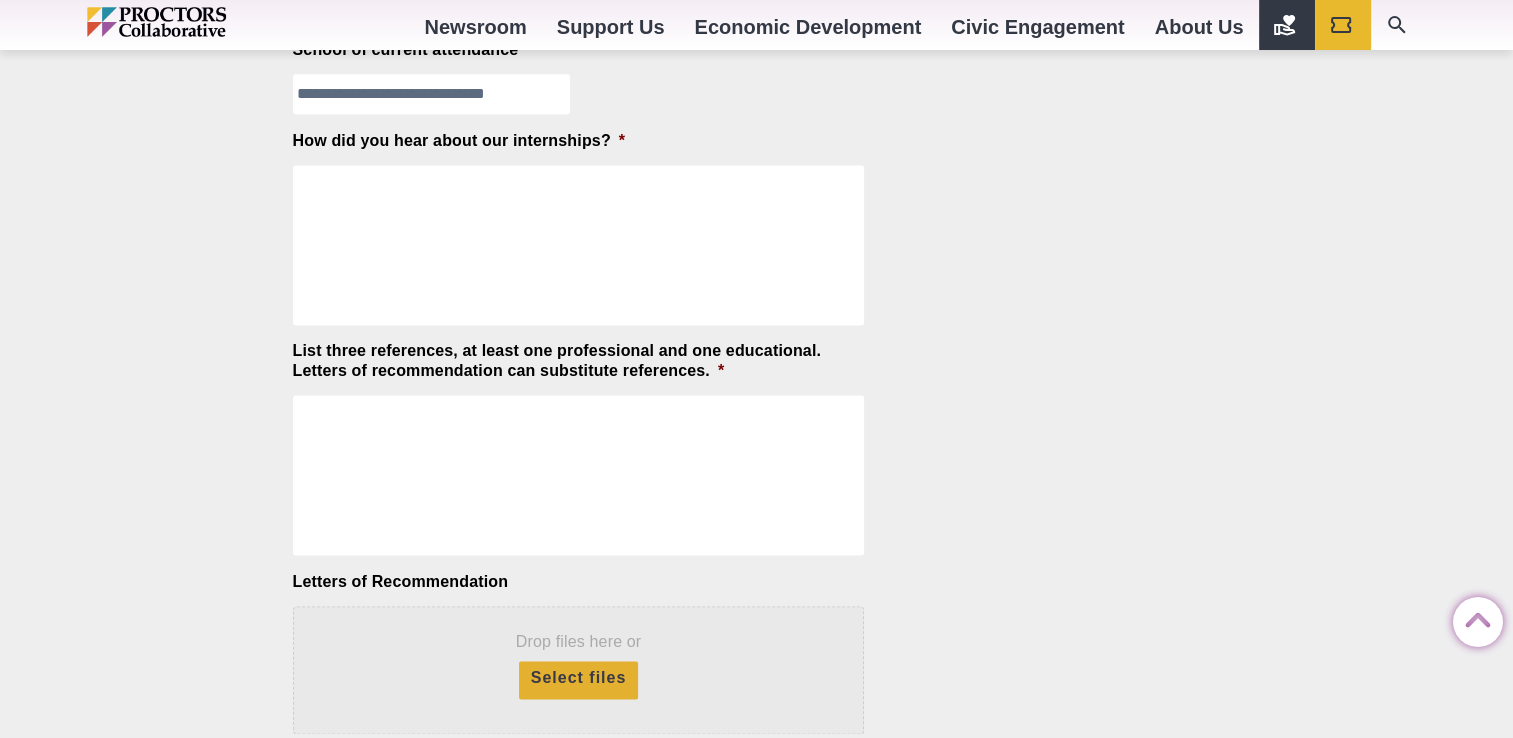 click on "How did you hear about our internships? *" at bounding box center [579, 245] 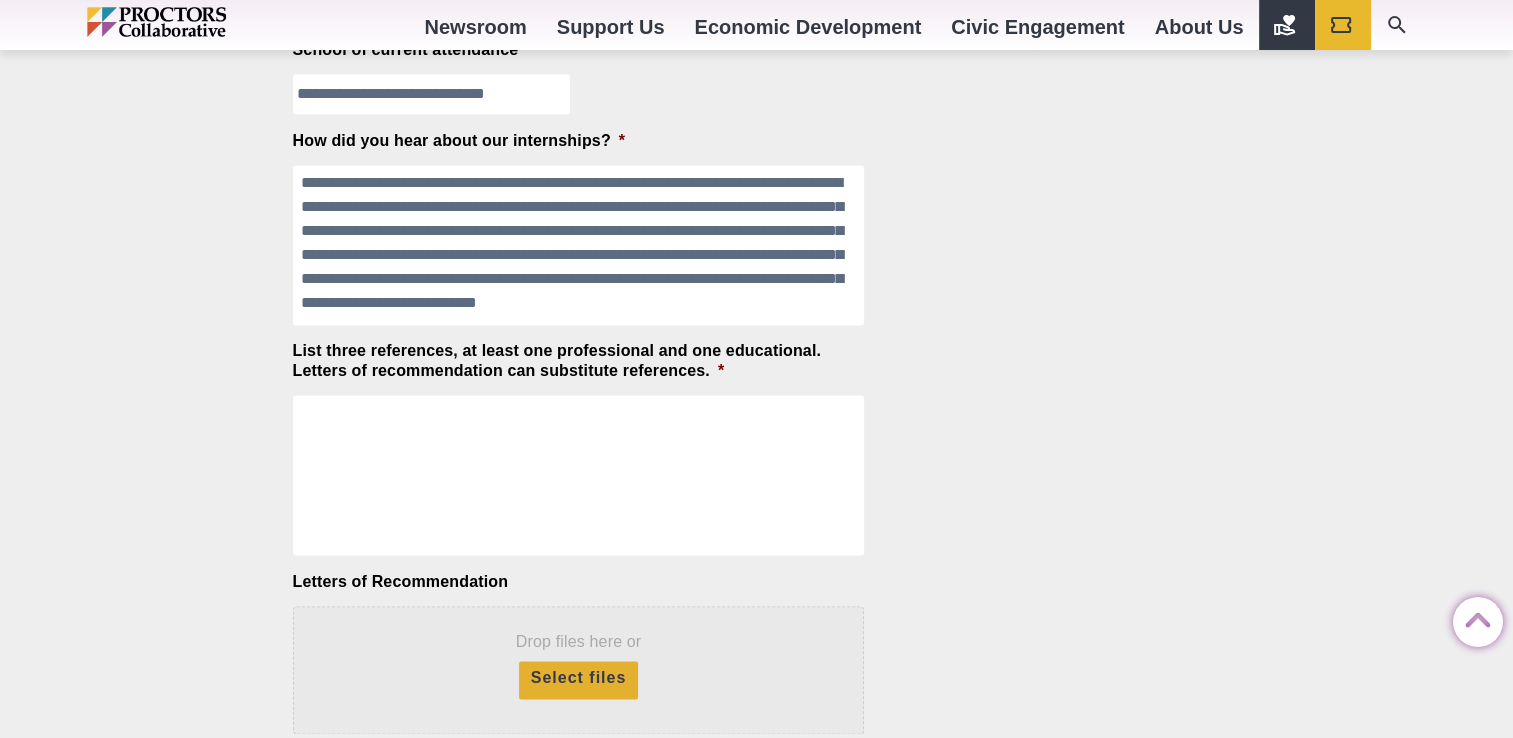 scroll, scrollTop: 20, scrollLeft: 0, axis: vertical 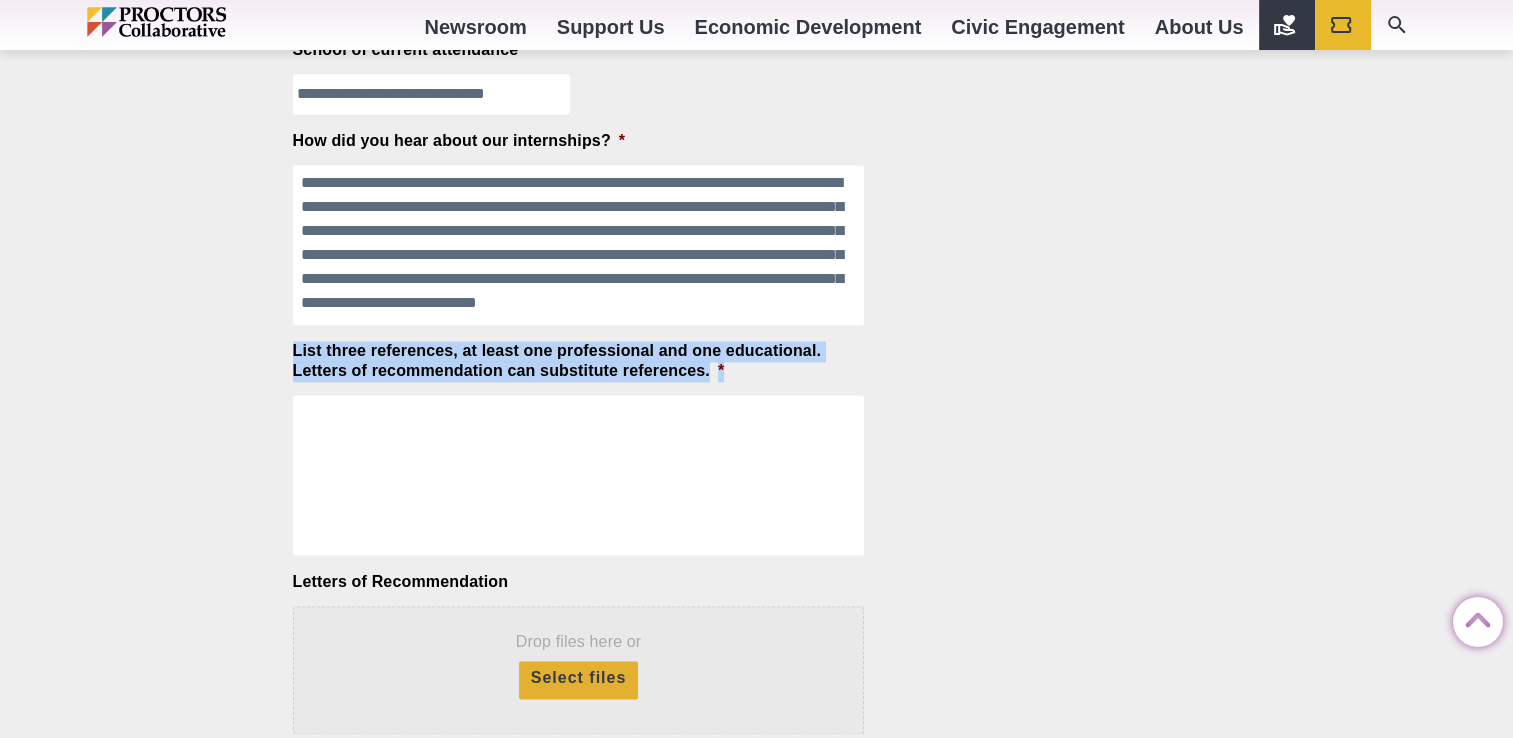 drag, startPoint x: 291, startPoint y: 332, endPoint x: 692, endPoint y: 369, distance: 402.70337 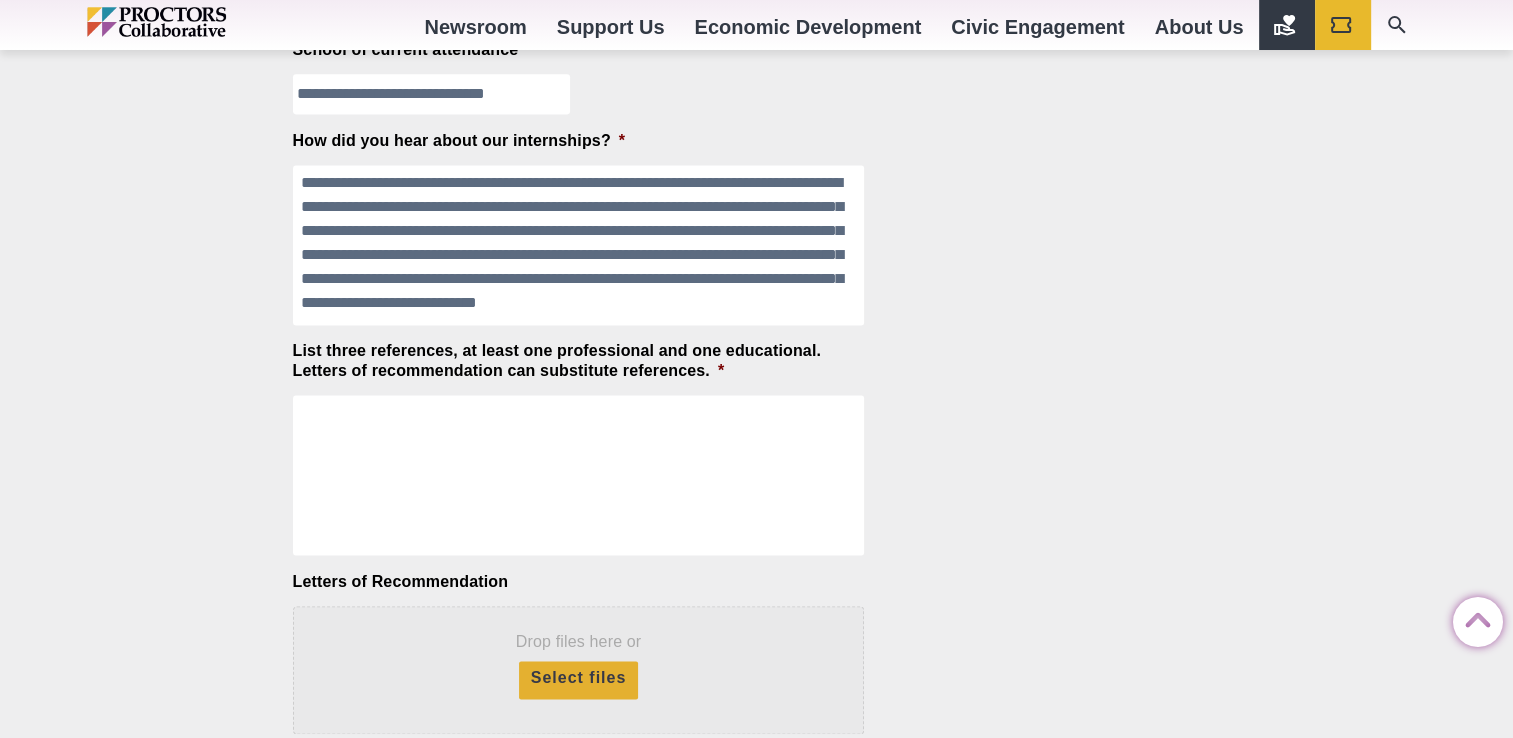 click on "List three references, at least one professional and one educational. Letters of recommendation can substitute references. *" at bounding box center (579, 475) 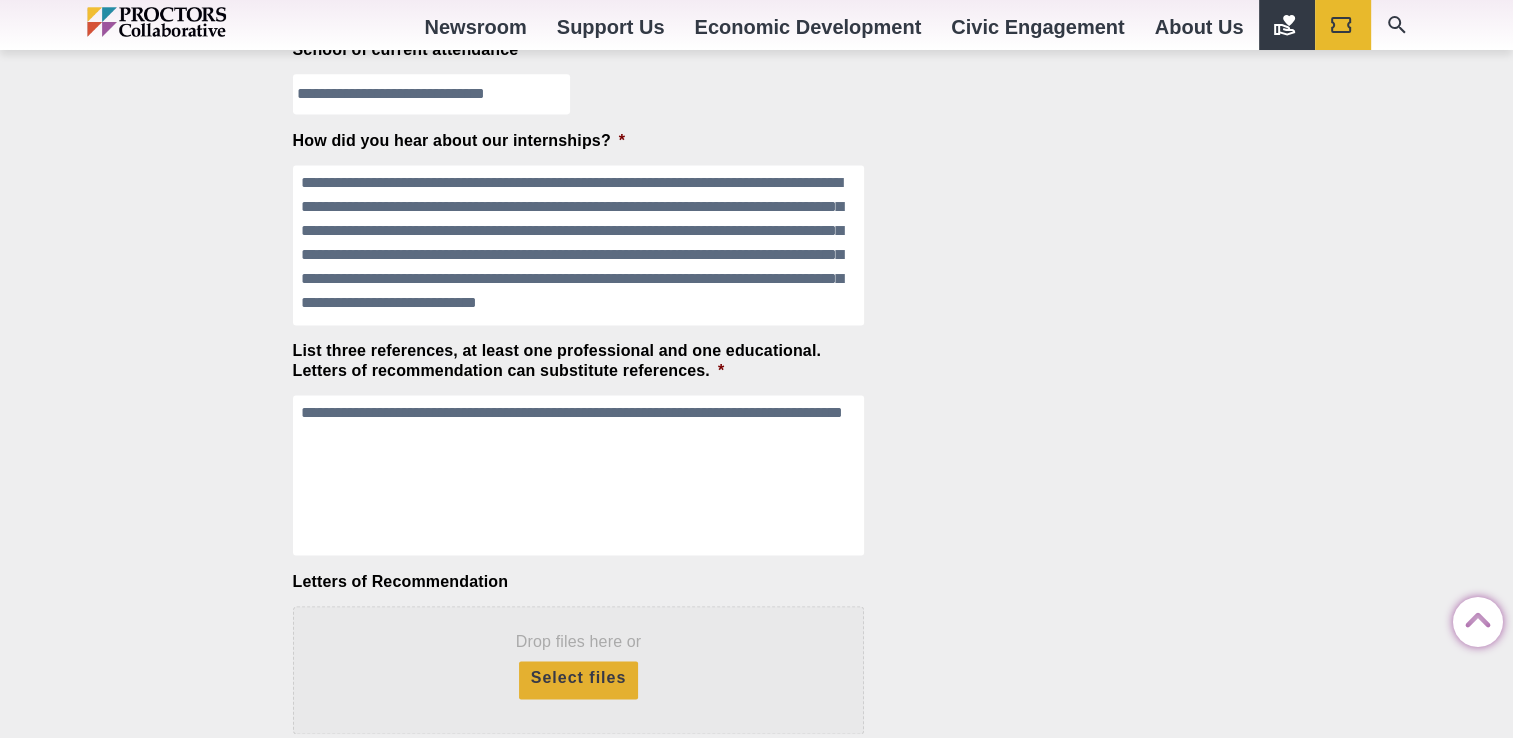 paste on "**********" 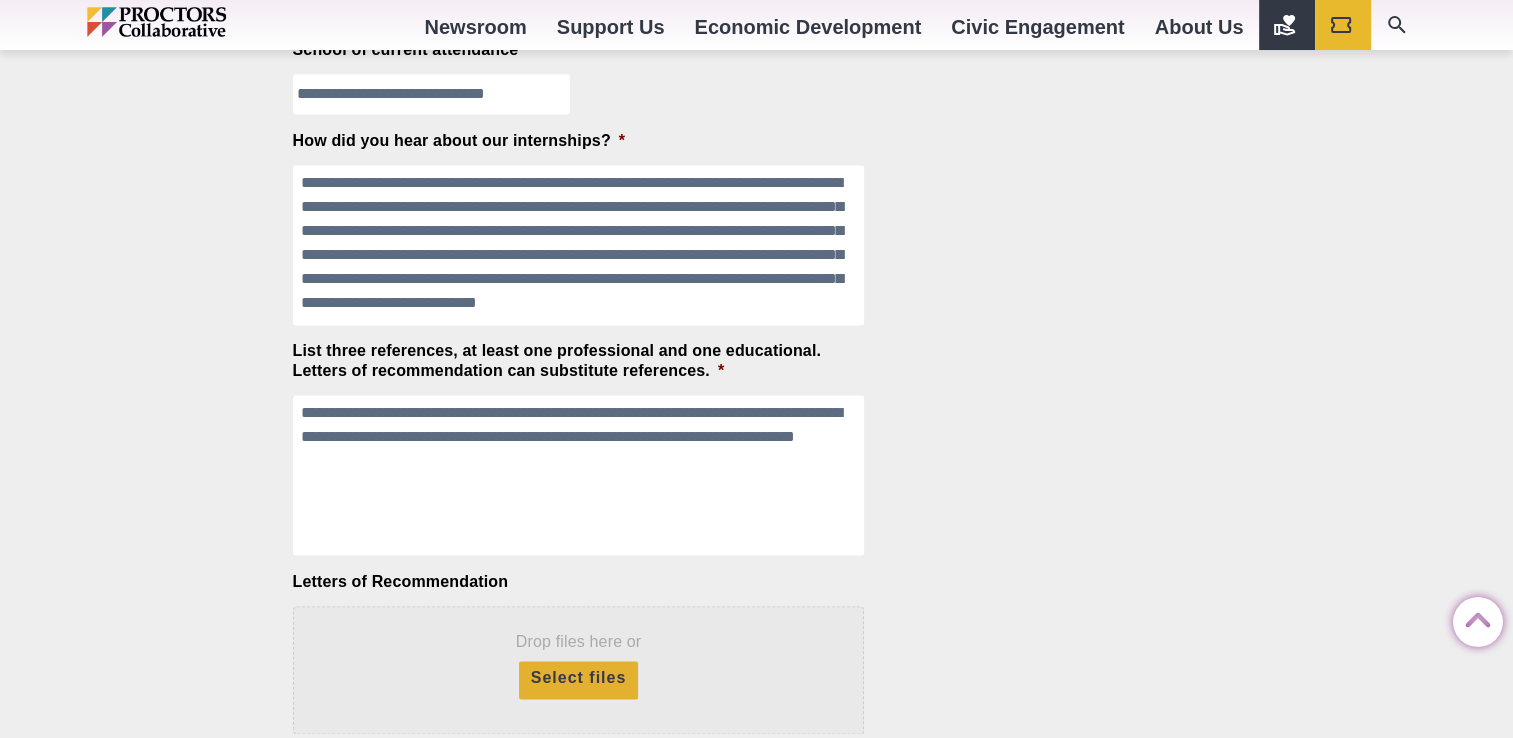 click on "**********" at bounding box center (579, 475) 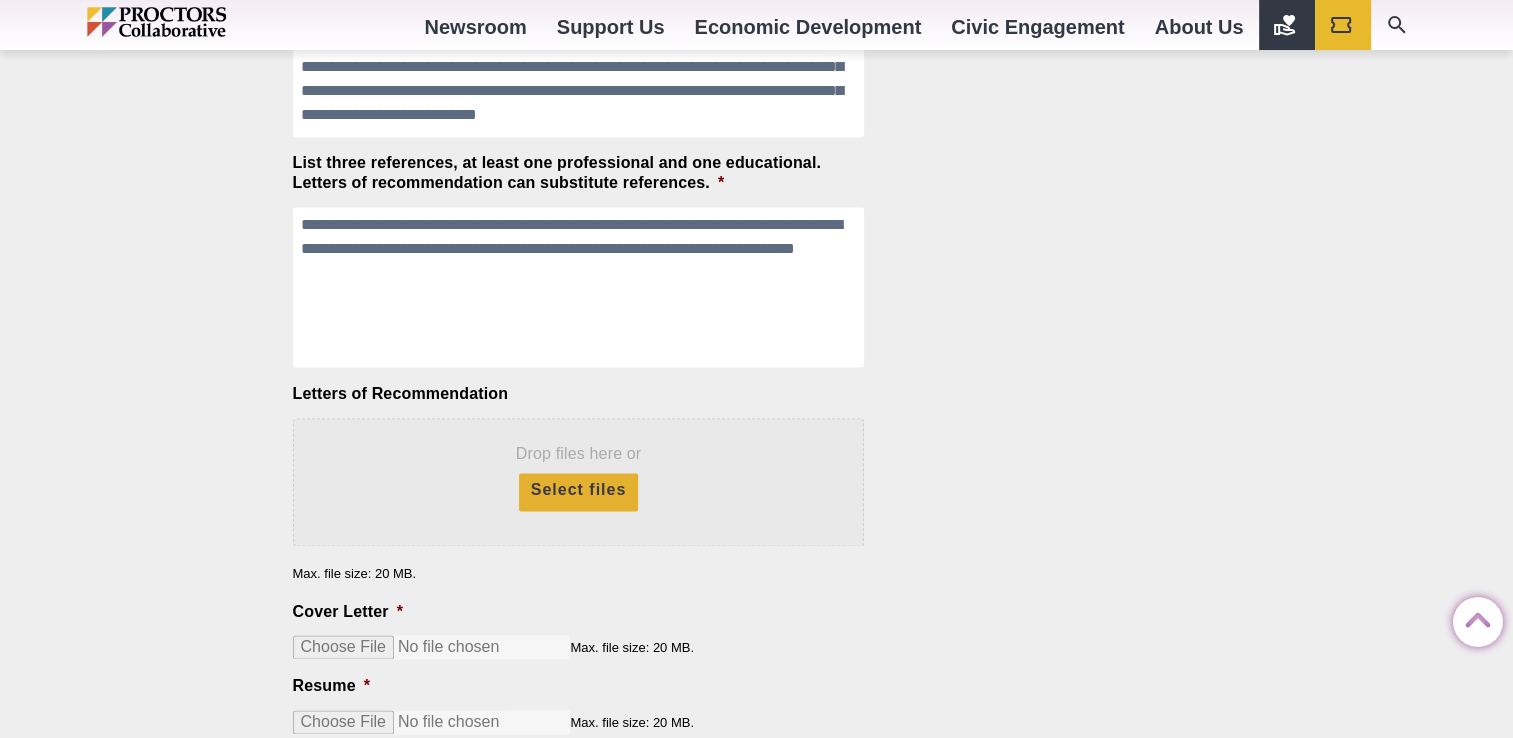 scroll, scrollTop: 3124, scrollLeft: 0, axis: vertical 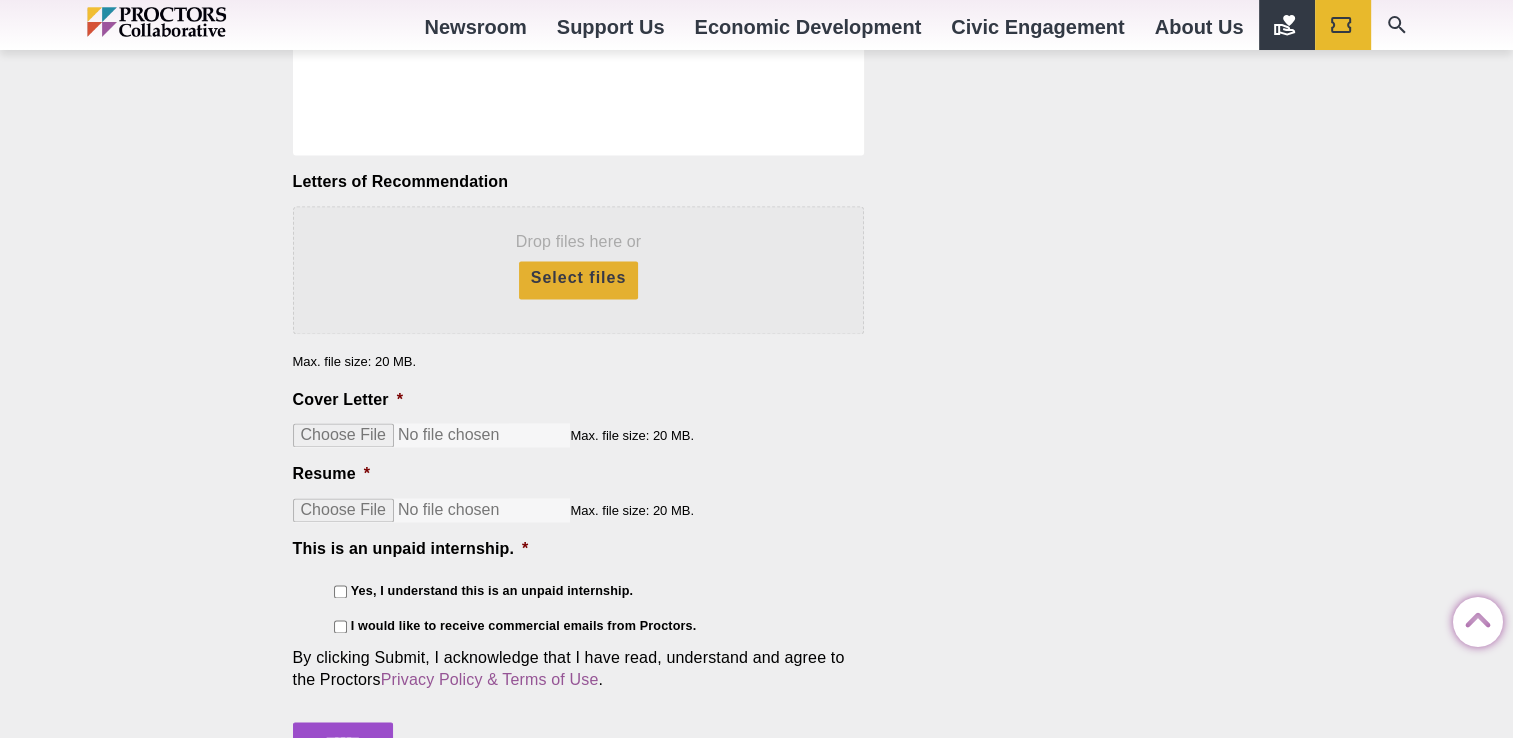 type on "**********" 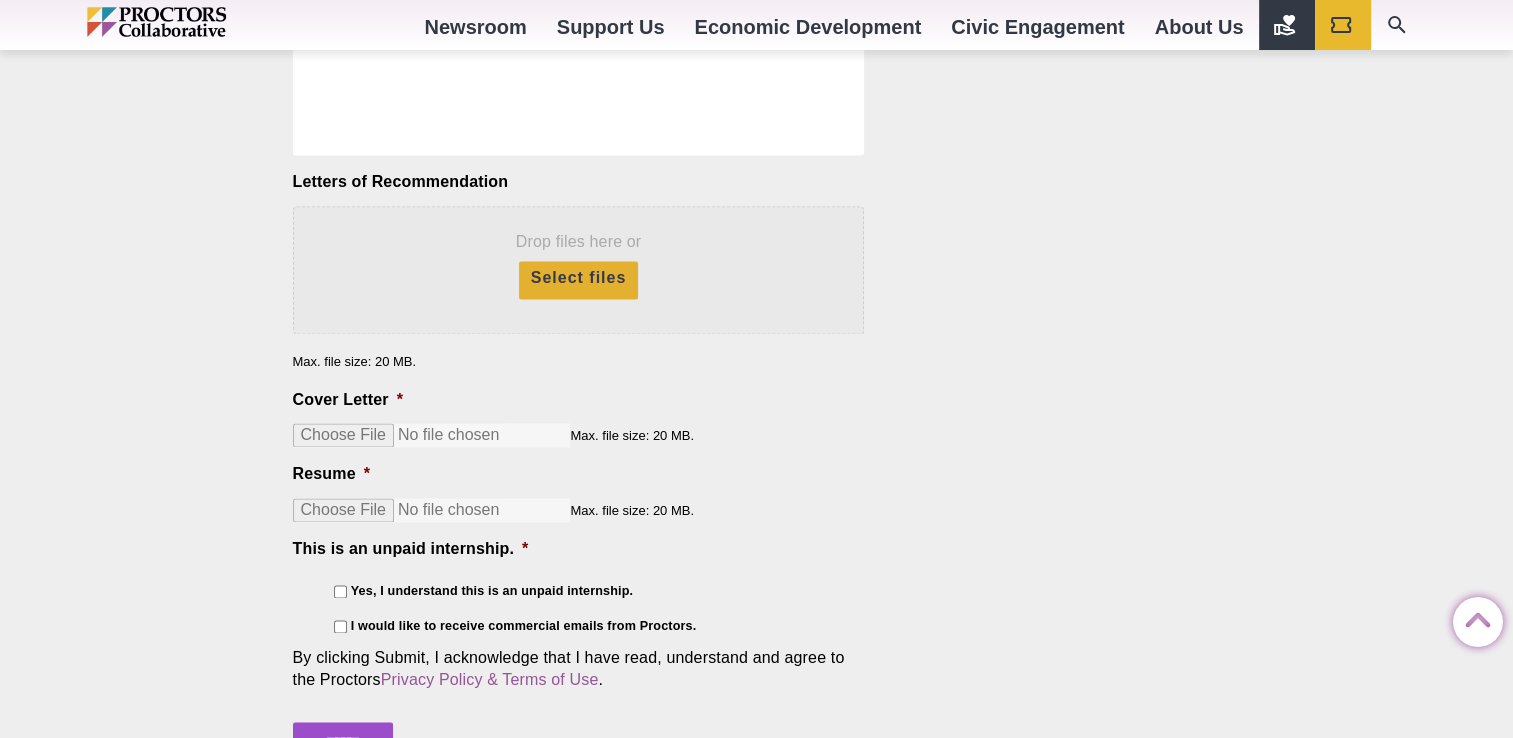 click on "Cover Letter *" at bounding box center [432, 435] 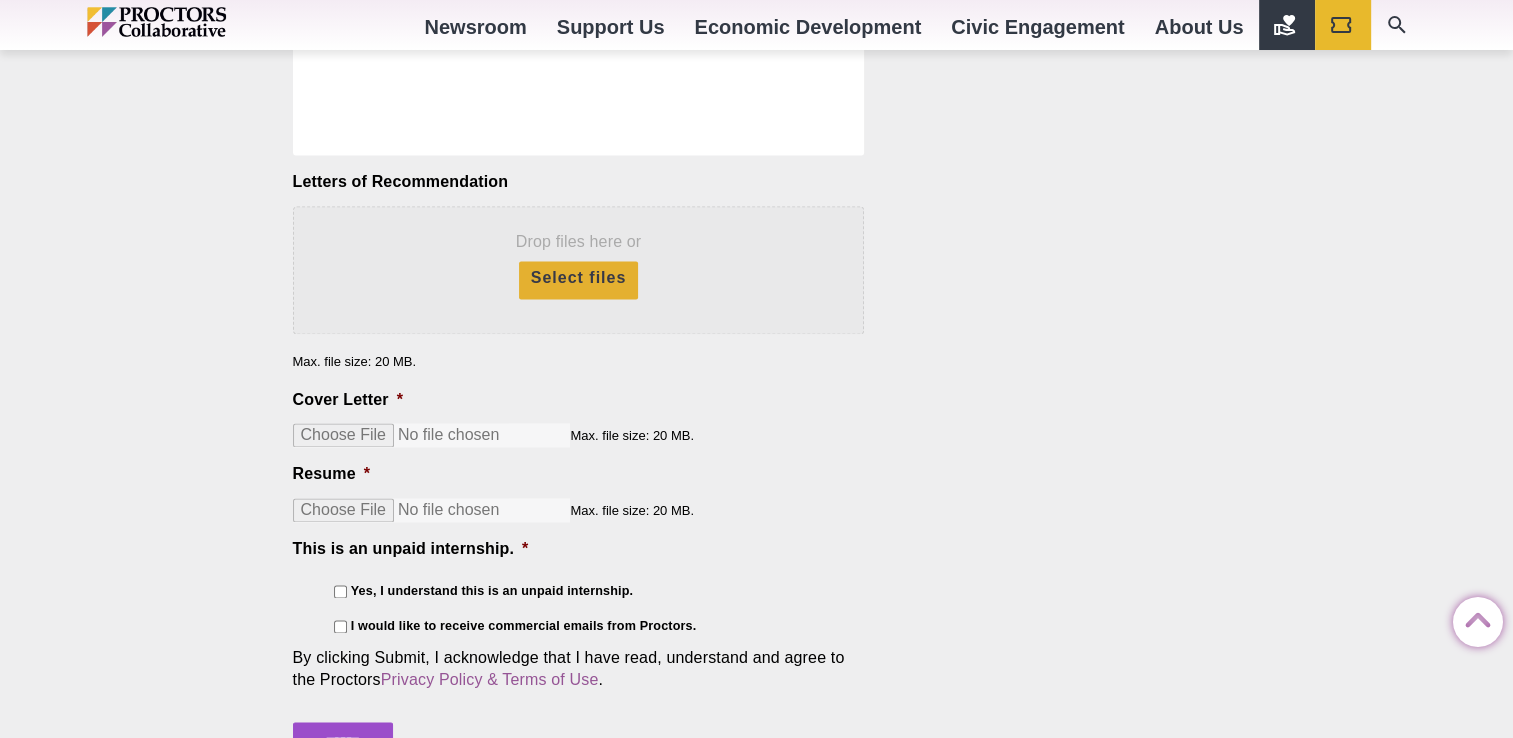 type on "**********" 